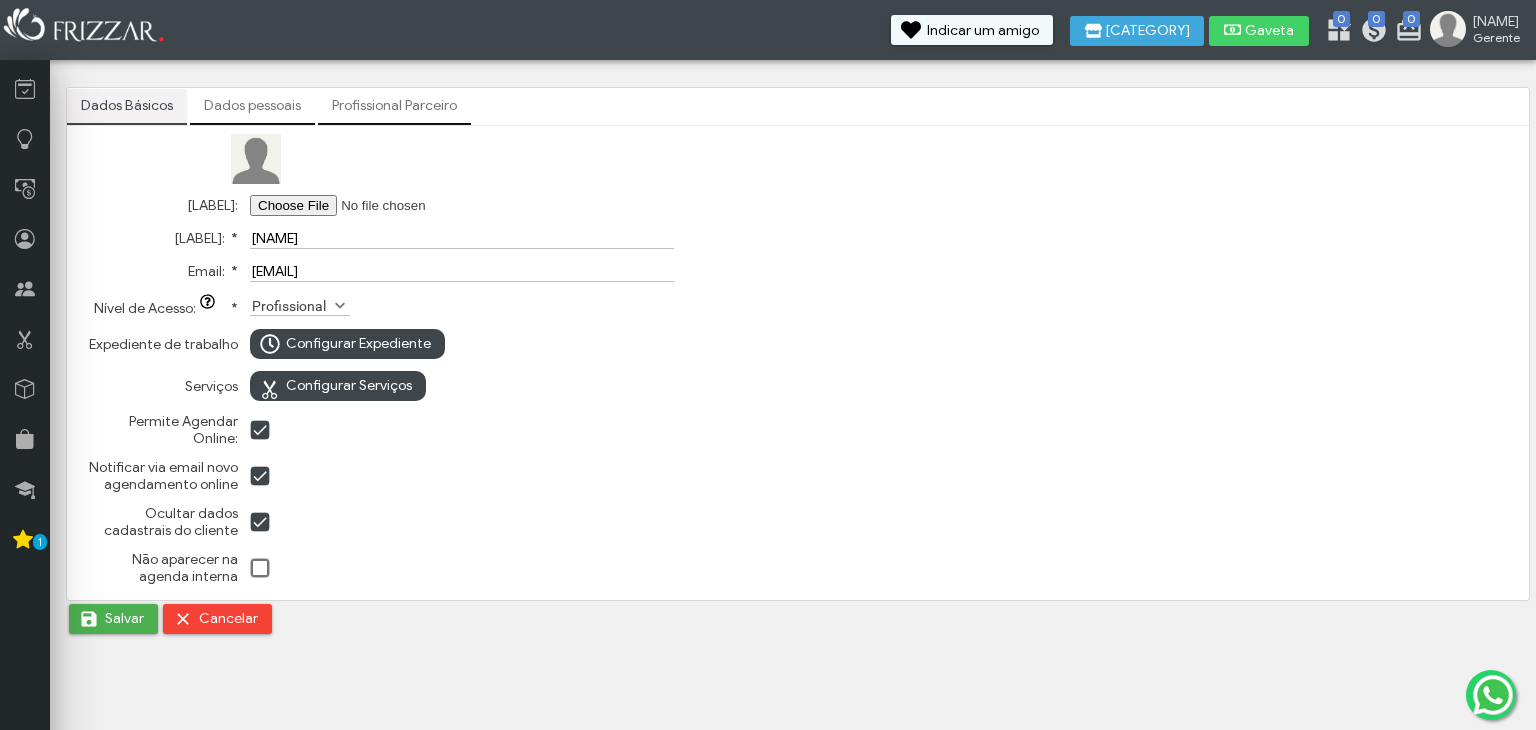 scroll, scrollTop: 0, scrollLeft: 0, axis: both 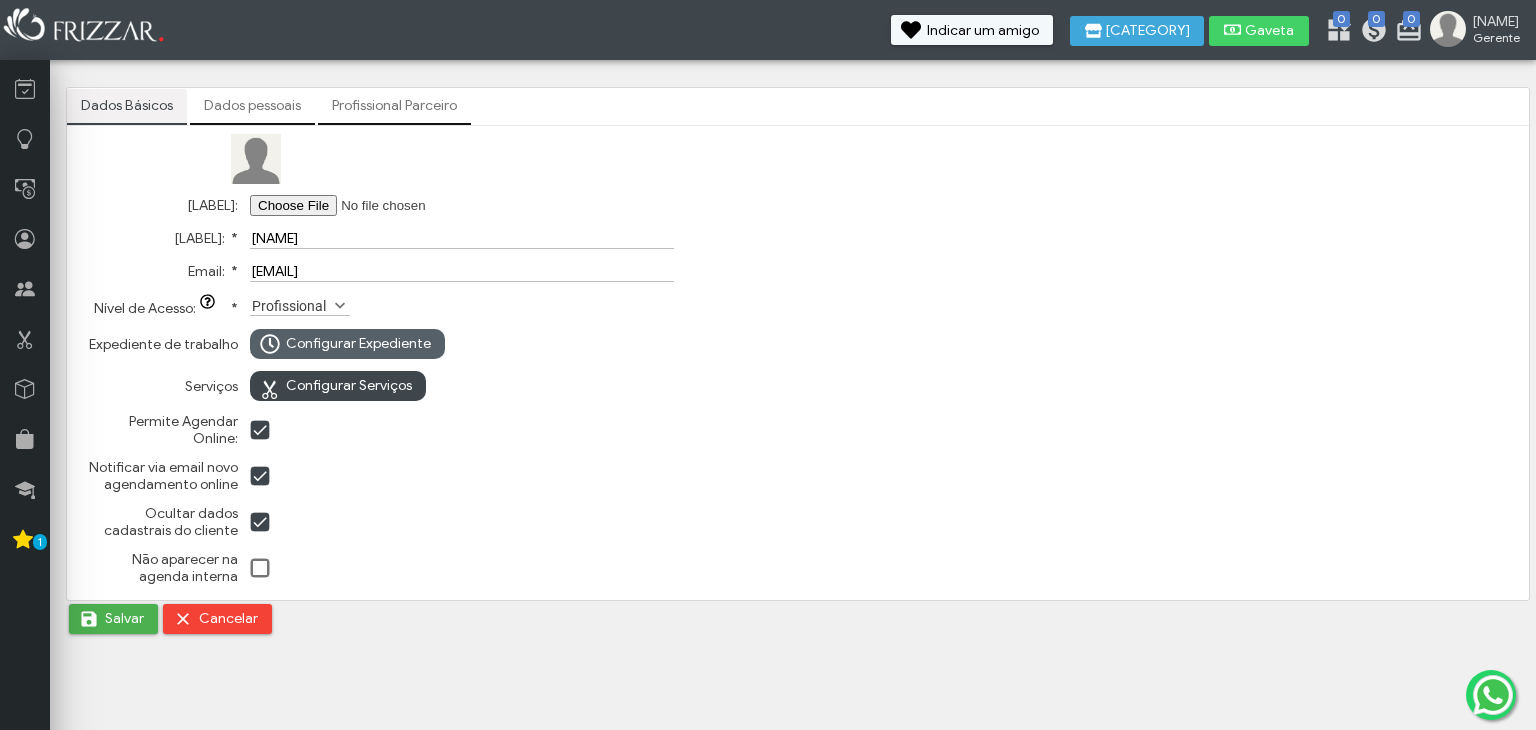click 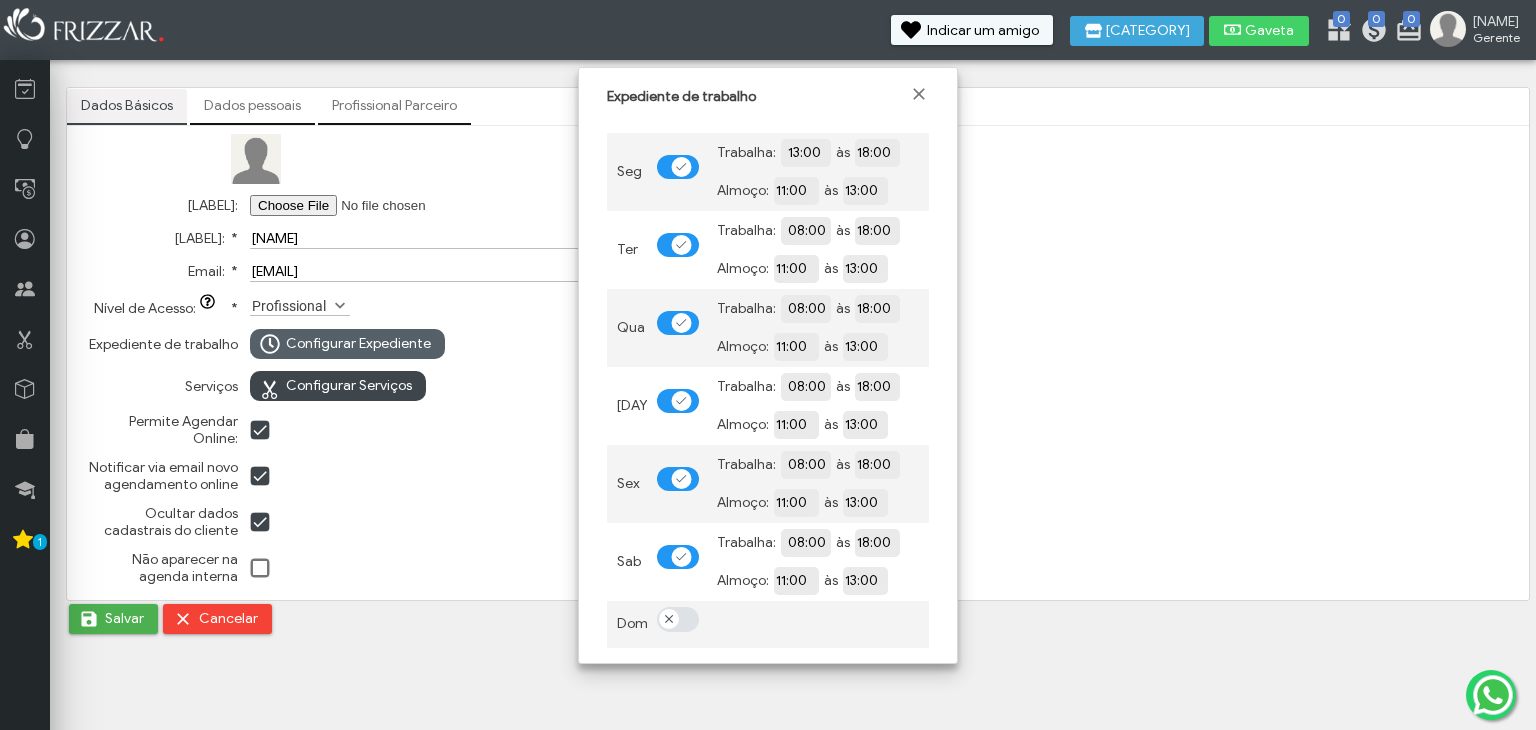 scroll, scrollTop: 12, scrollLeft: 10, axis: both 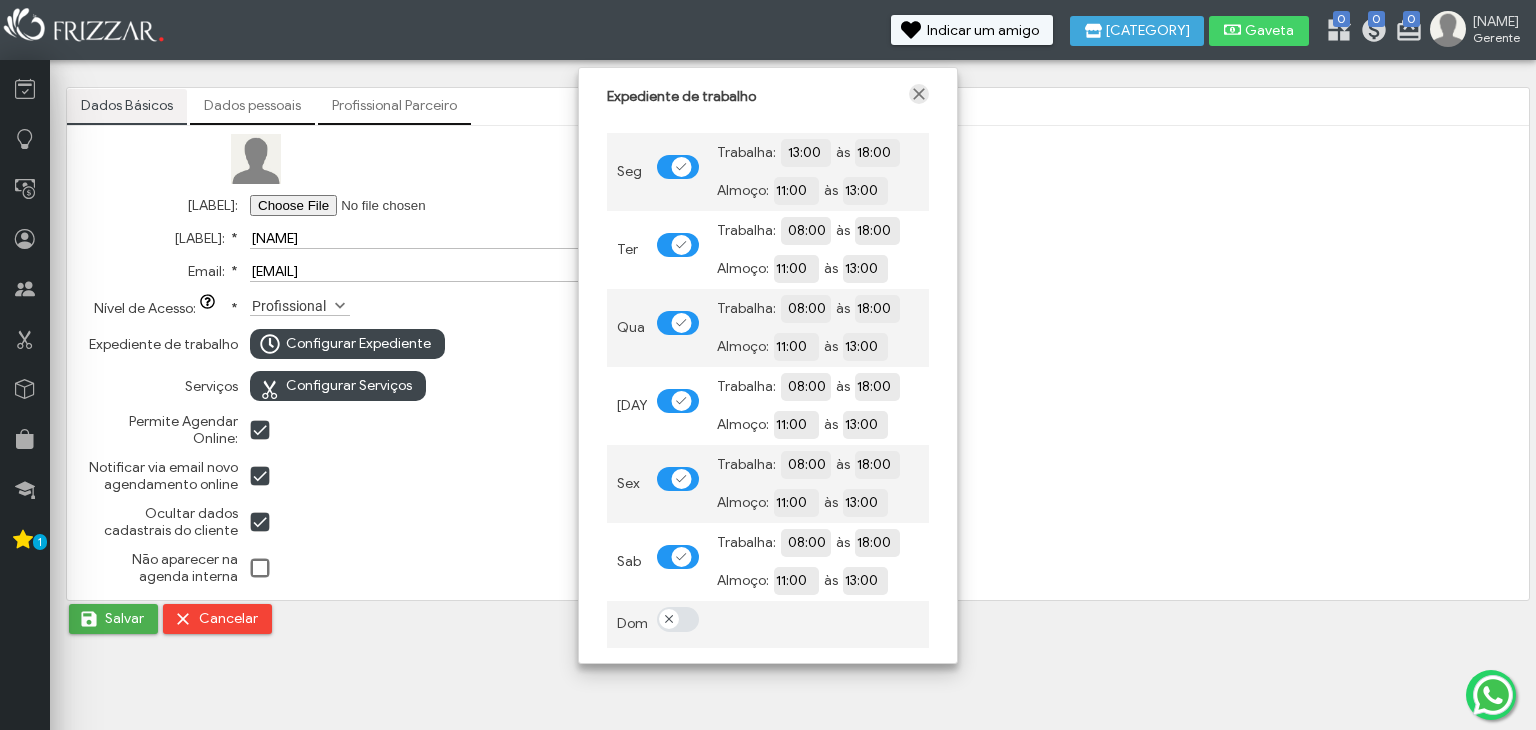 click at bounding box center (919, 94) 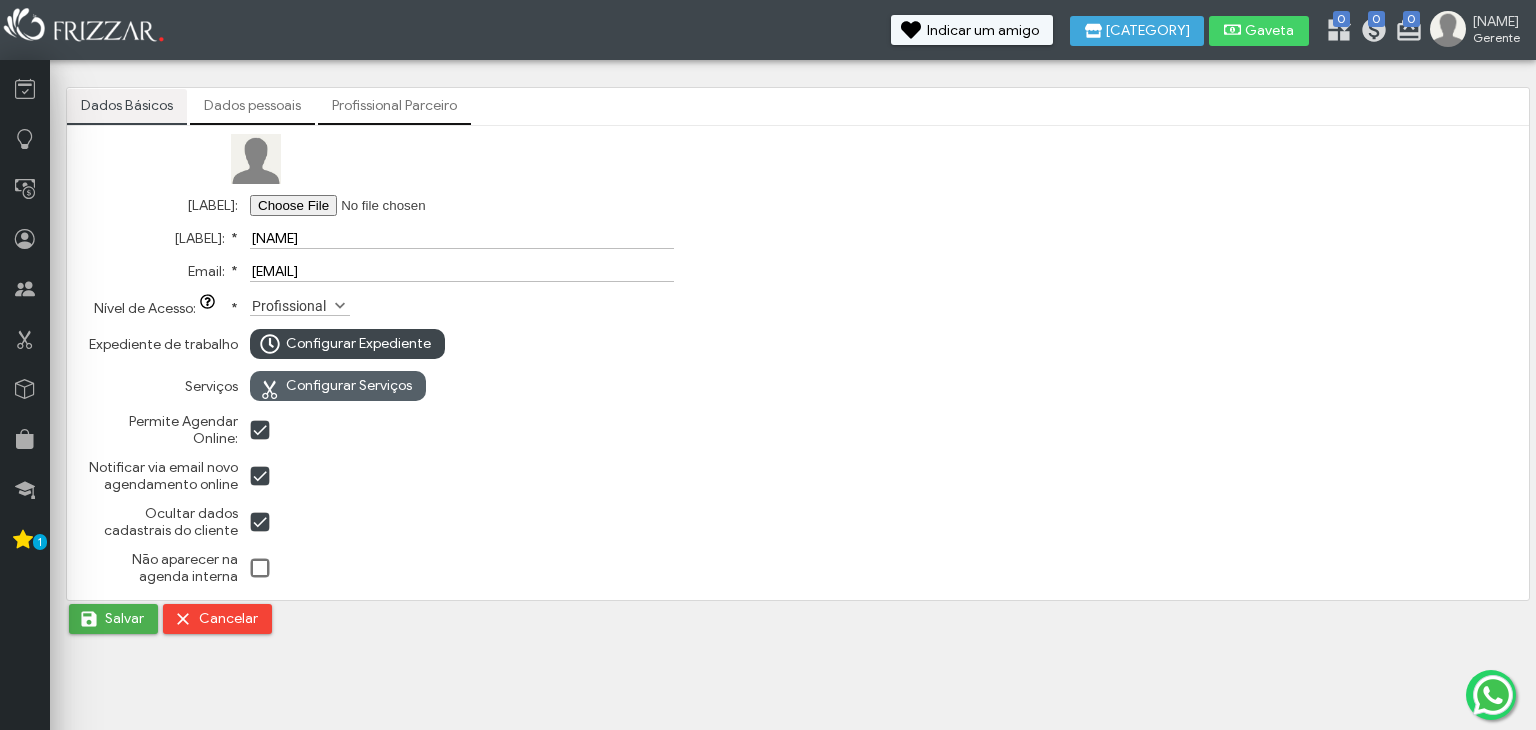 click on "Configurar Serviços" at bounding box center (349, 386) 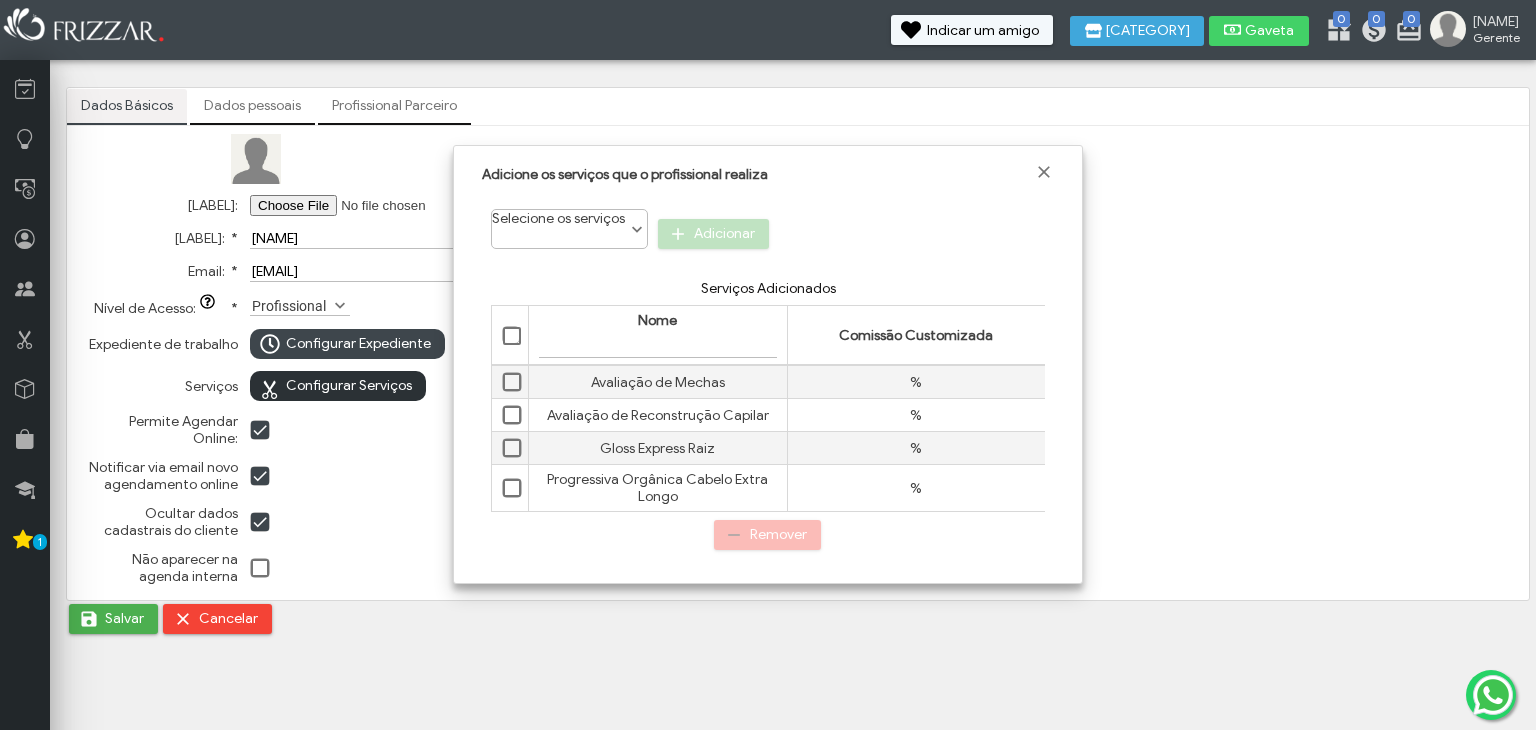 scroll, scrollTop: 10, scrollLeft: 84, axis: both 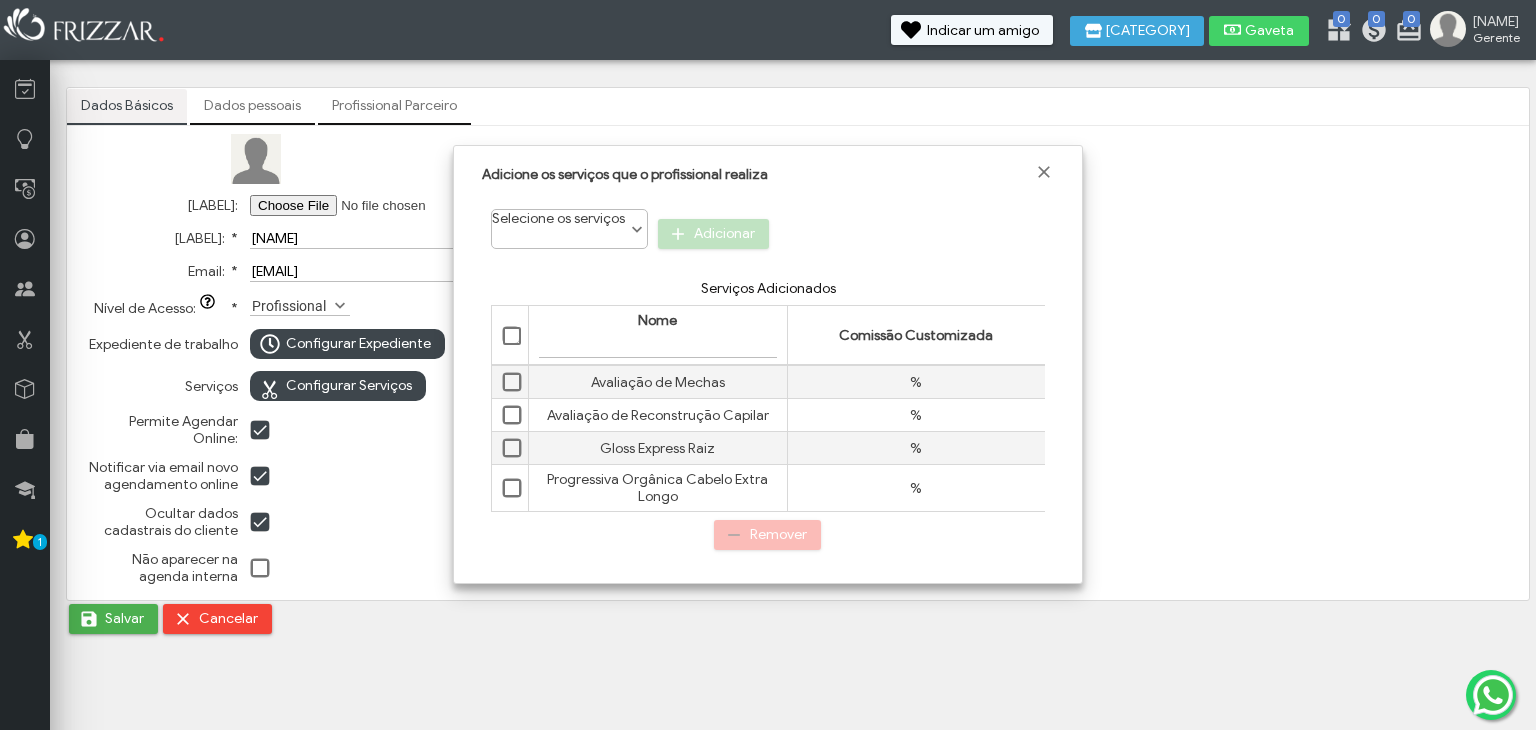 click at bounding box center (513, 337) 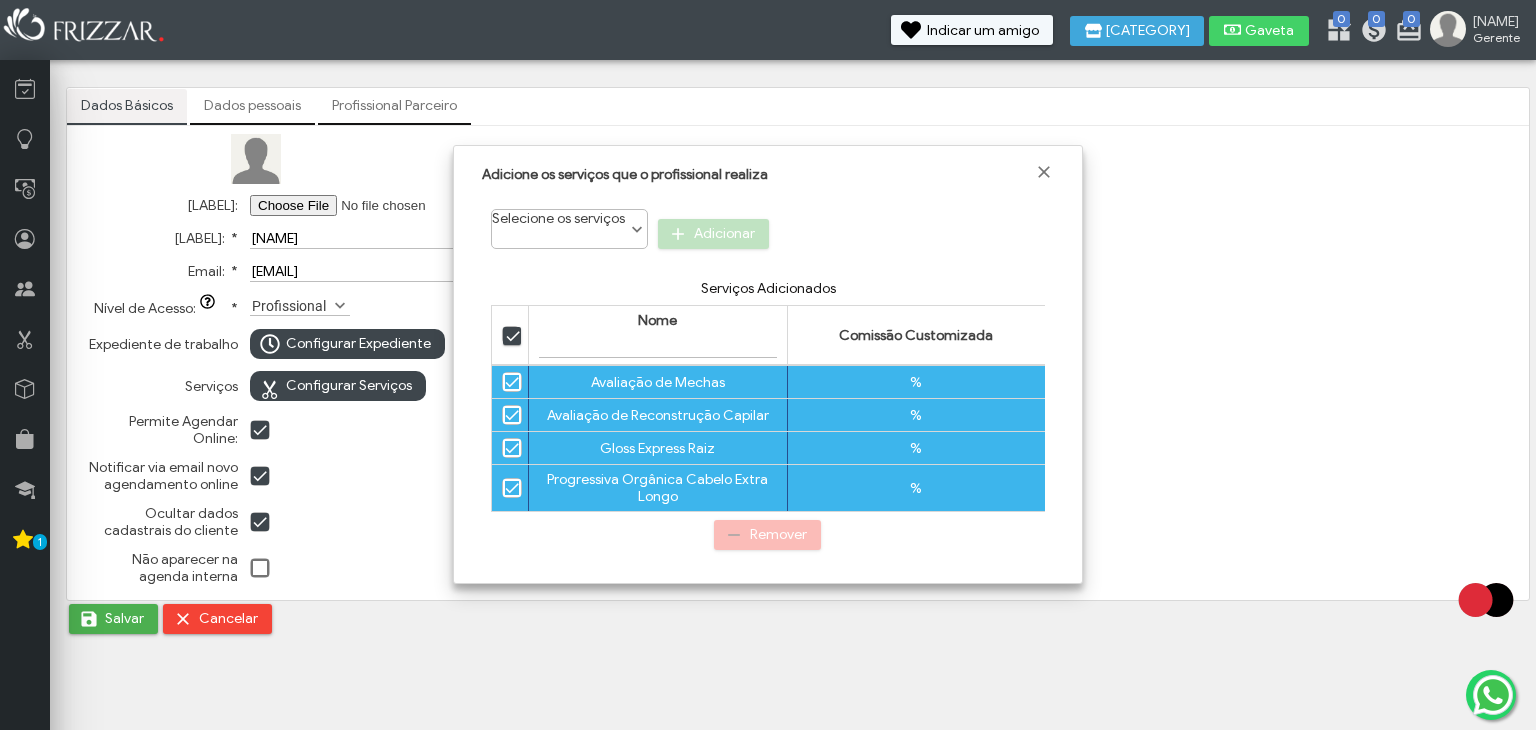 click at bounding box center (513, 337) 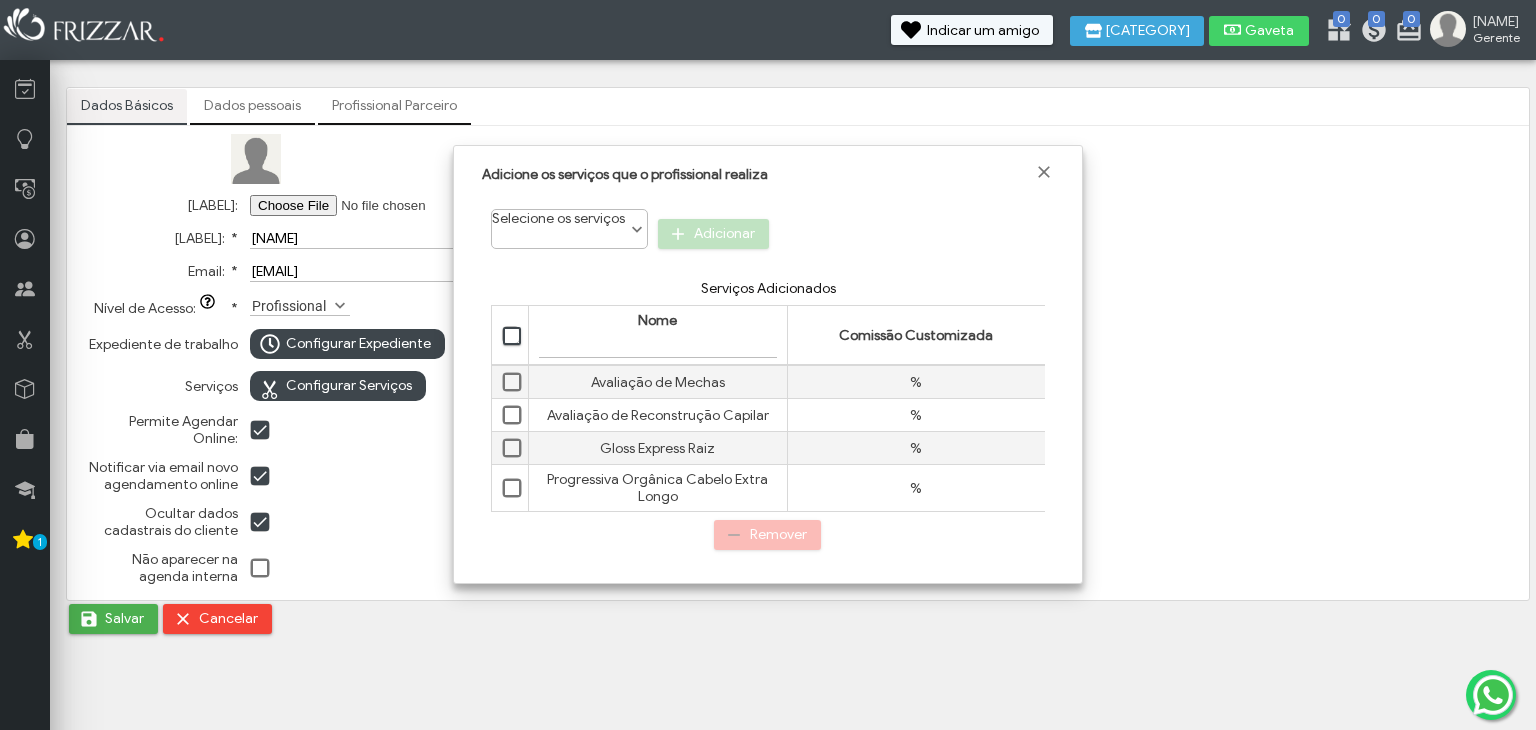 click at bounding box center (513, 337) 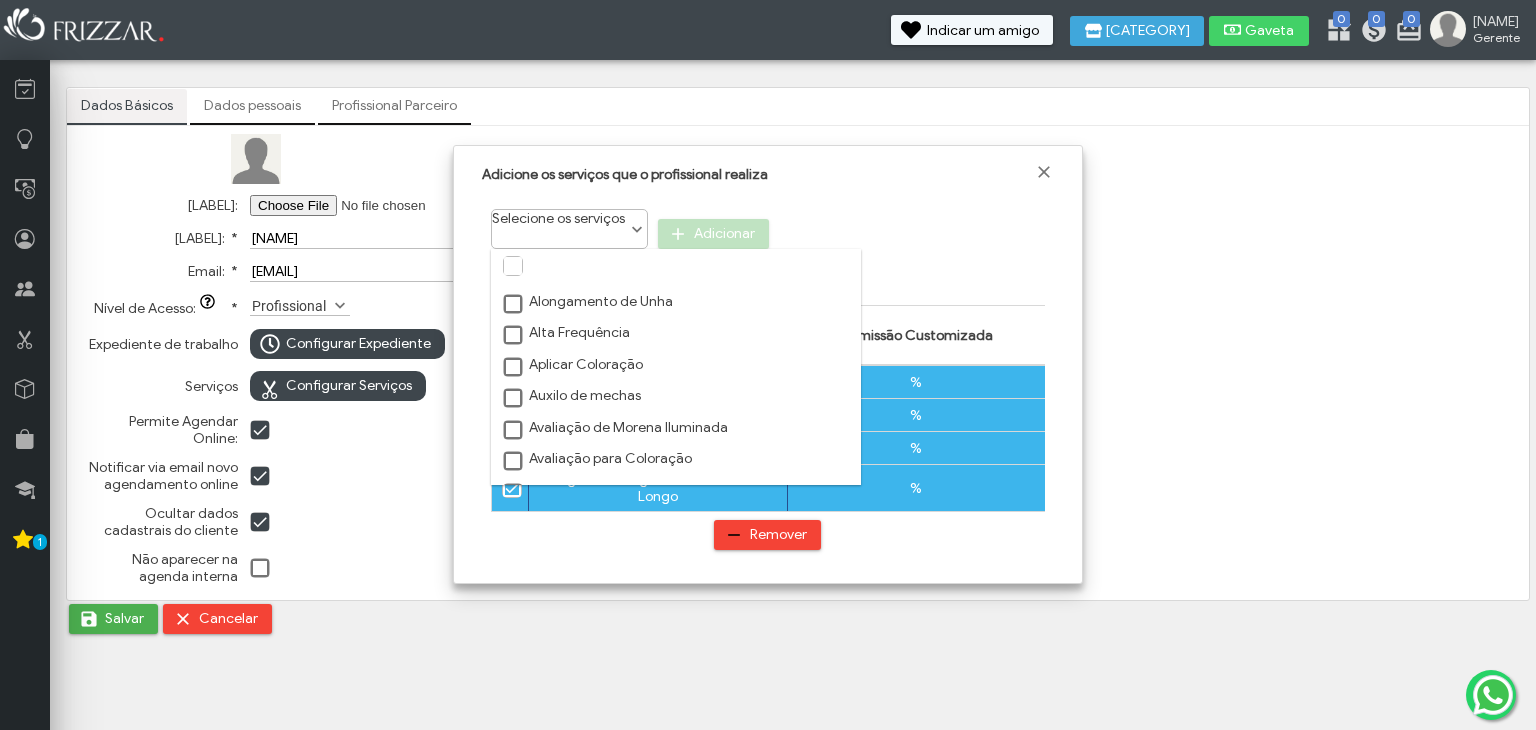 click on "Selecione os serviços" at bounding box center (569, 222) 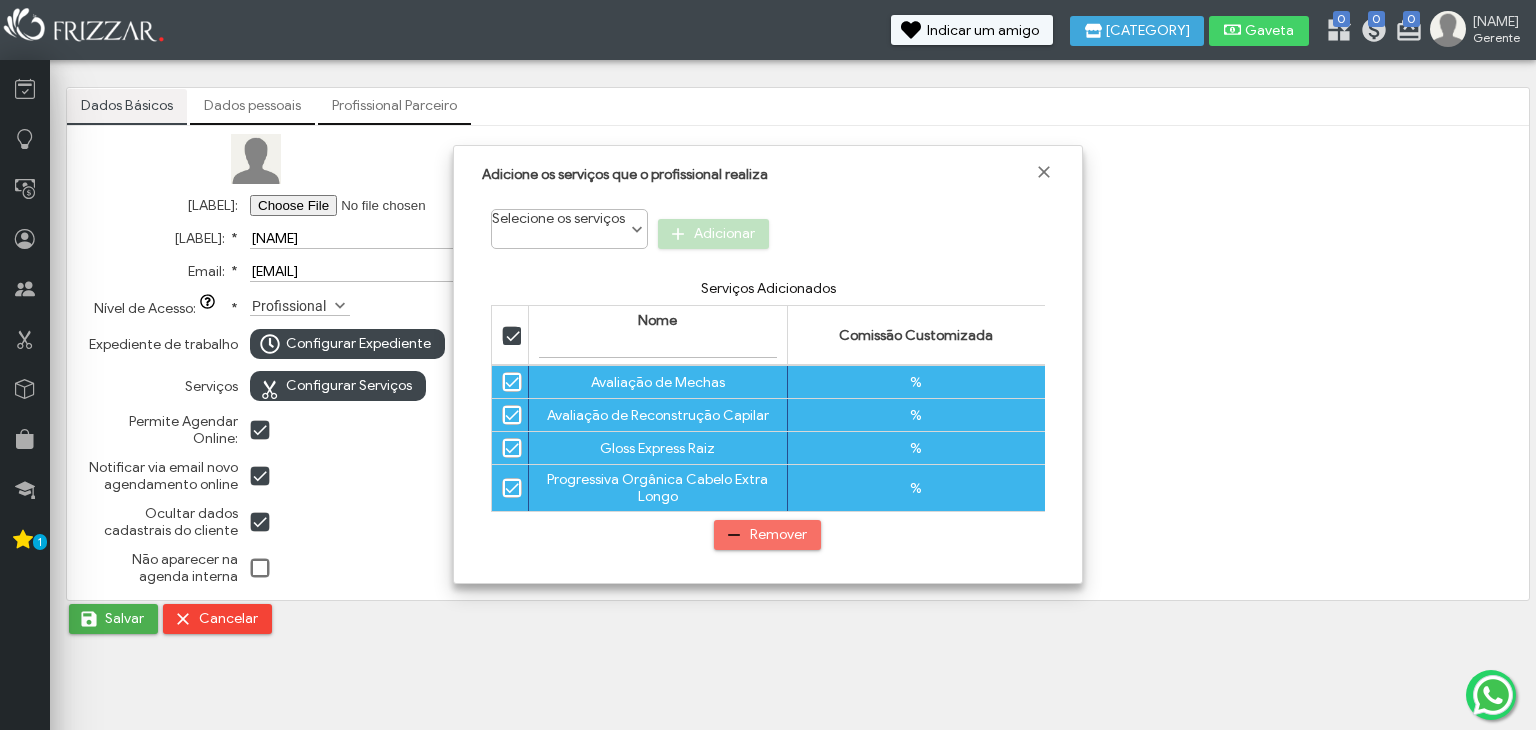 click on "Remover" at bounding box center (768, 535) 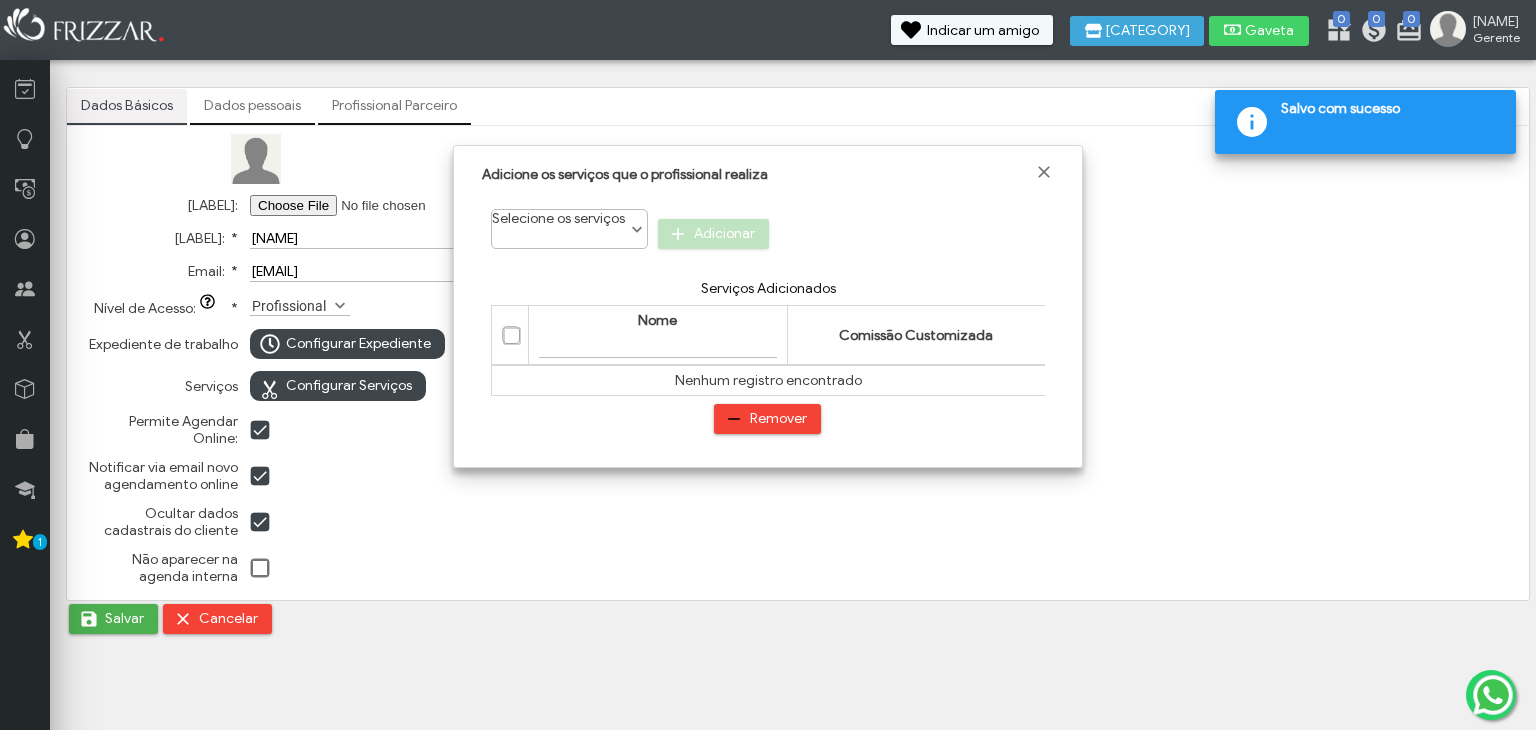click on "Selecione os serviços" at bounding box center [569, 222] 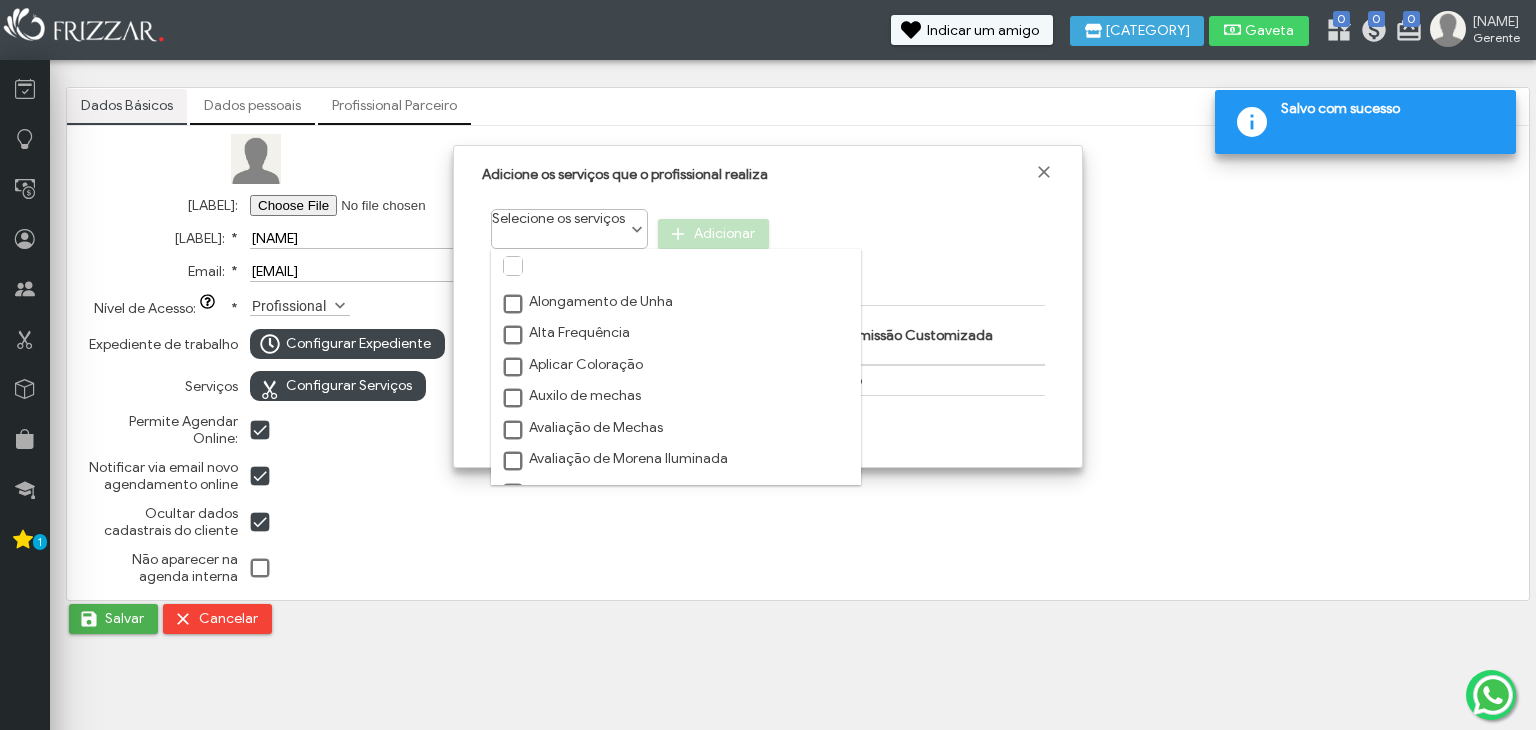scroll, scrollTop: 10, scrollLeft: 84, axis: both 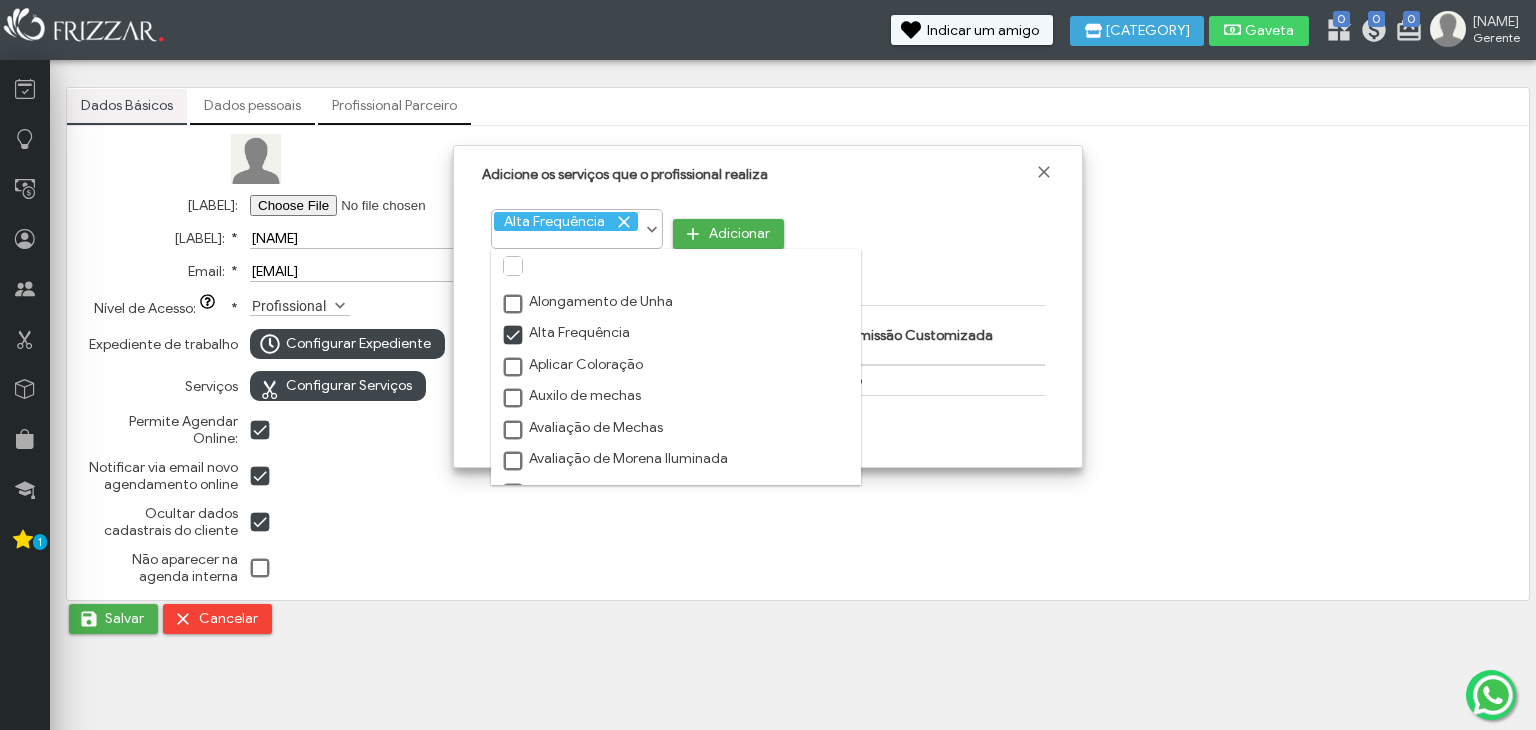 click at bounding box center (514, 336) 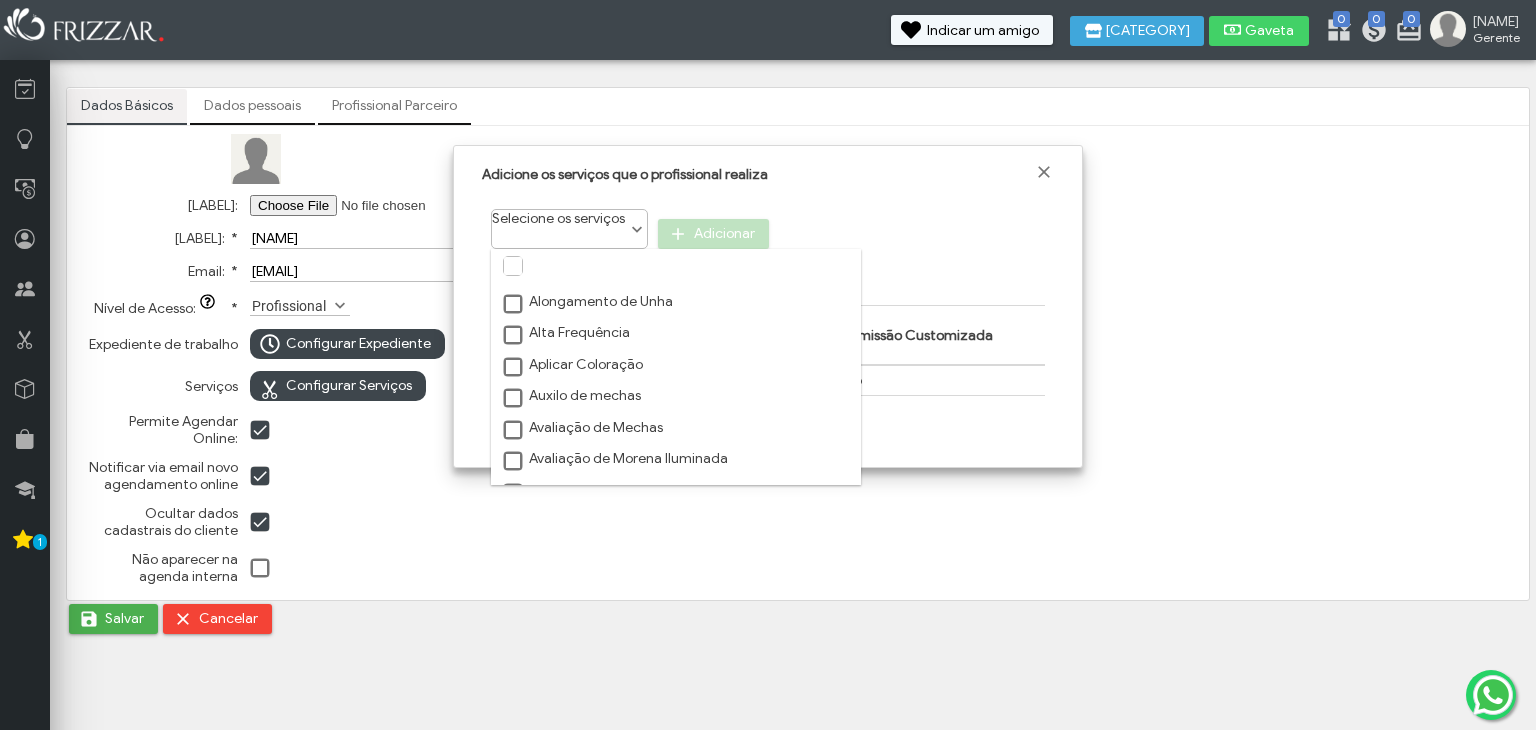click at bounding box center (514, 368) 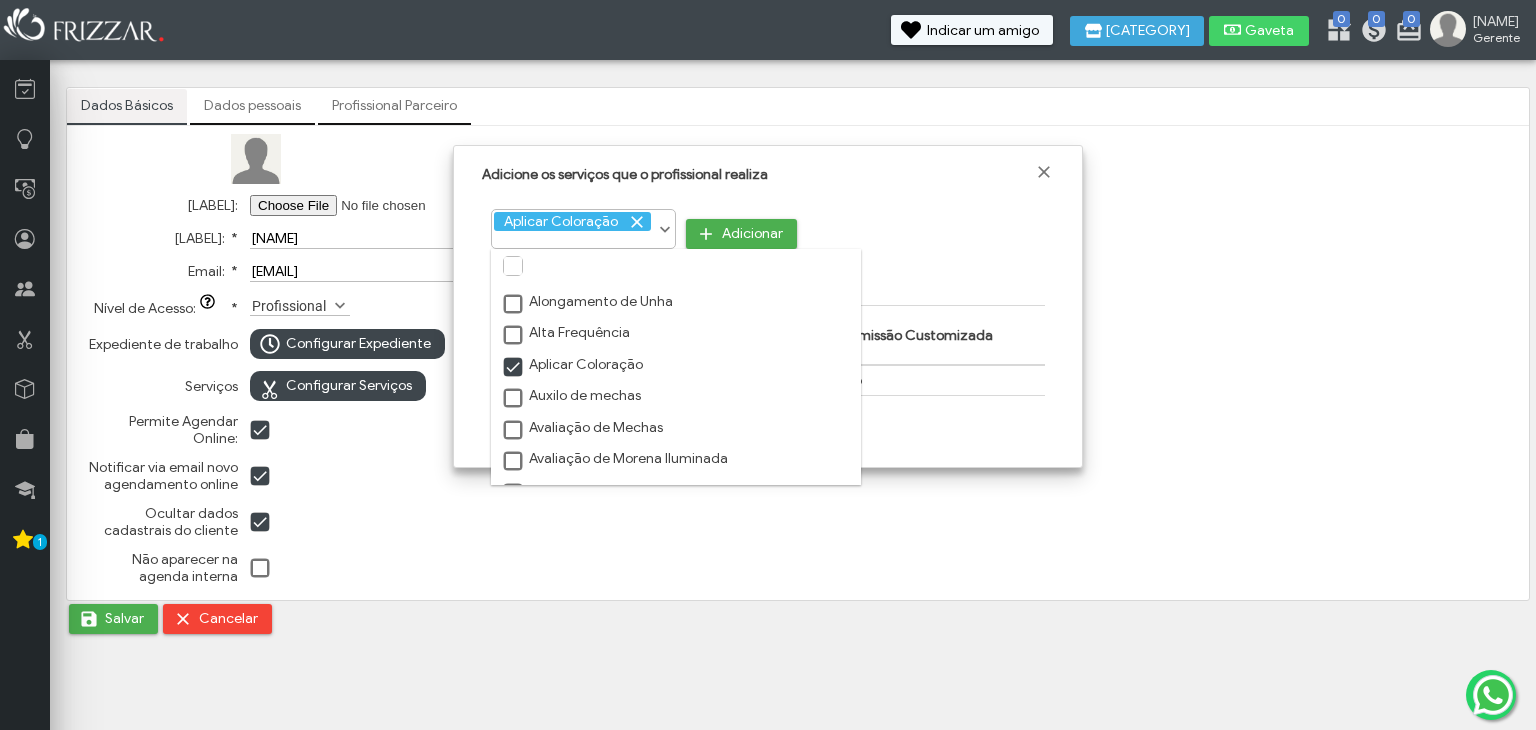 drag, startPoint x: 513, startPoint y: 393, endPoint x: 513, endPoint y: 382, distance: 11 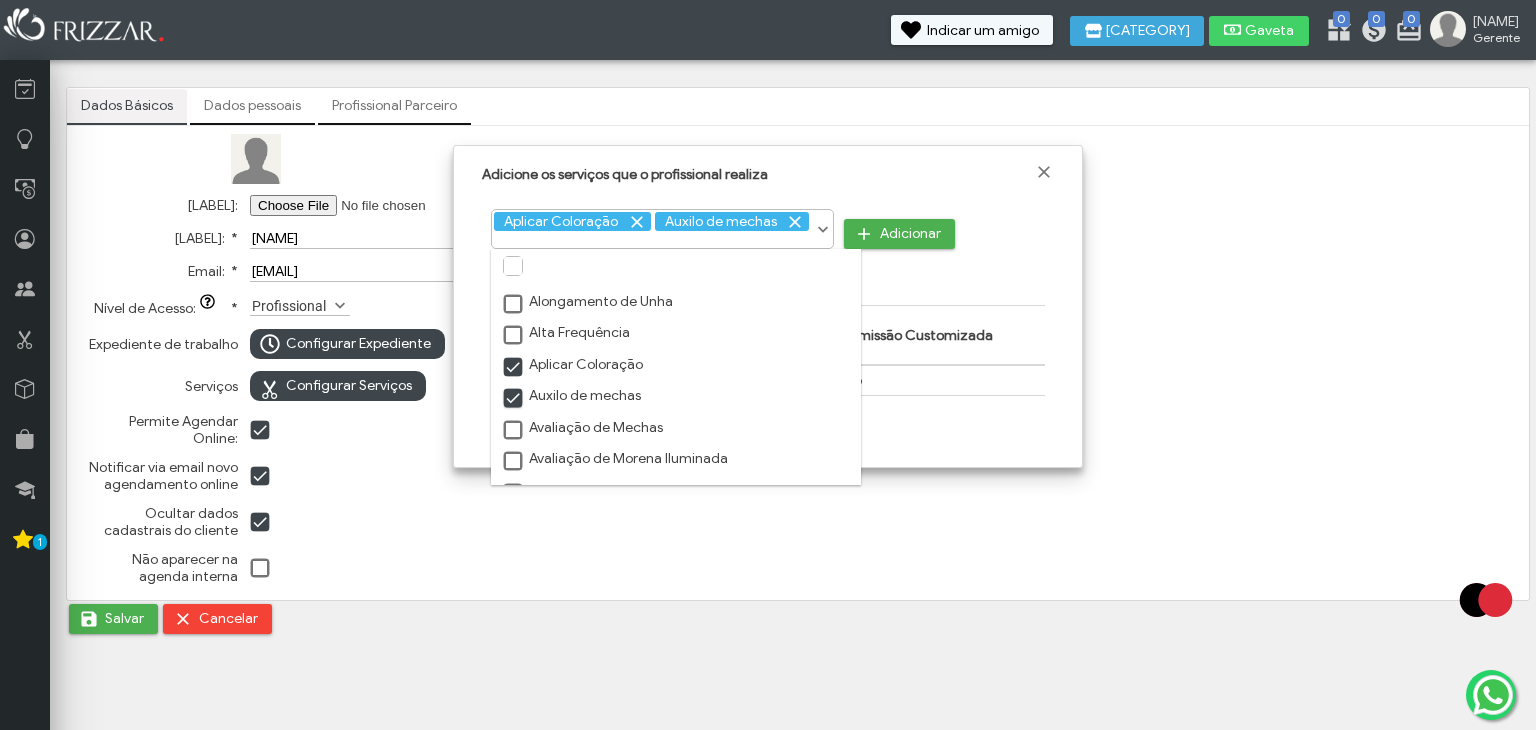 scroll, scrollTop: 9, scrollLeft: 10, axis: both 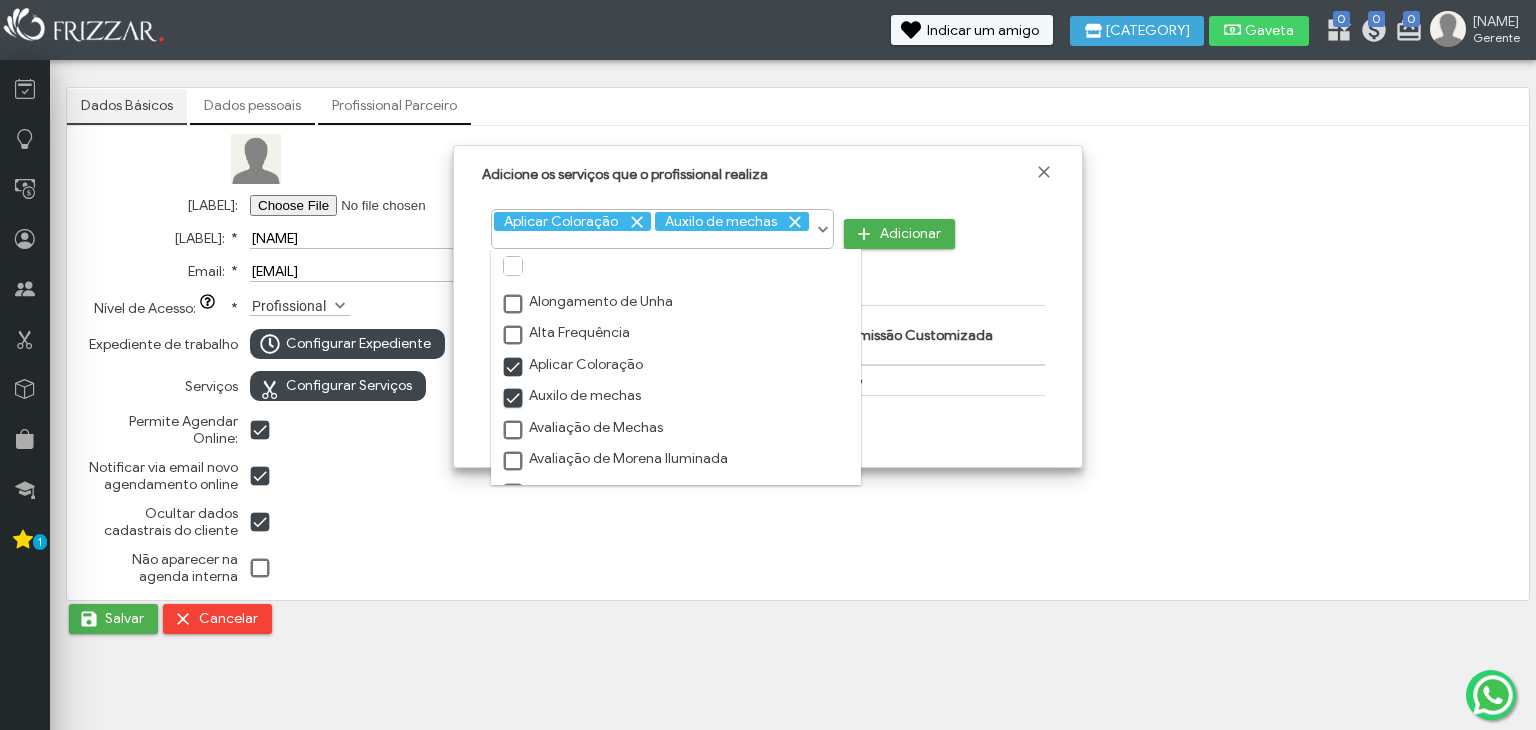 click at bounding box center [514, 431] 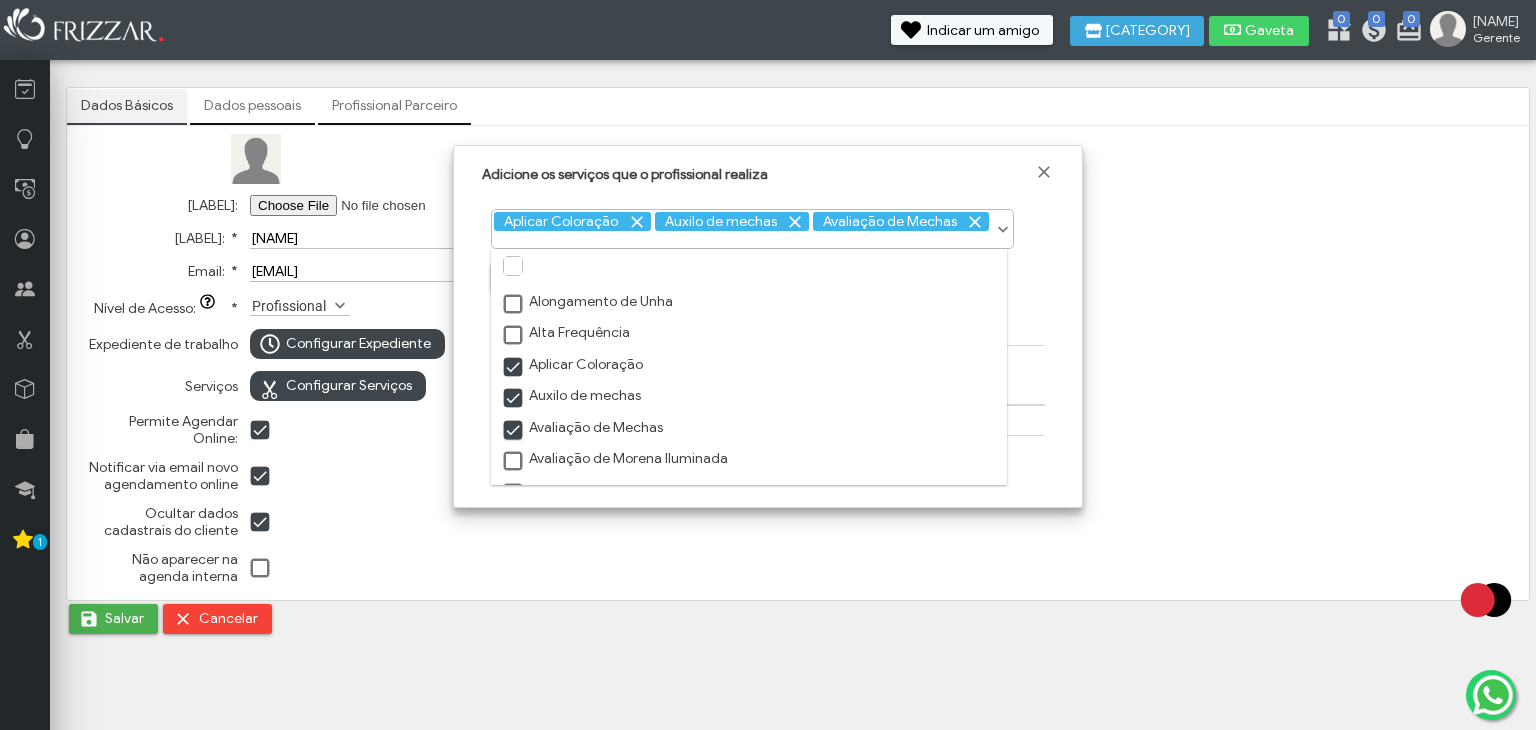scroll, scrollTop: 9, scrollLeft: 10, axis: both 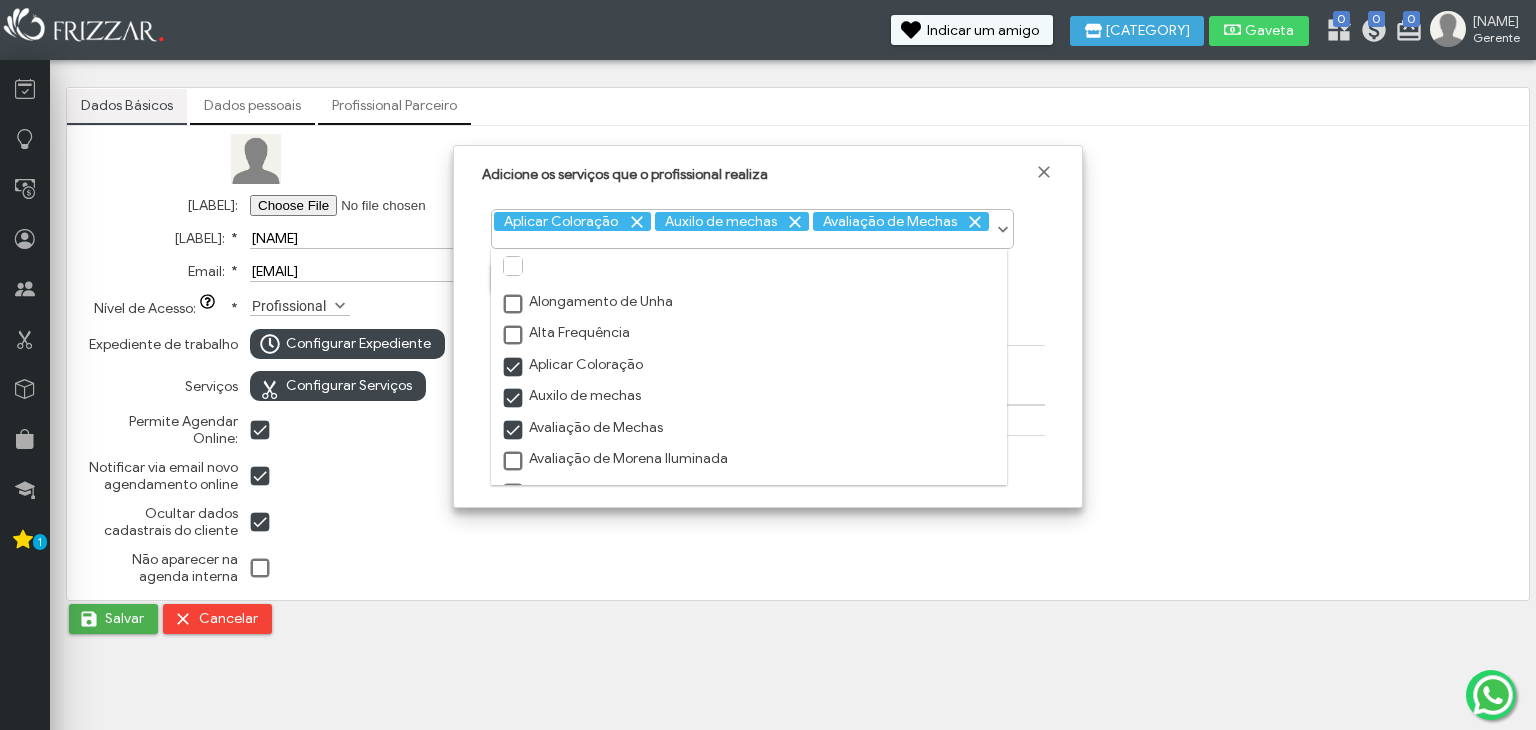 click at bounding box center (514, 462) 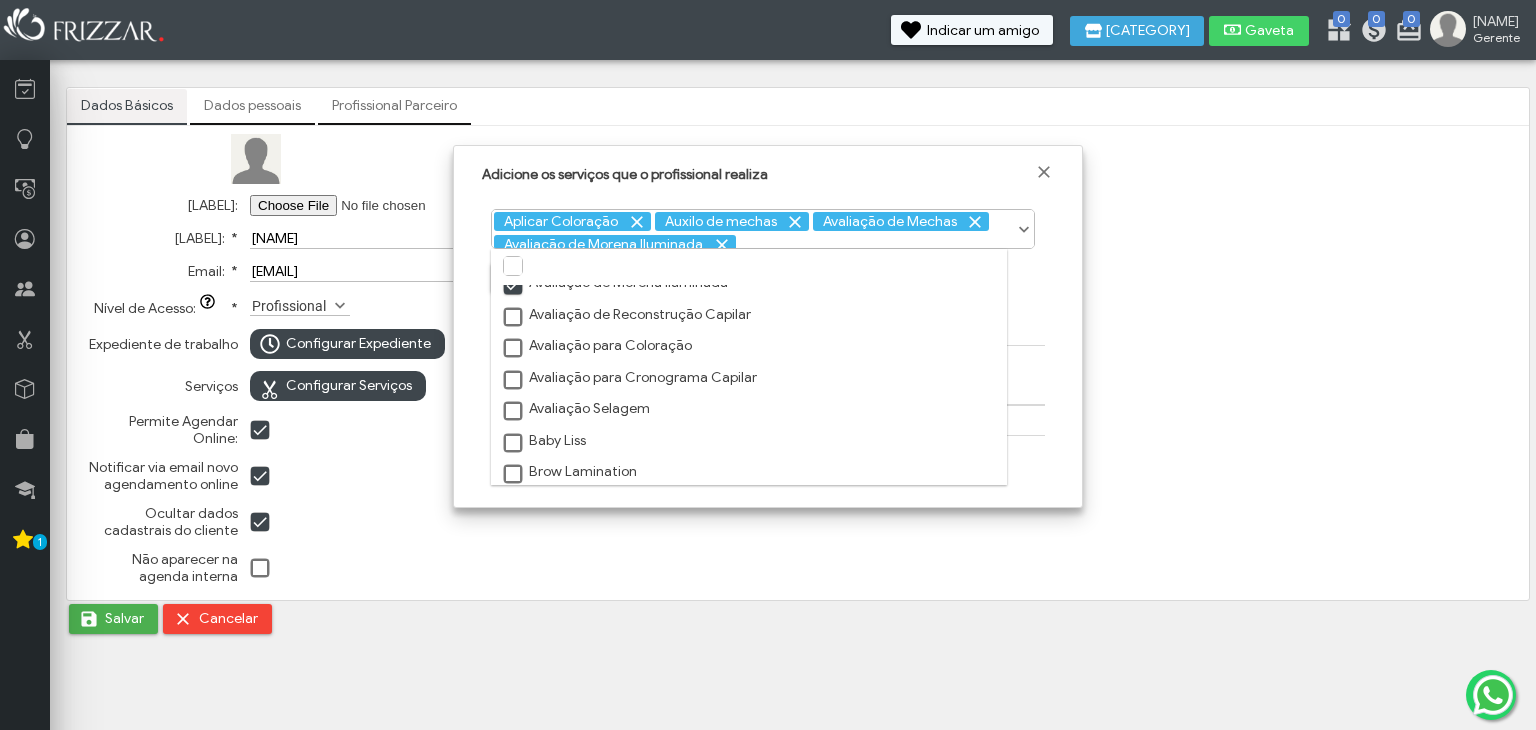 scroll, scrollTop: 160, scrollLeft: 0, axis: vertical 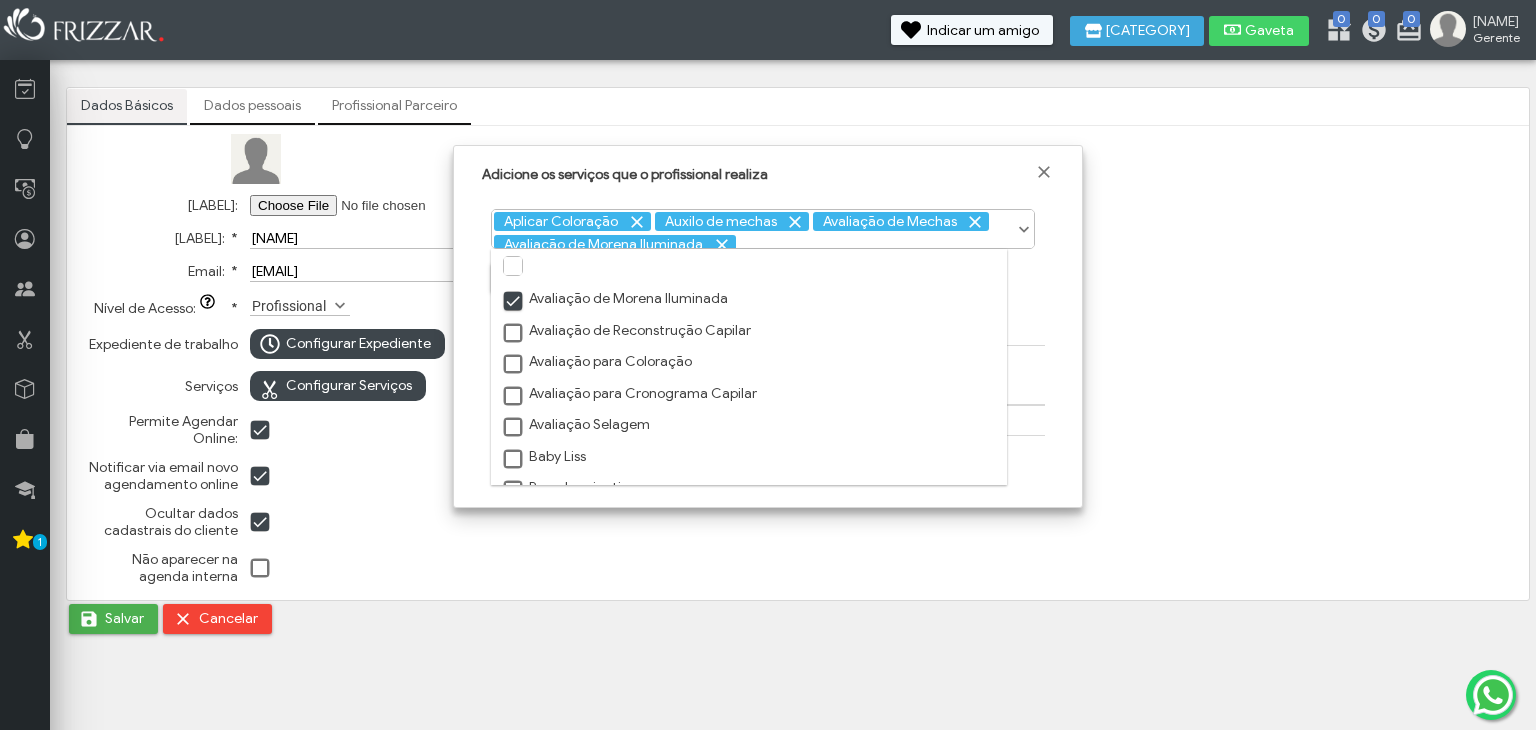 click at bounding box center (514, 428) 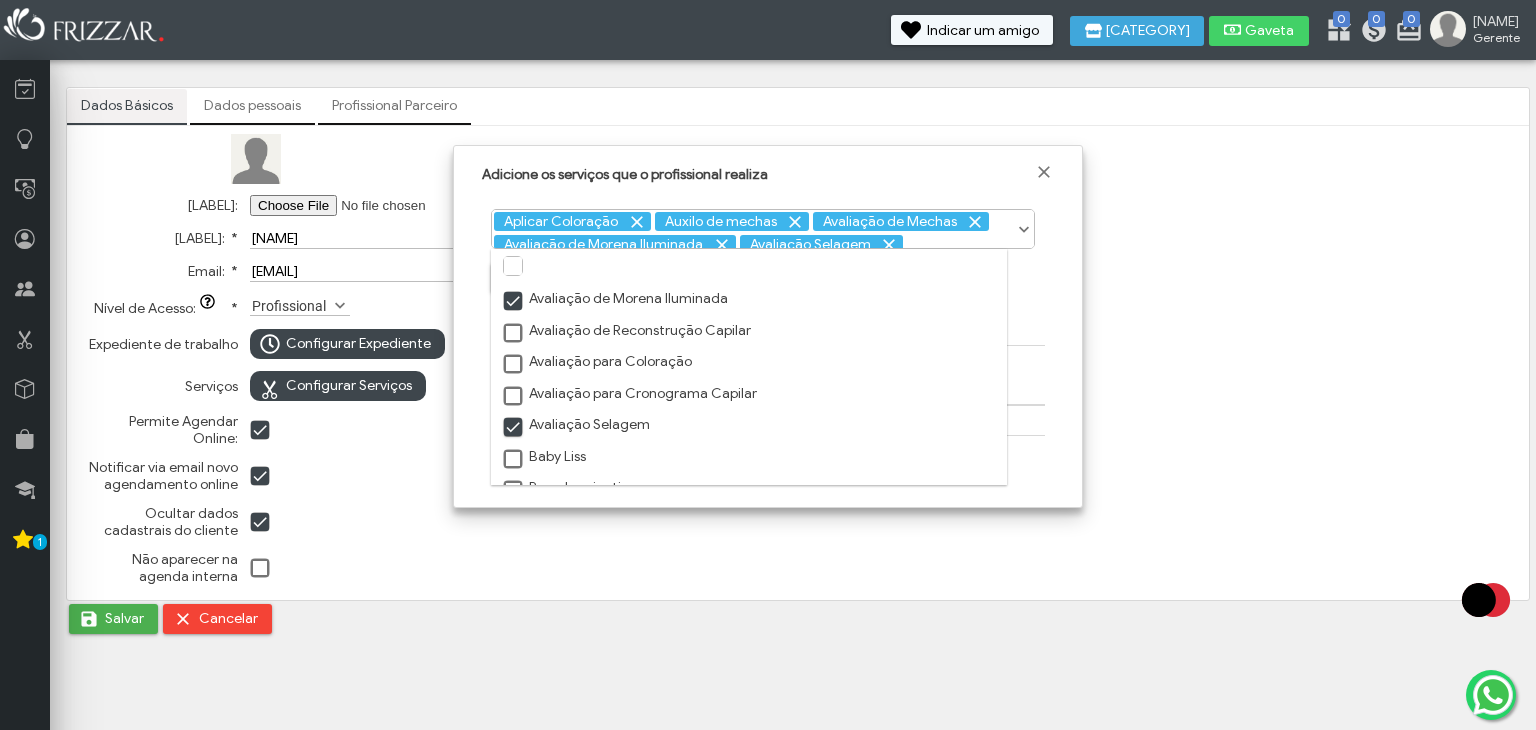 scroll, scrollTop: 9, scrollLeft: 10, axis: both 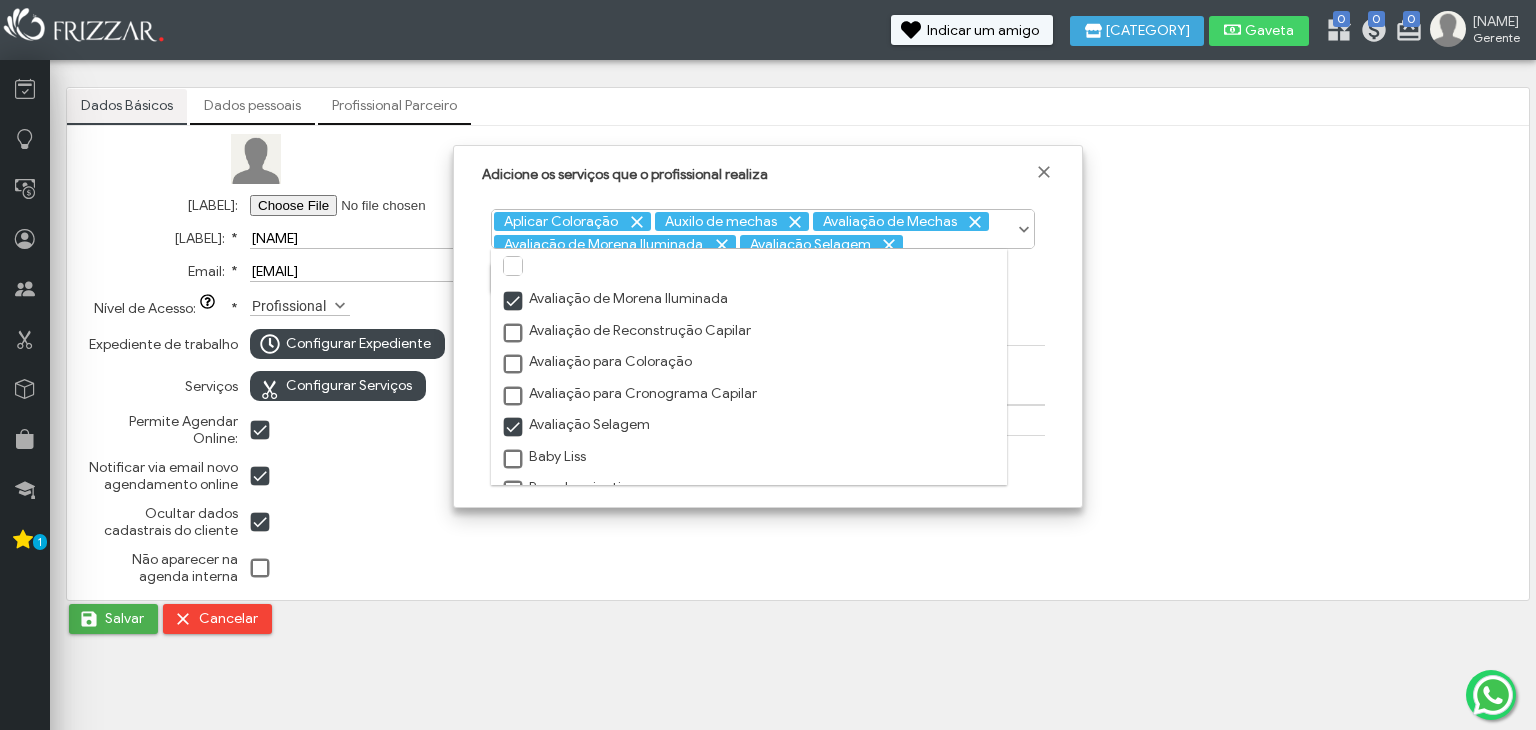 click at bounding box center [514, 460] 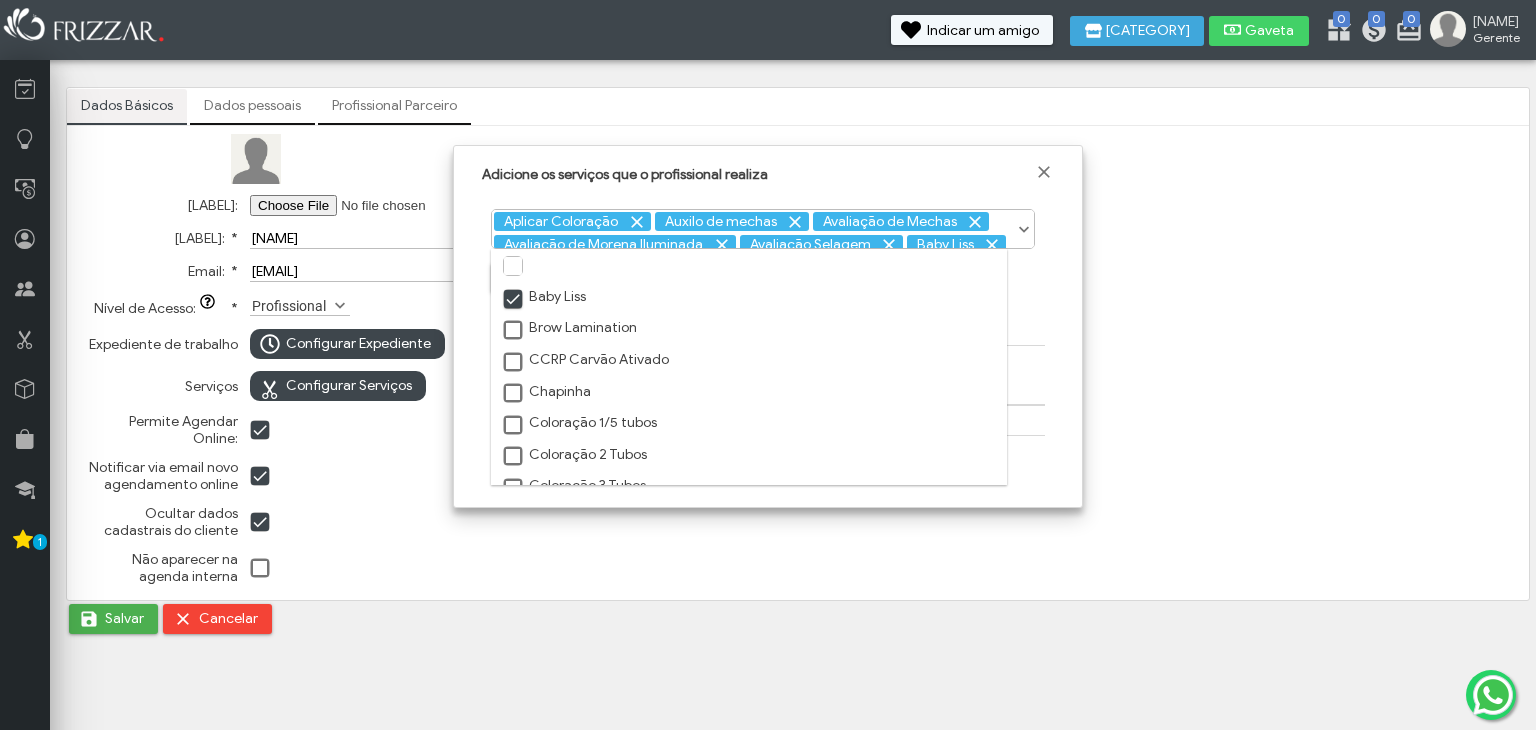 scroll, scrollTop: 360, scrollLeft: 0, axis: vertical 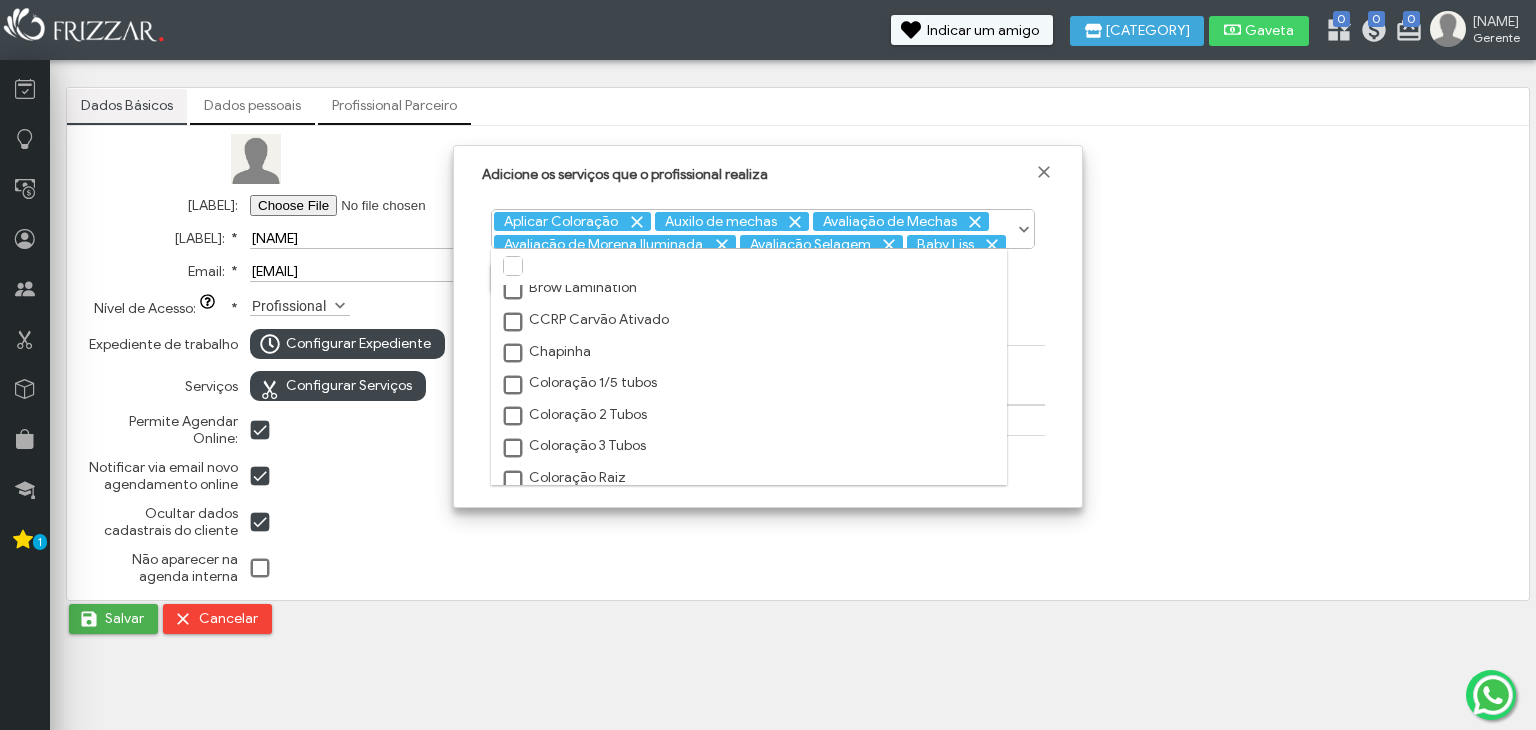 click at bounding box center [514, 354] 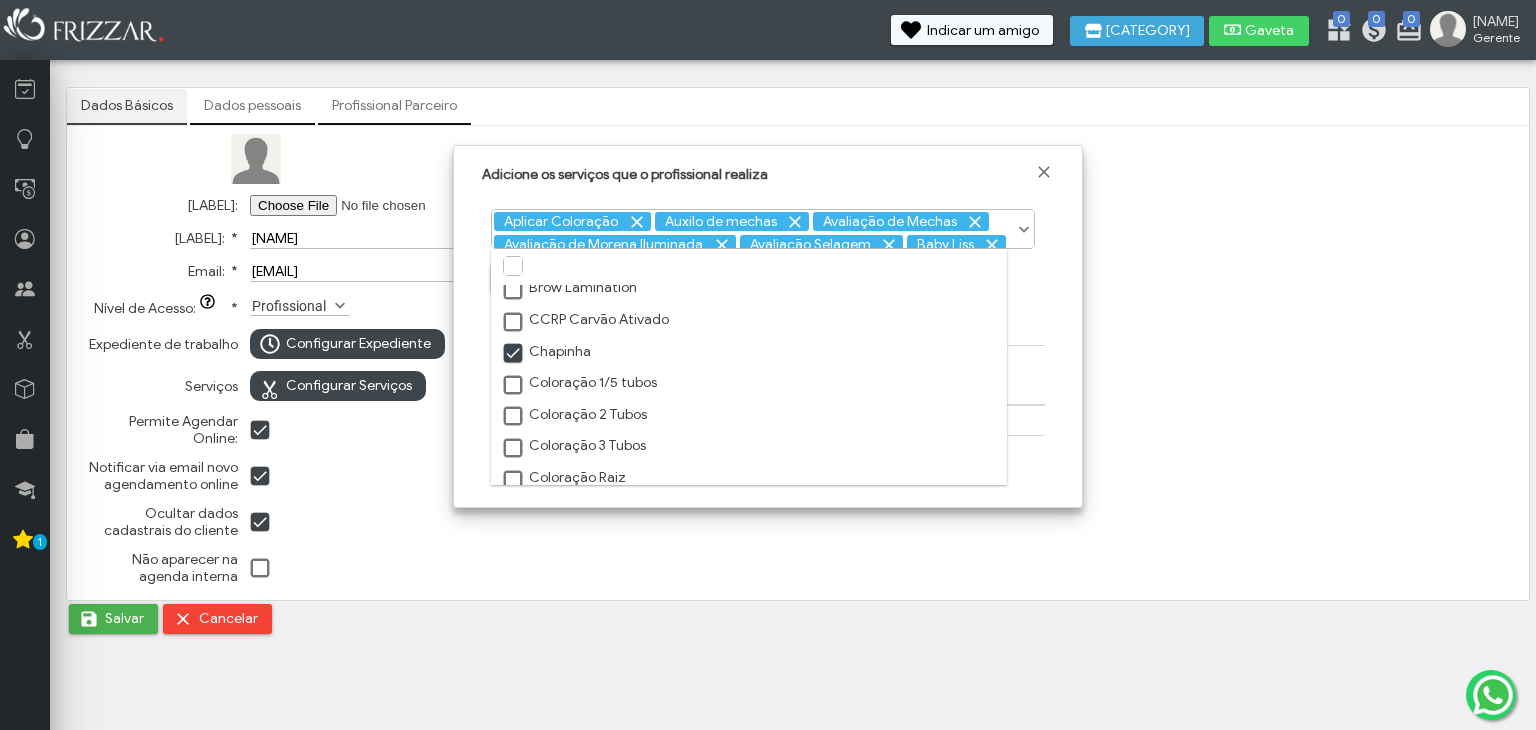 click at bounding box center [514, 386] 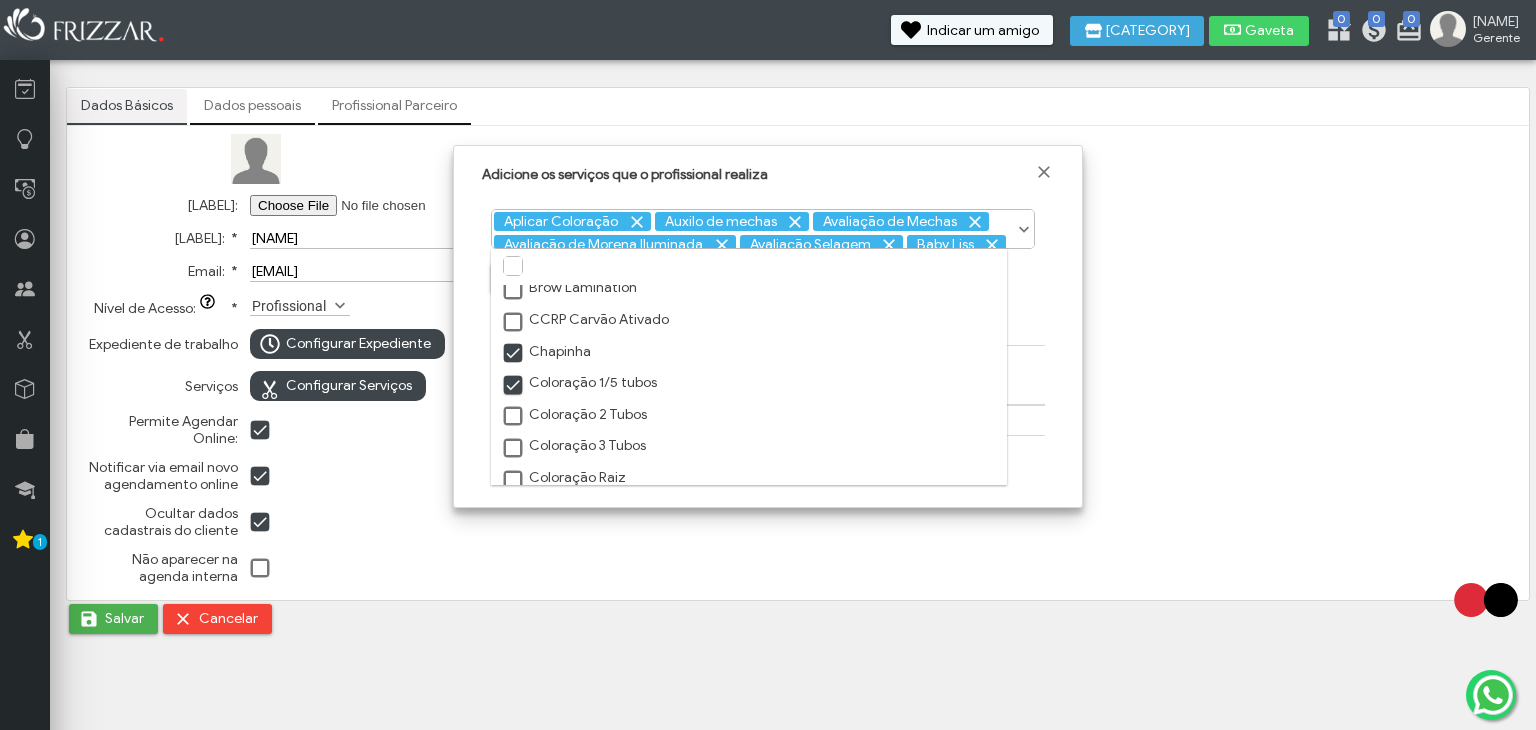 scroll, scrollTop: 9, scrollLeft: 10, axis: both 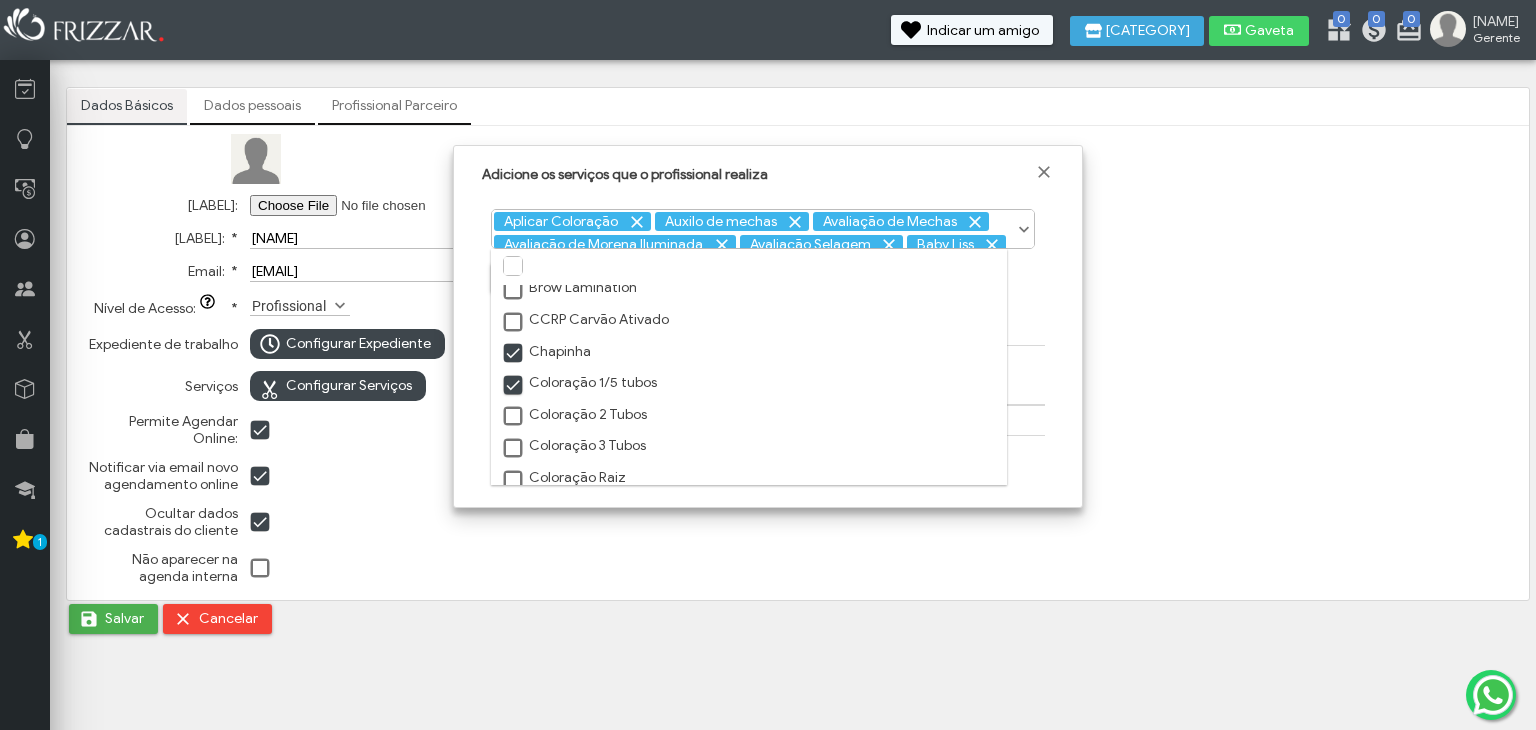 click at bounding box center (514, 417) 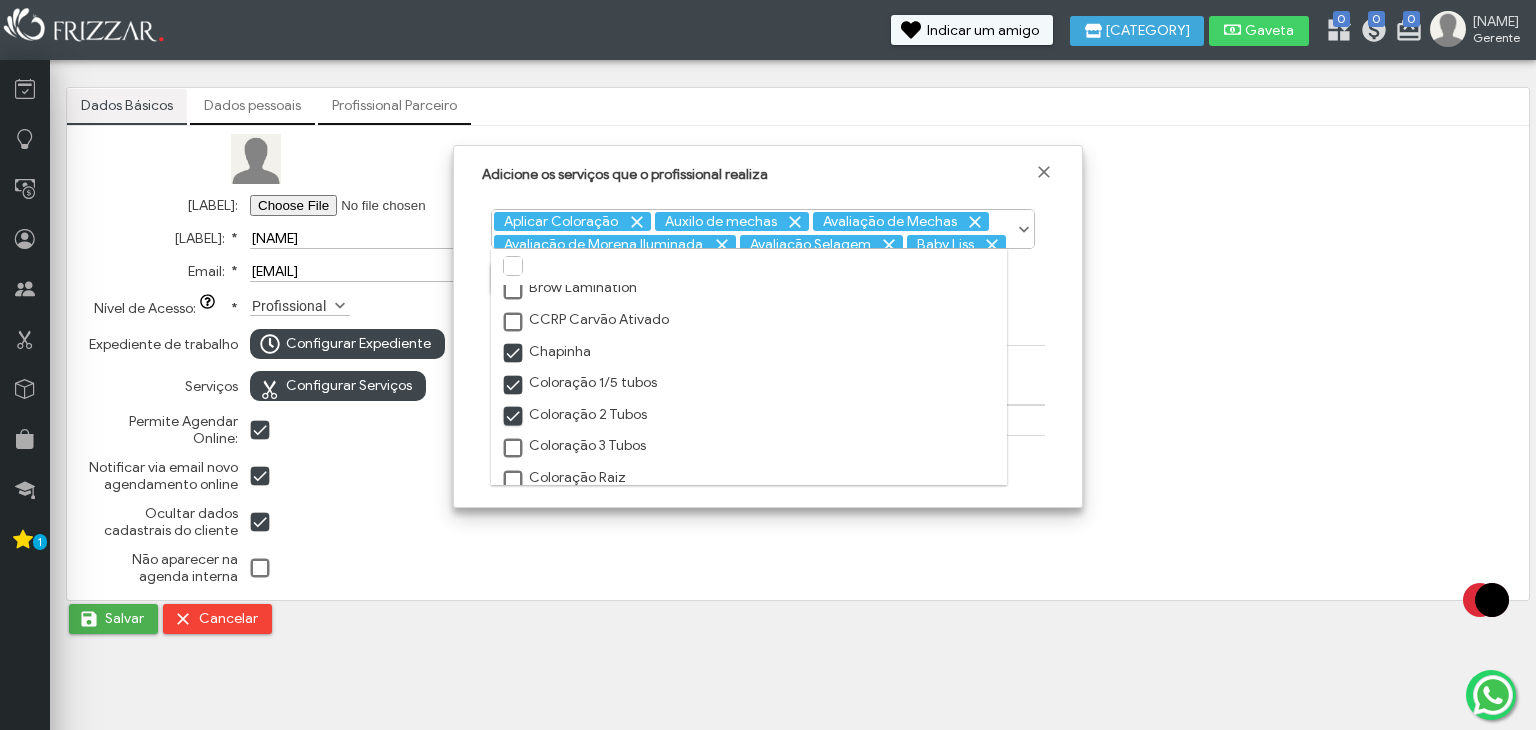 scroll, scrollTop: 9, scrollLeft: 10, axis: both 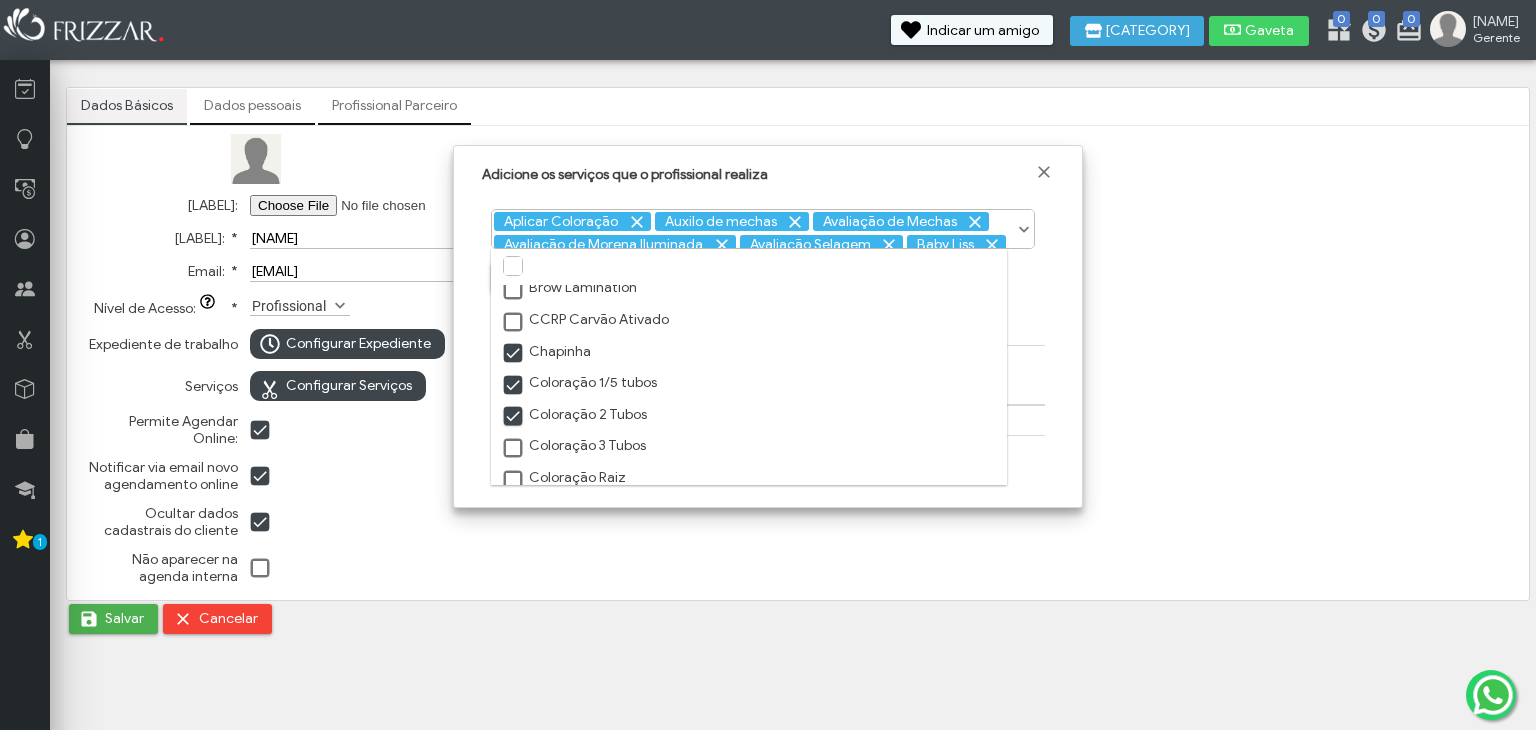 click at bounding box center [514, 449] 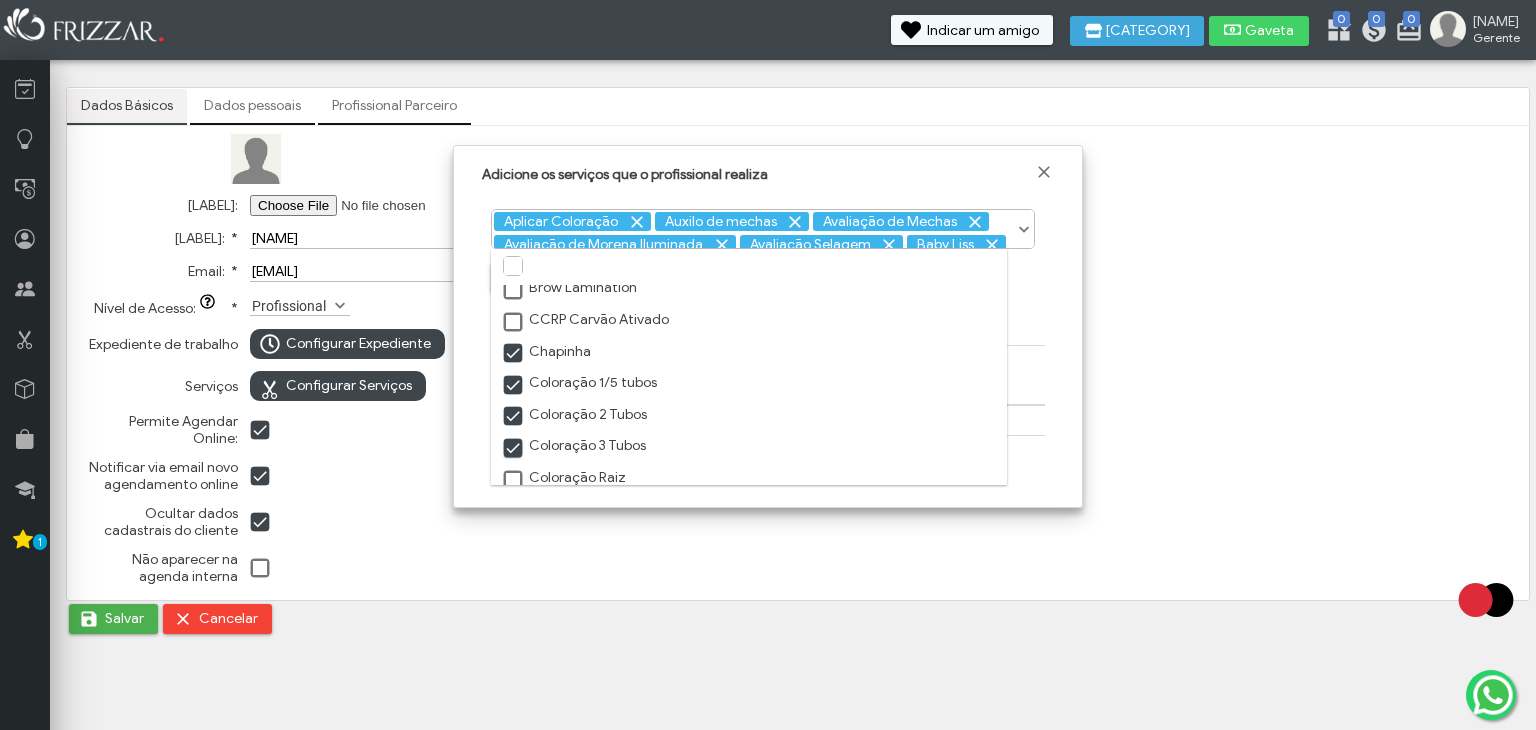 scroll, scrollTop: 9, scrollLeft: 10, axis: both 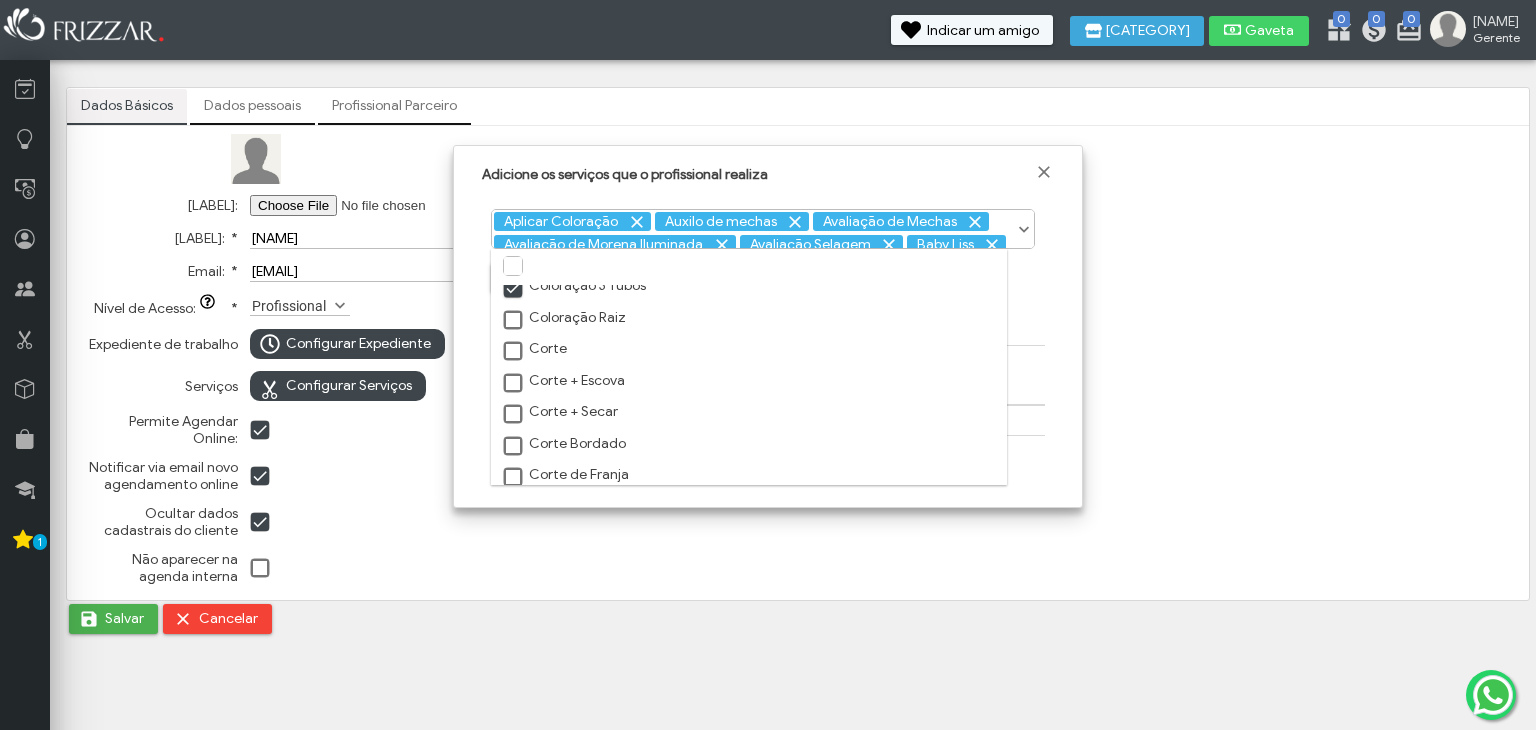 click at bounding box center [514, 321] 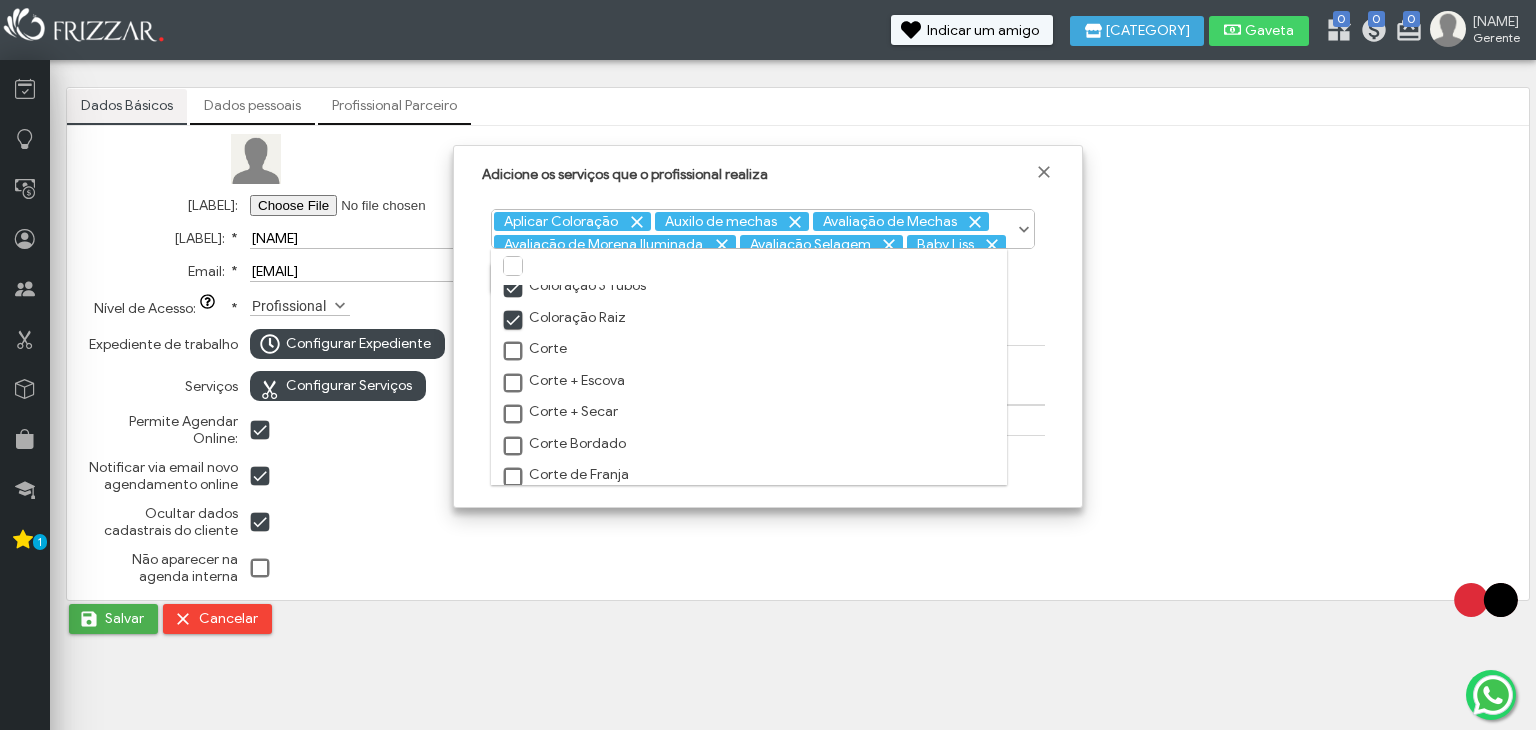 scroll, scrollTop: 9, scrollLeft: 10, axis: both 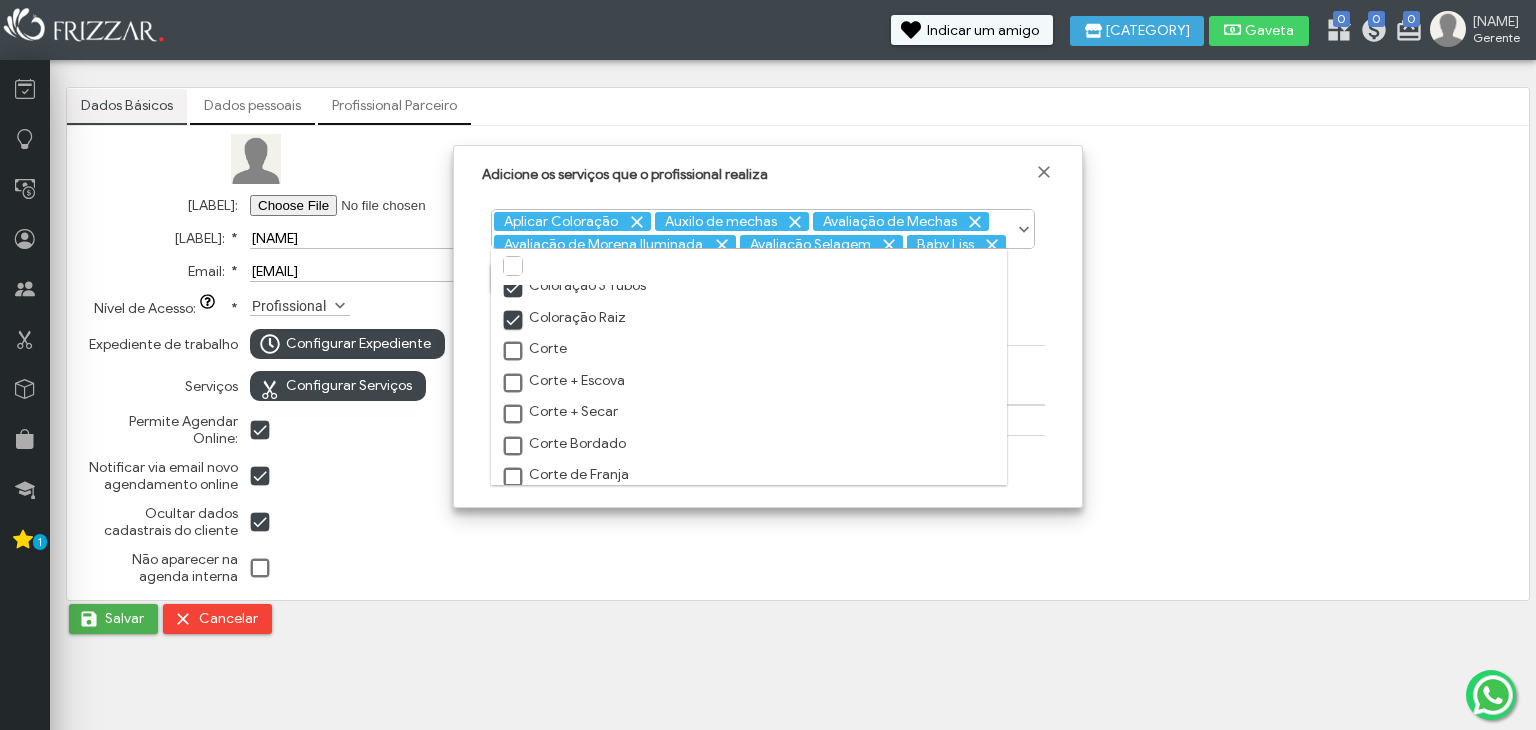 click at bounding box center (514, 352) 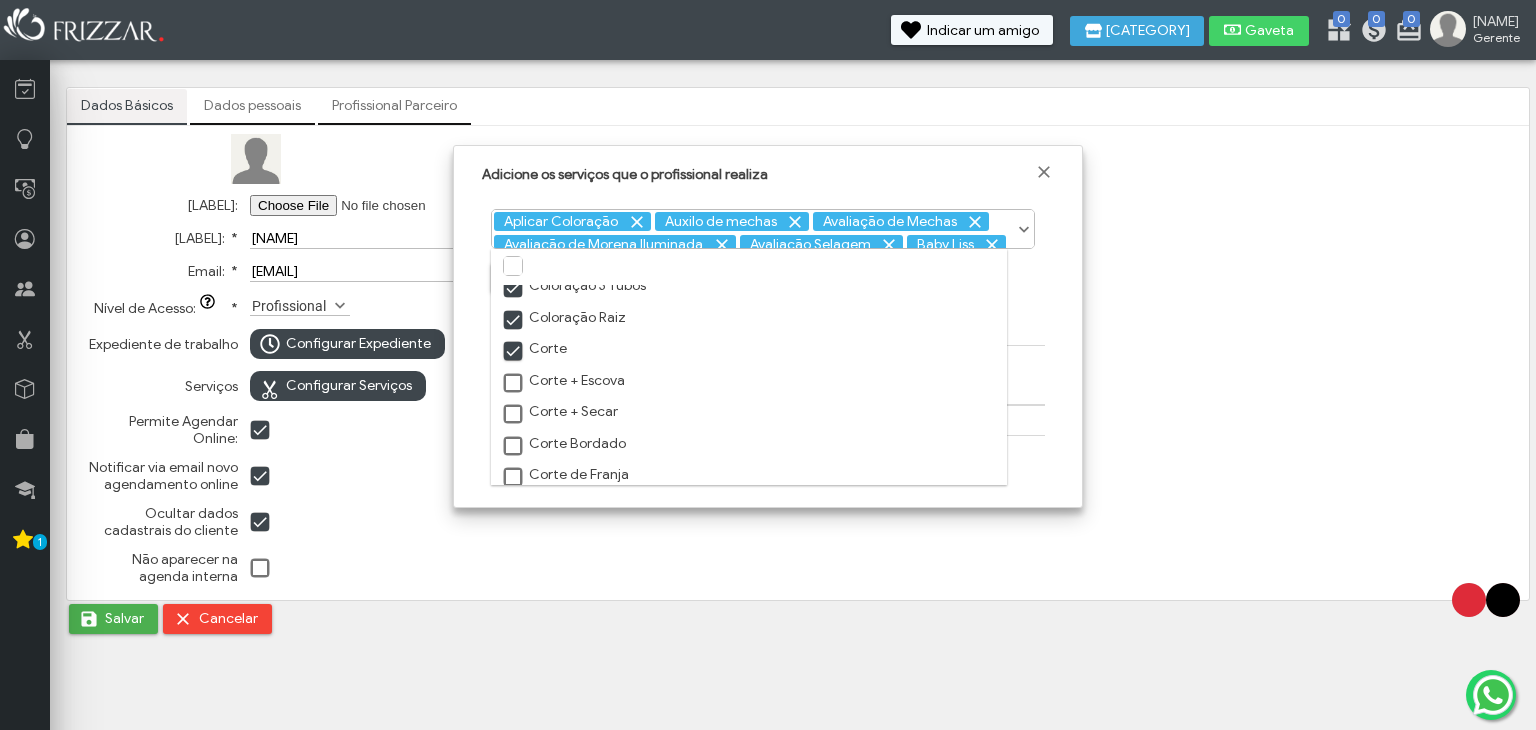 scroll, scrollTop: 9, scrollLeft: 10, axis: both 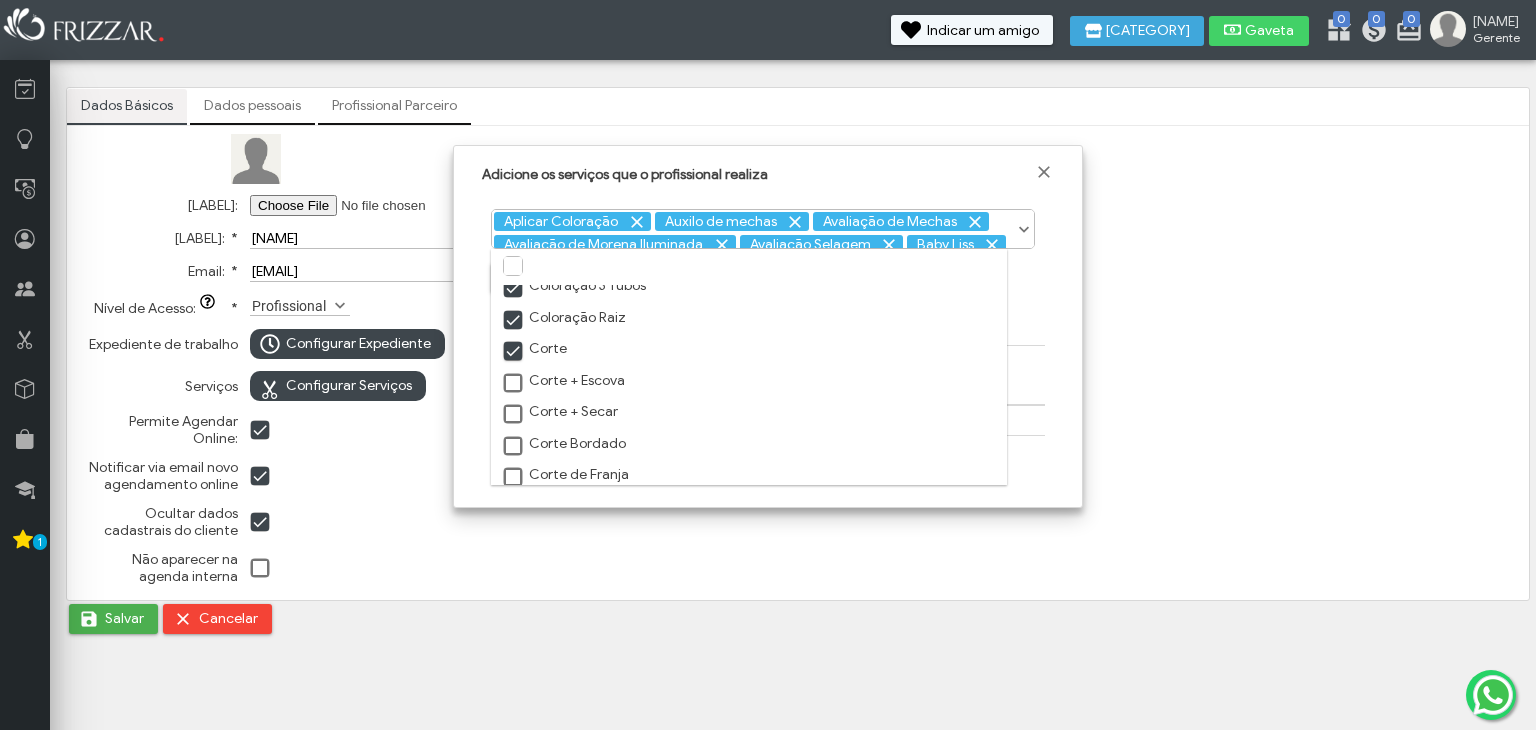 click at bounding box center [514, 384] 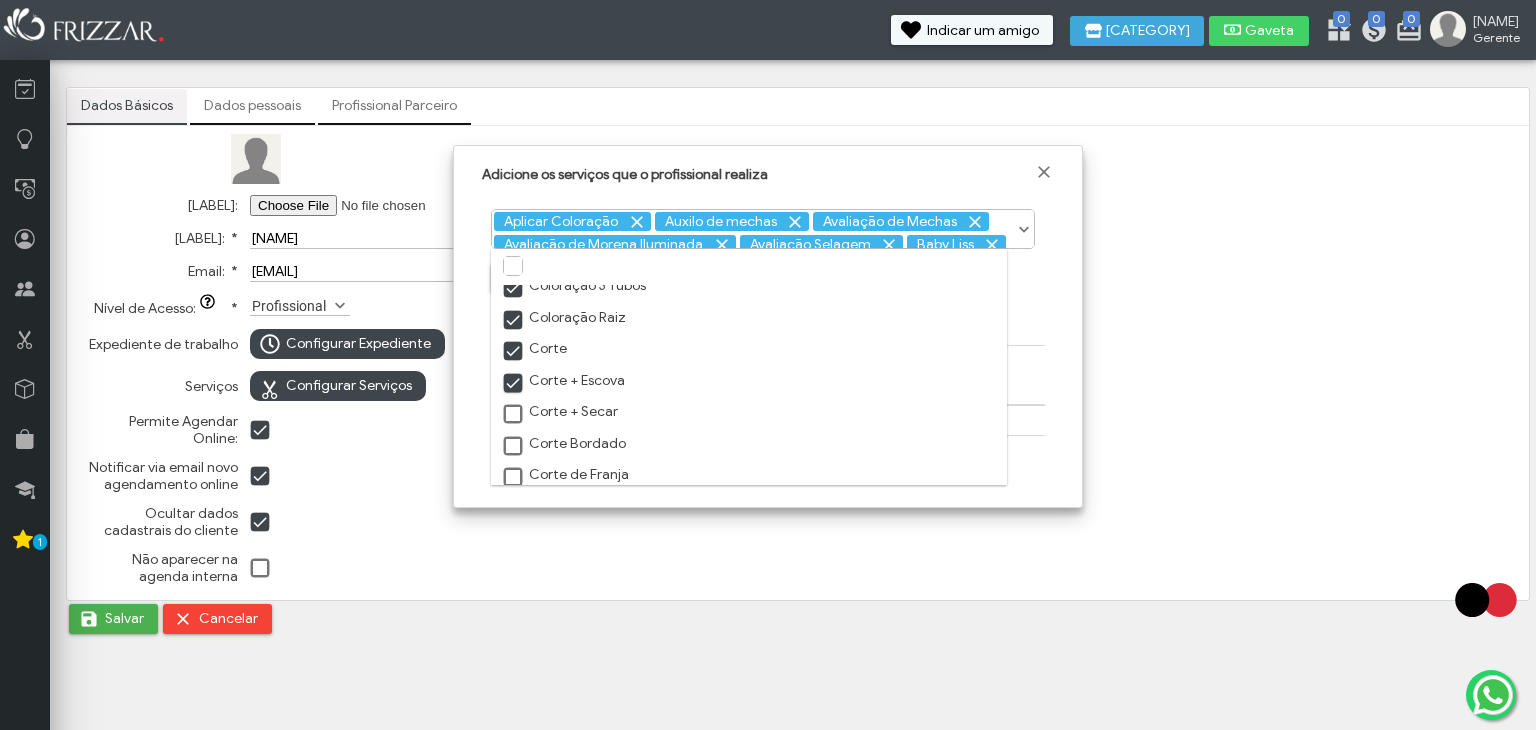 scroll, scrollTop: 9, scrollLeft: 10, axis: both 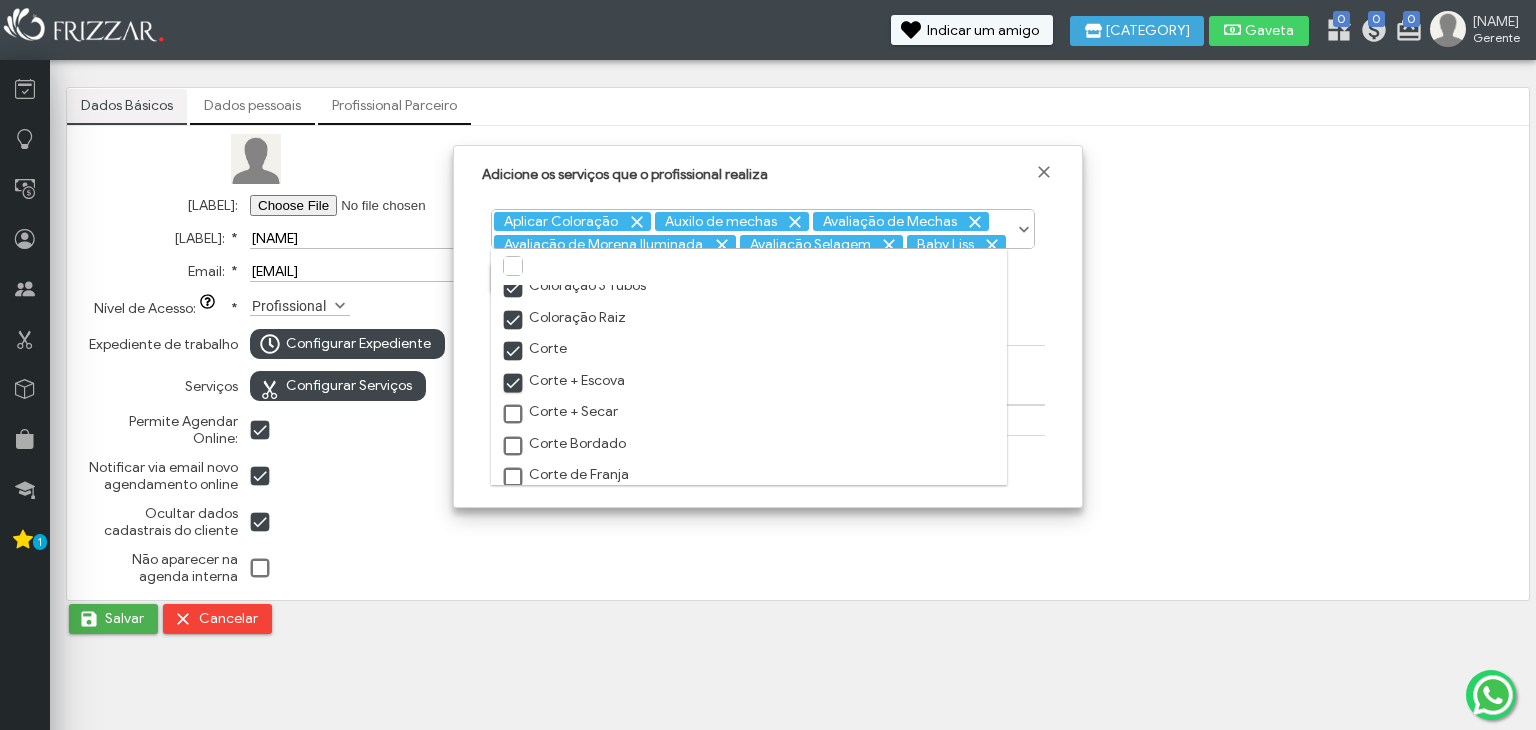 click at bounding box center (514, 415) 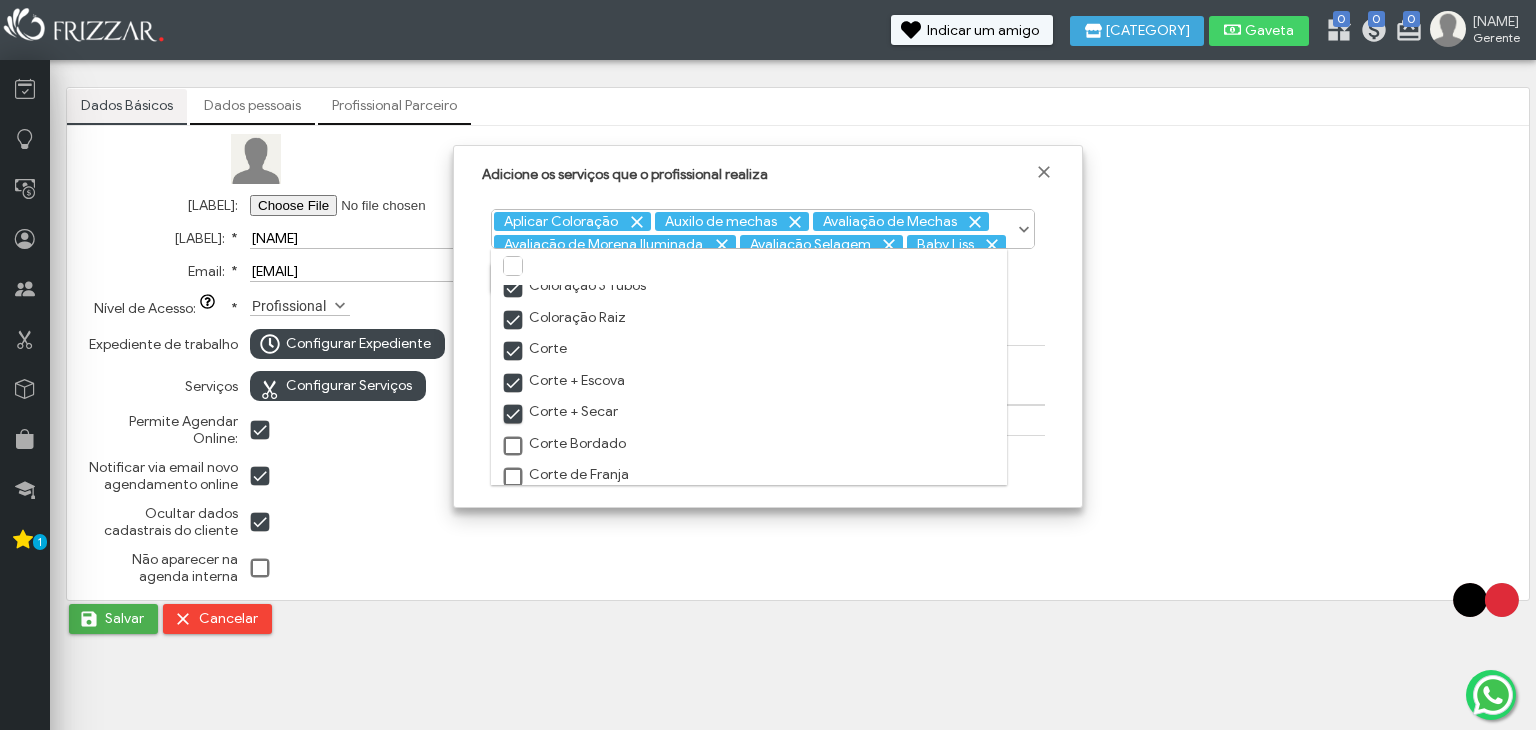 scroll, scrollTop: 9, scrollLeft: 10, axis: both 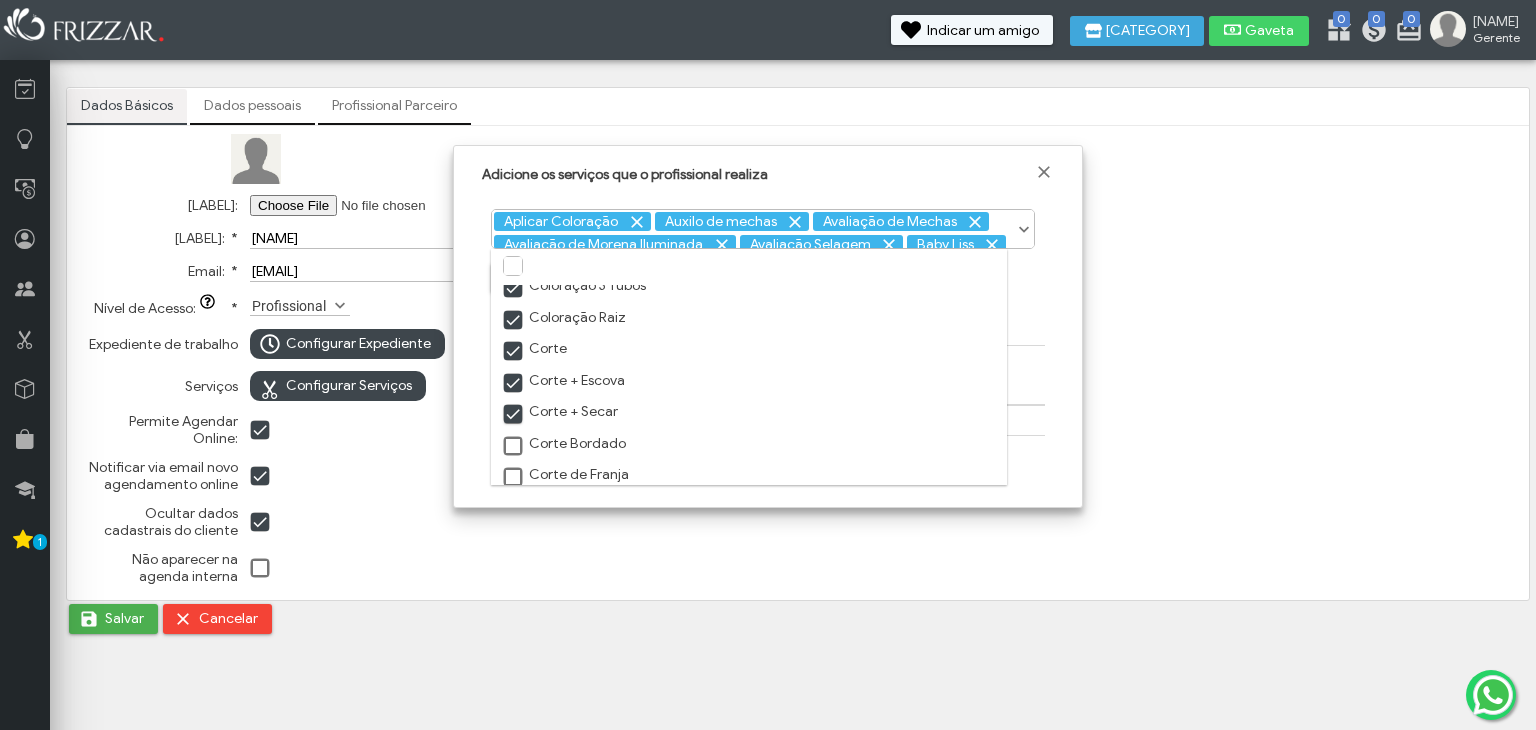 click on "Corte Bordado" at bounding box center (749, 443) 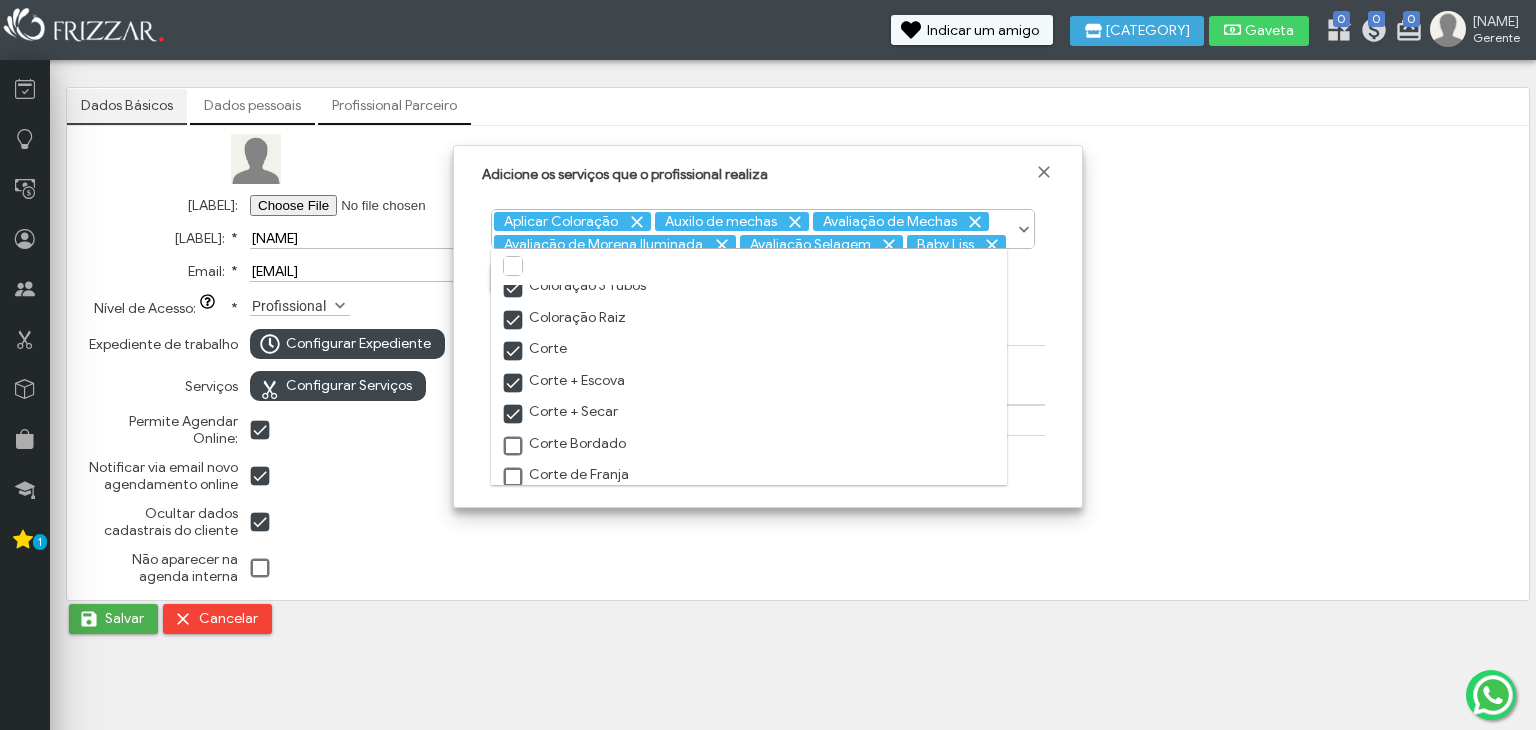 click at bounding box center (514, 447) 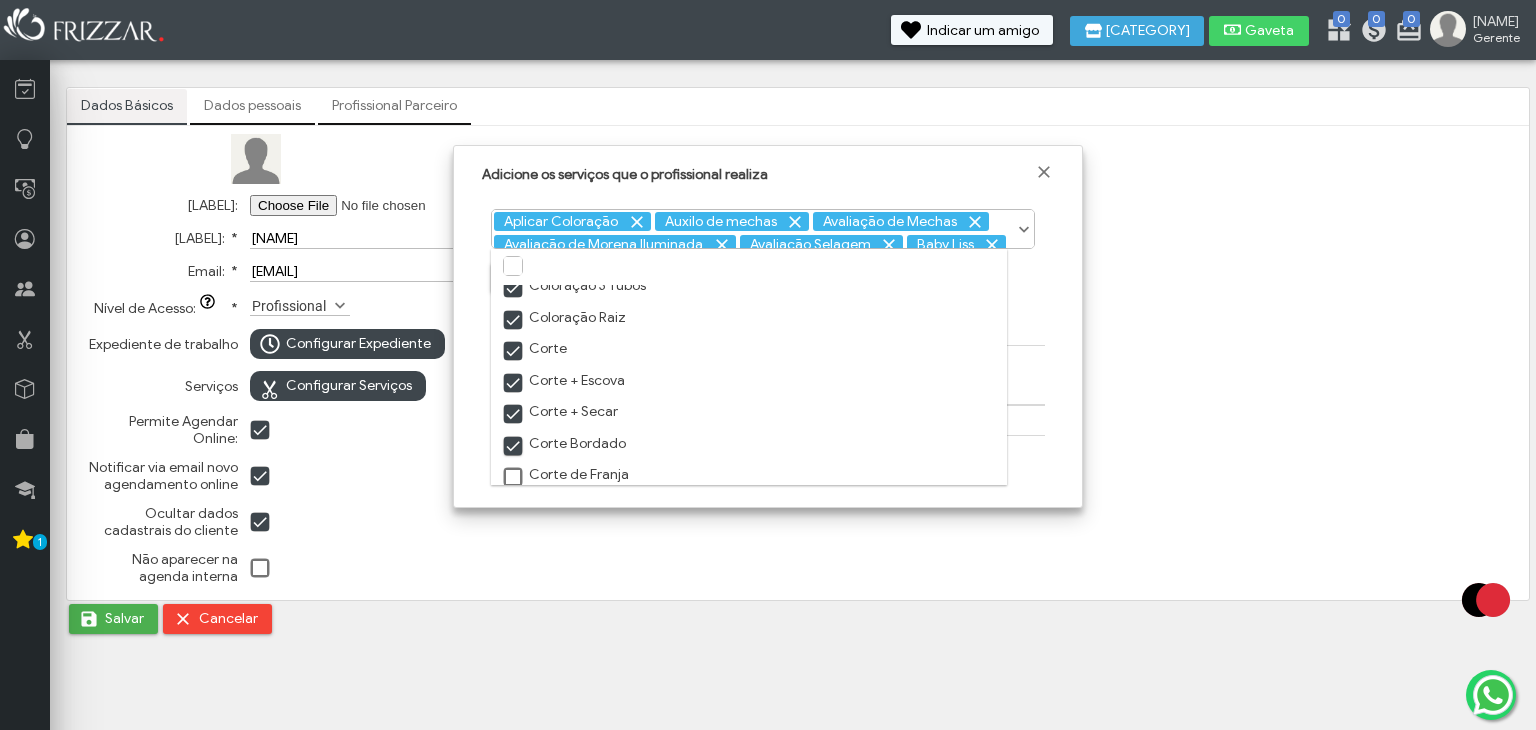 scroll, scrollTop: 9, scrollLeft: 10, axis: both 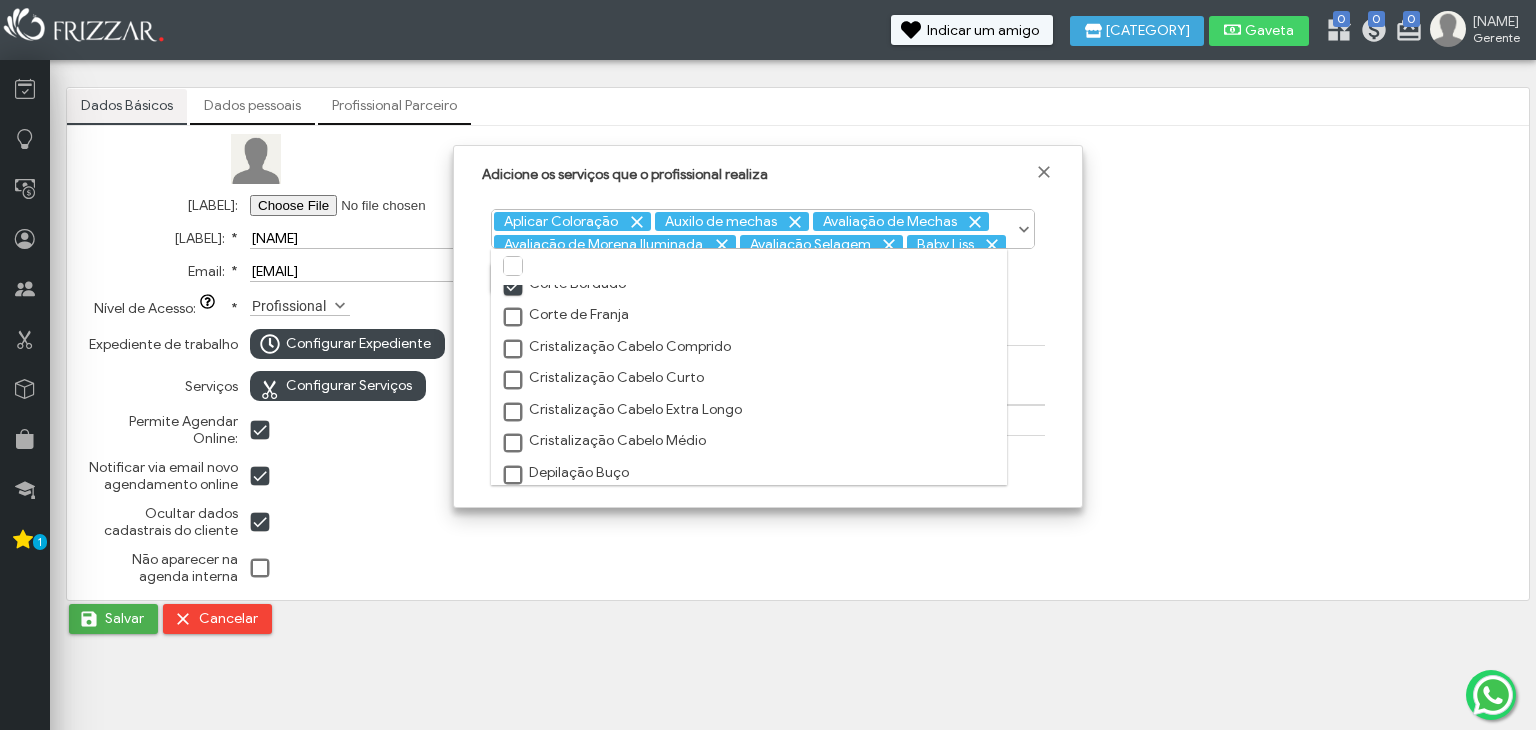 click at bounding box center [514, 318] 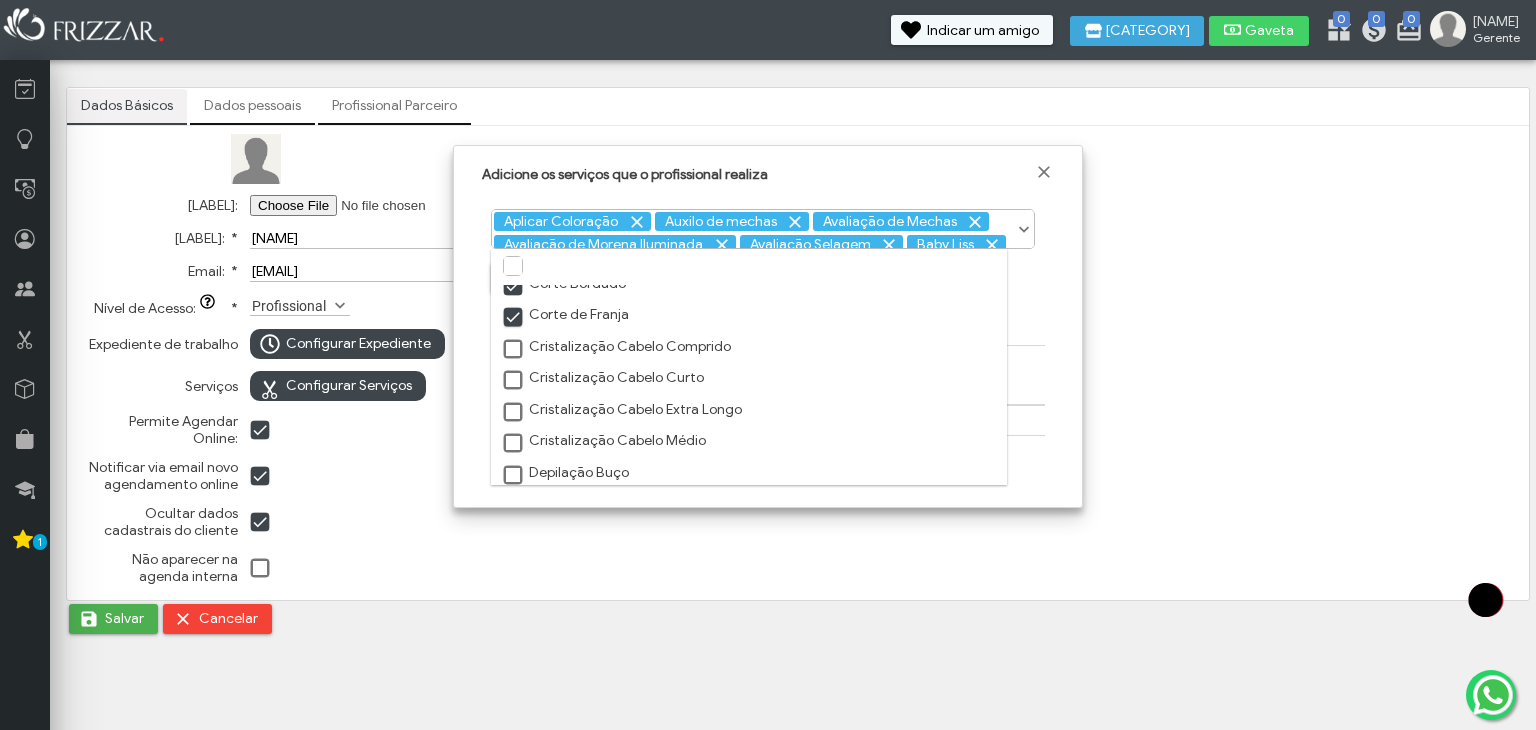 scroll, scrollTop: 9, scrollLeft: 10, axis: both 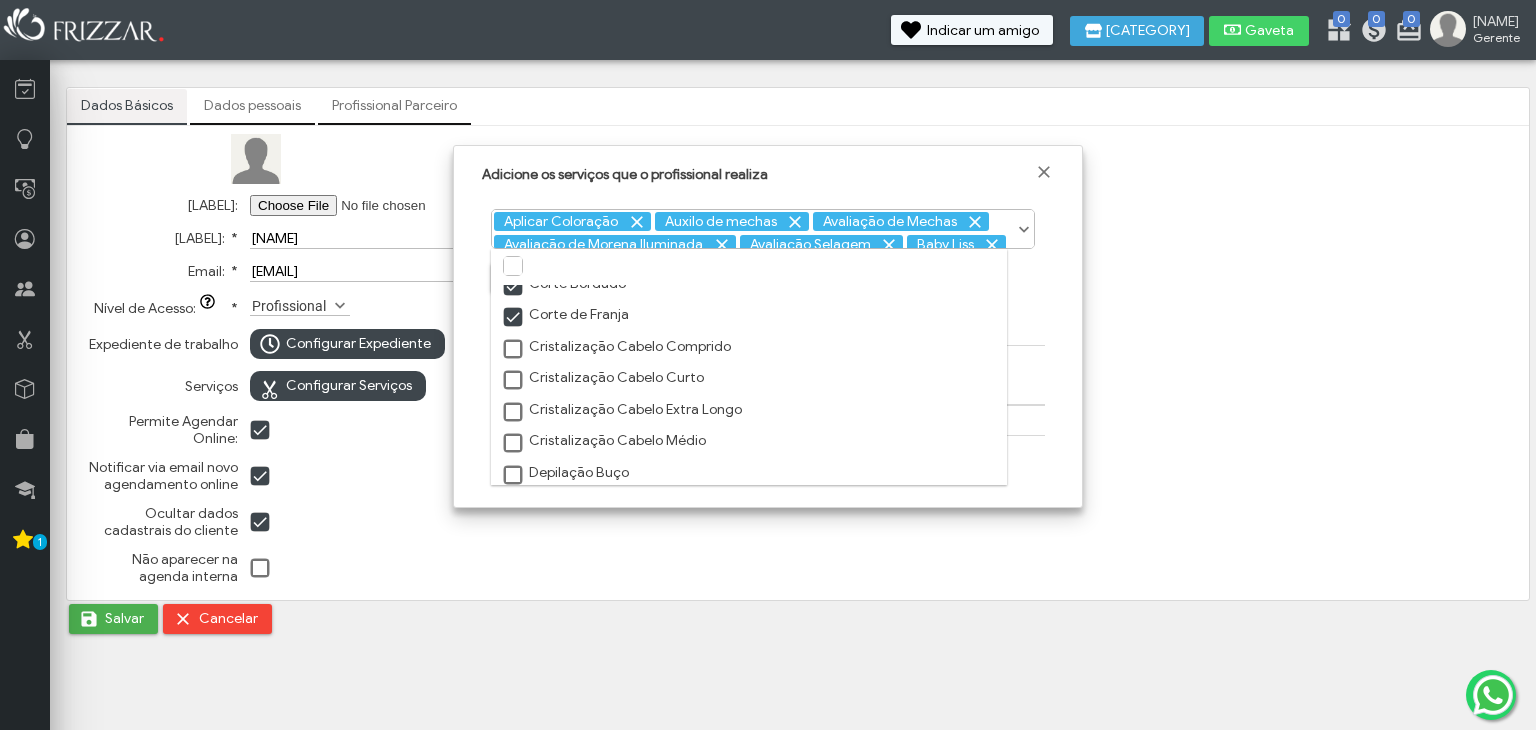 click at bounding box center (514, 350) 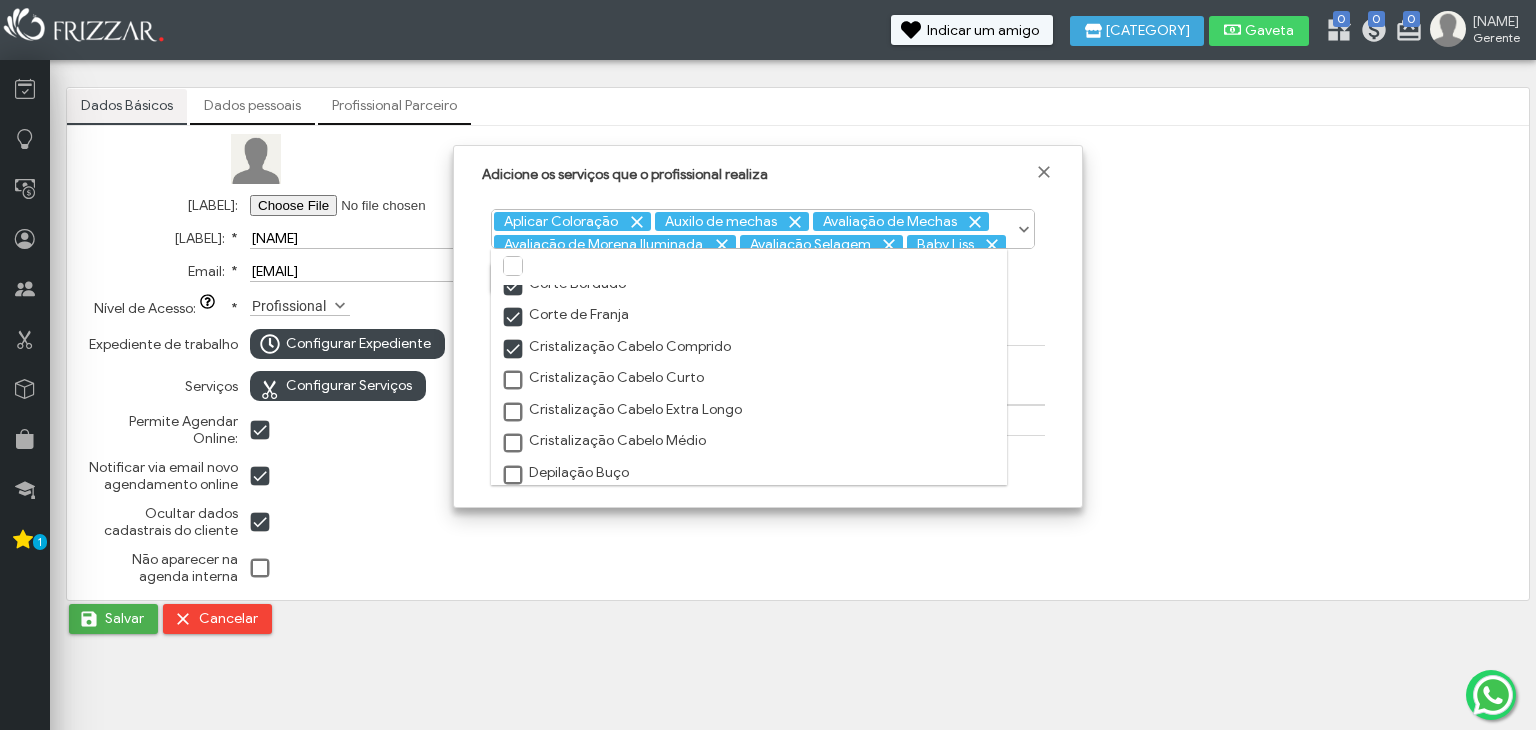 click on "Cristalização Cabelo Curto" at bounding box center (749, 378) 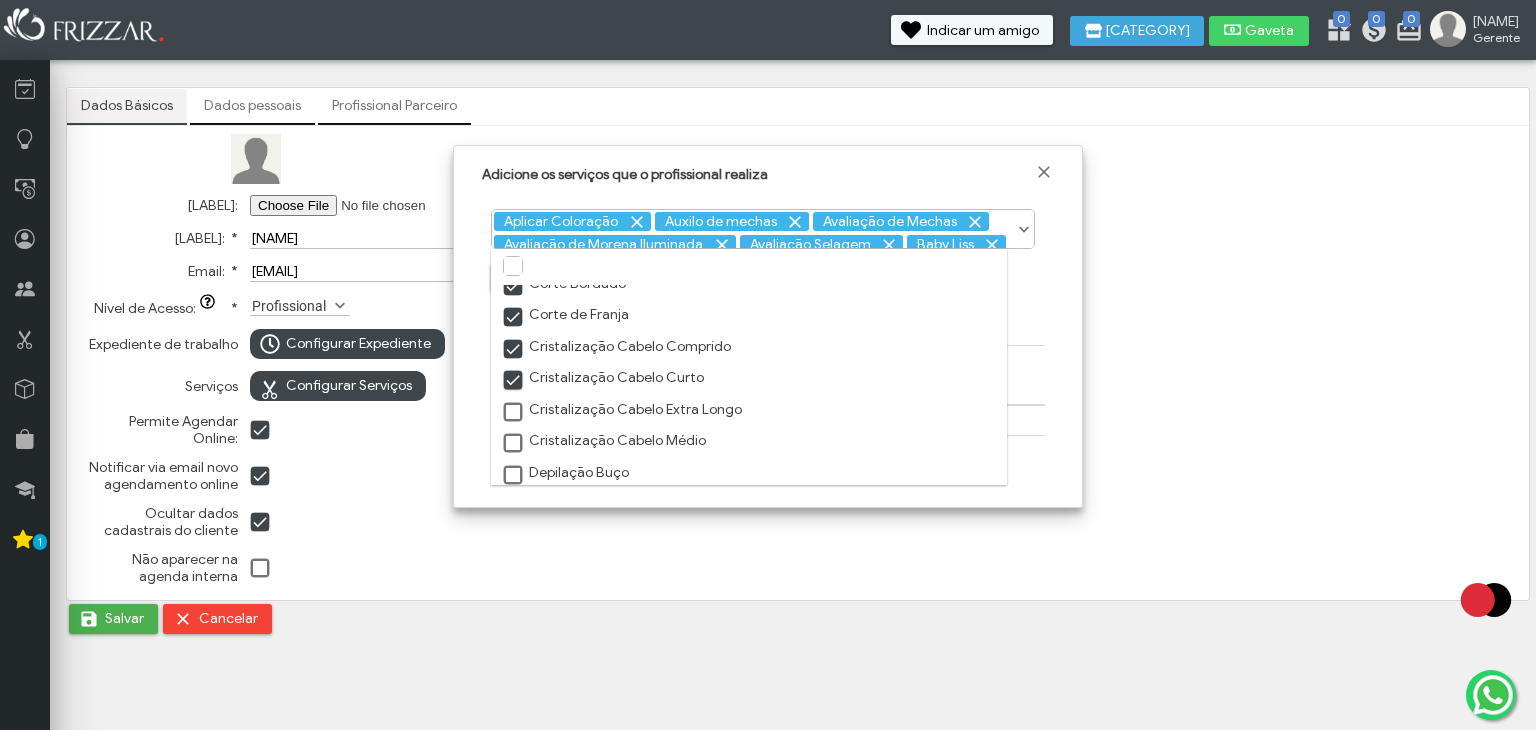 scroll, scrollTop: 9, scrollLeft: 10, axis: both 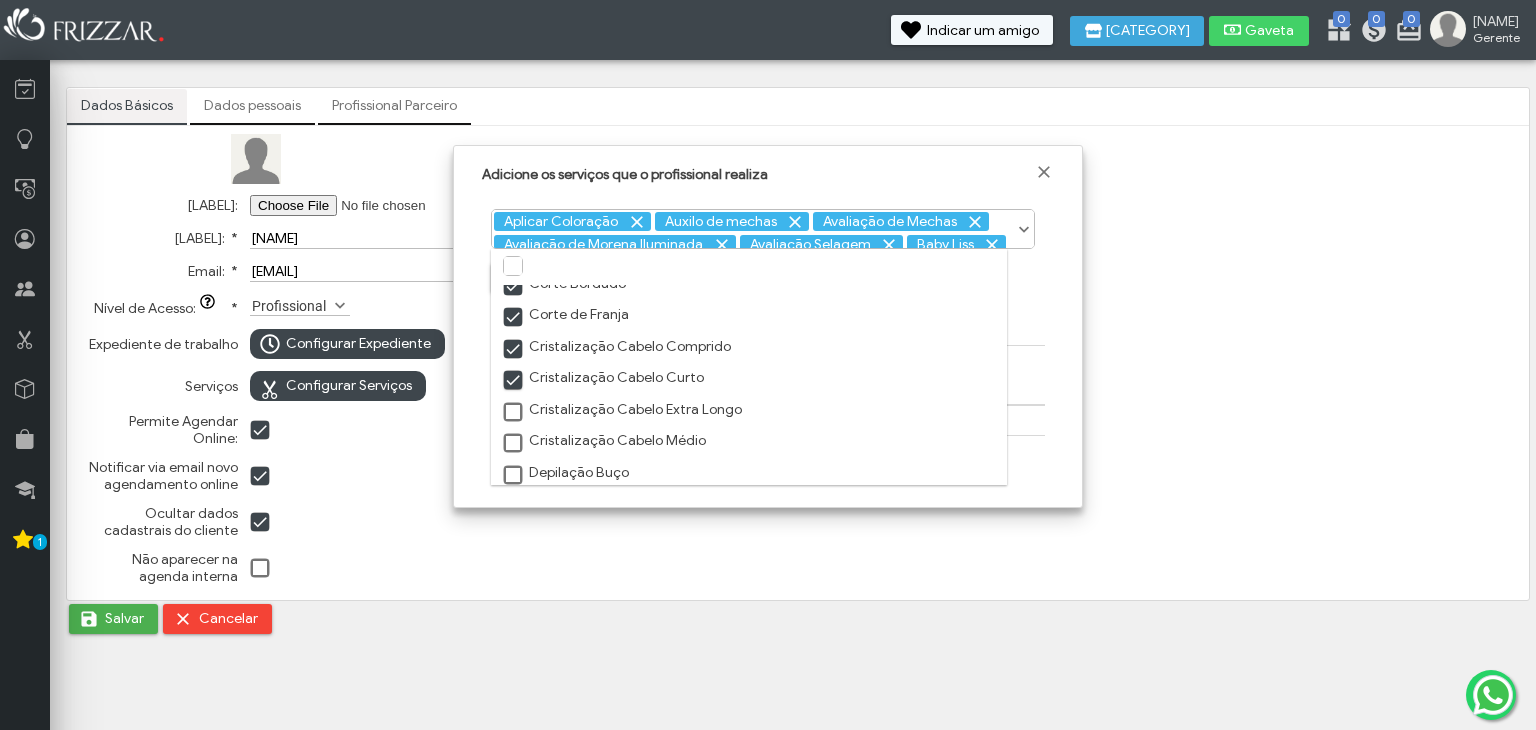 click at bounding box center [514, 413] 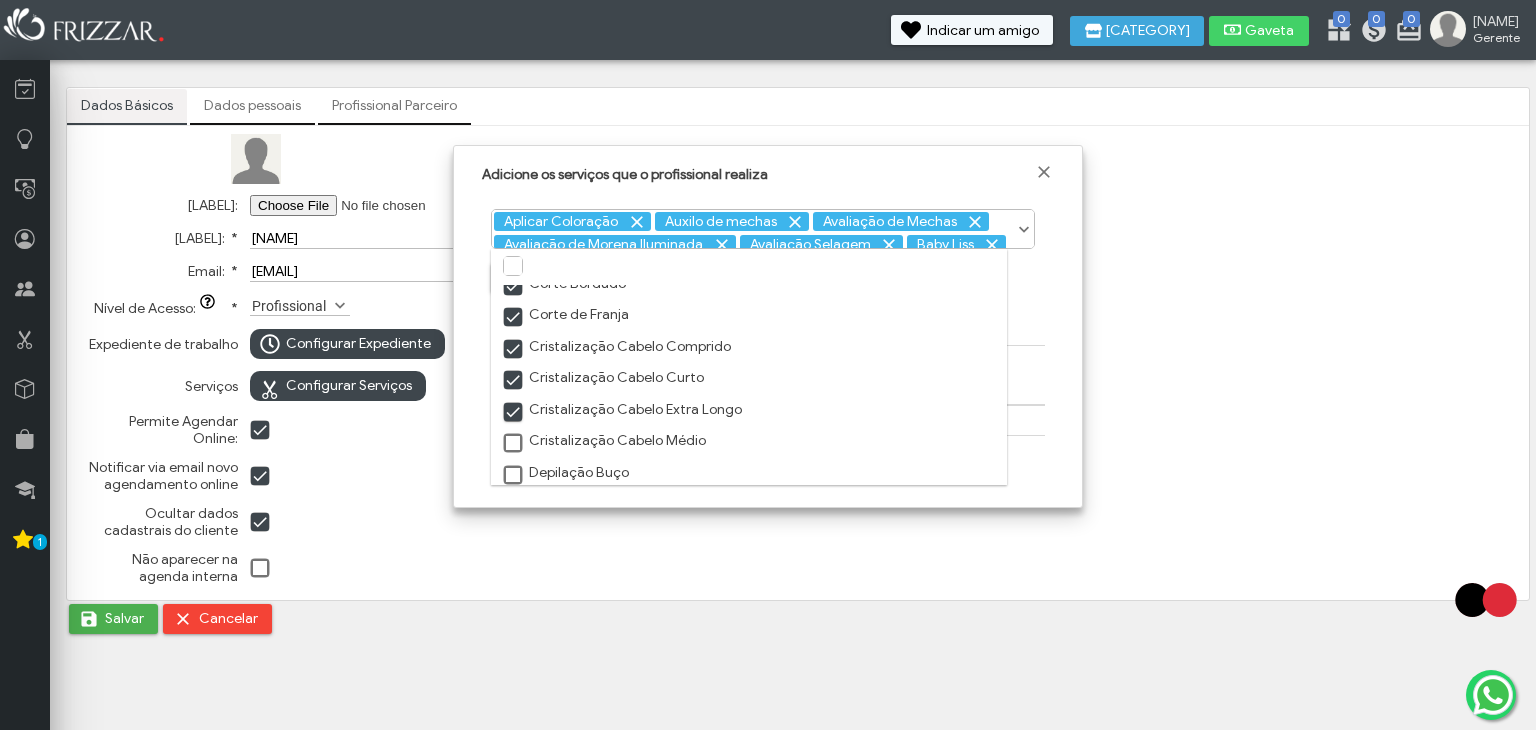 scroll, scrollTop: 9, scrollLeft: 10, axis: both 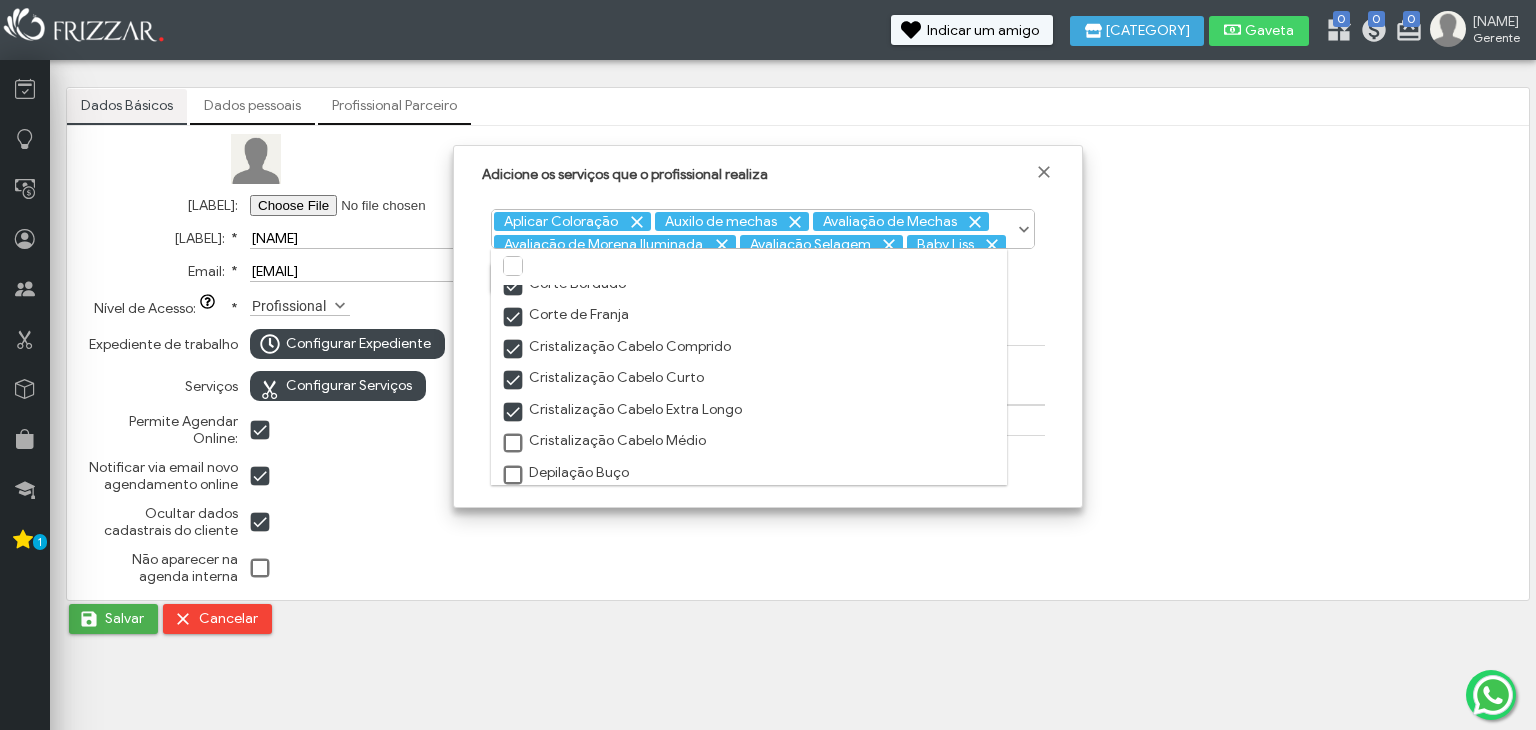 click at bounding box center (514, 444) 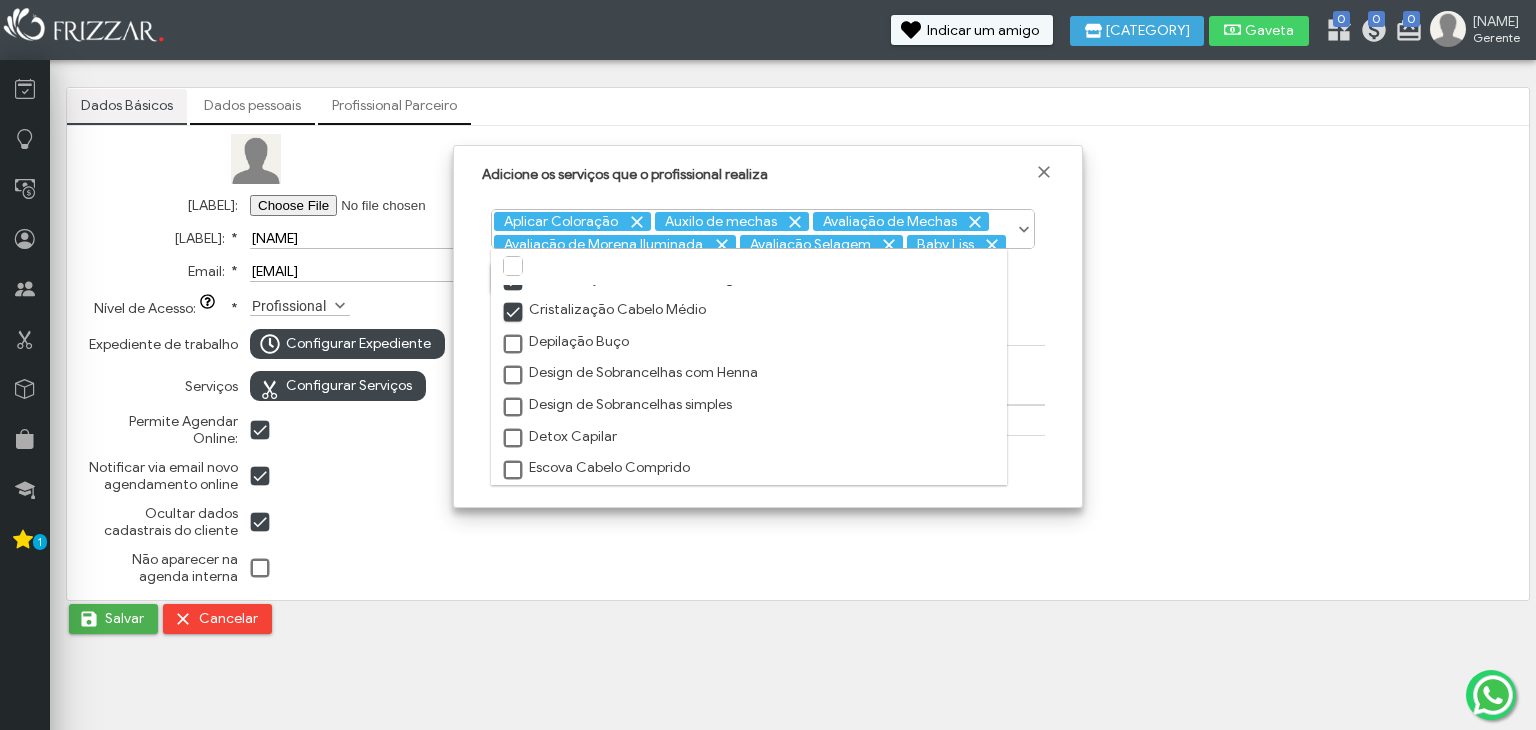scroll, scrollTop: 840, scrollLeft: 0, axis: vertical 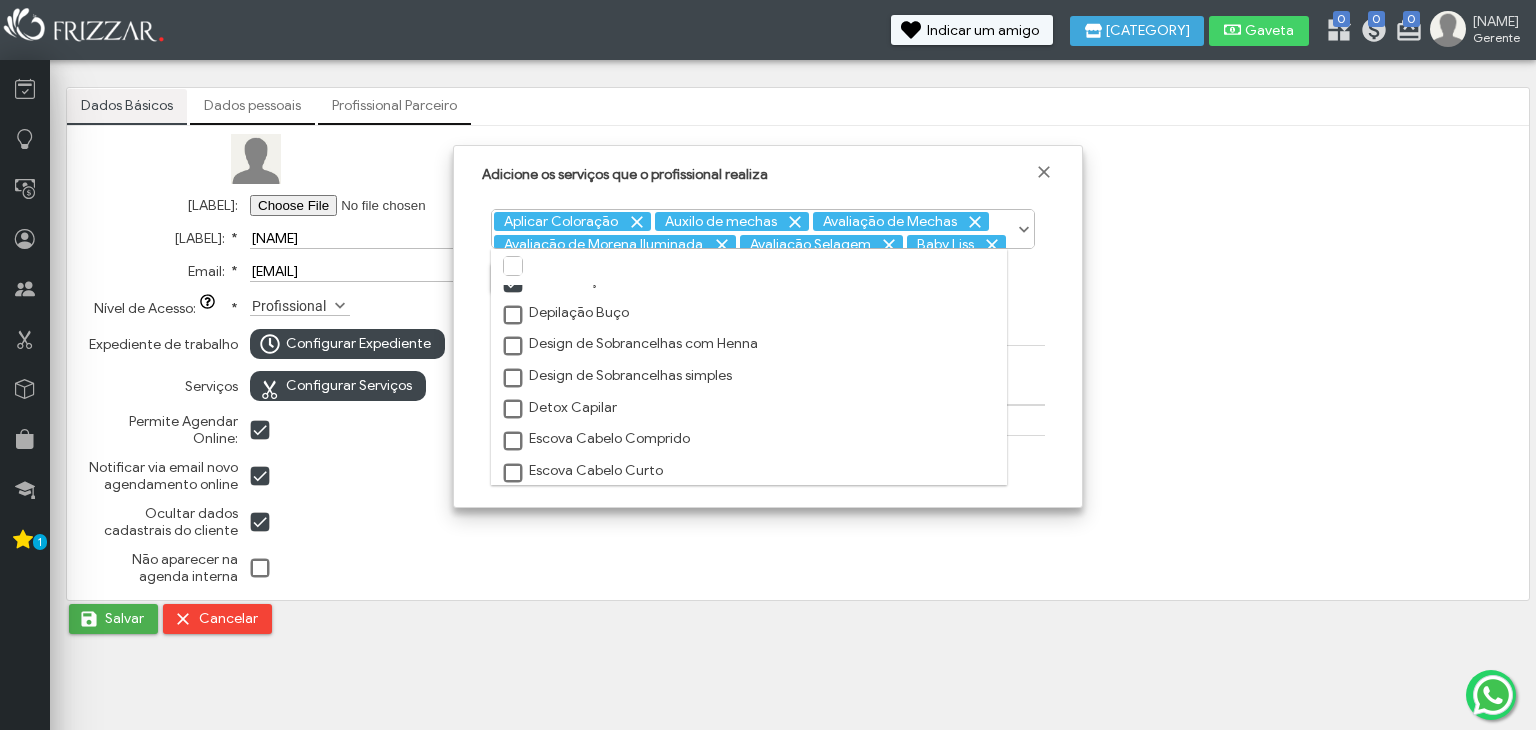 click at bounding box center (514, 316) 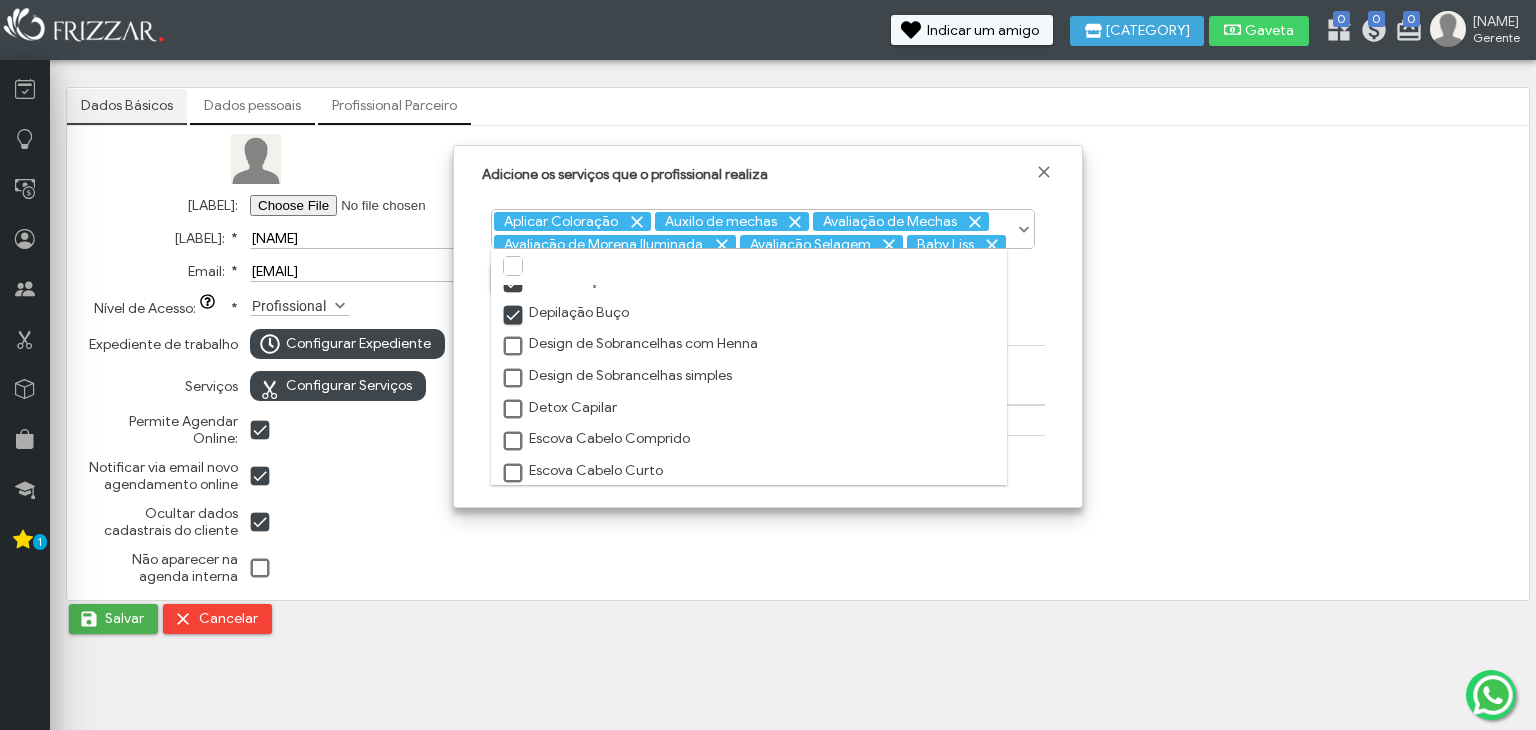 click at bounding box center (514, 347) 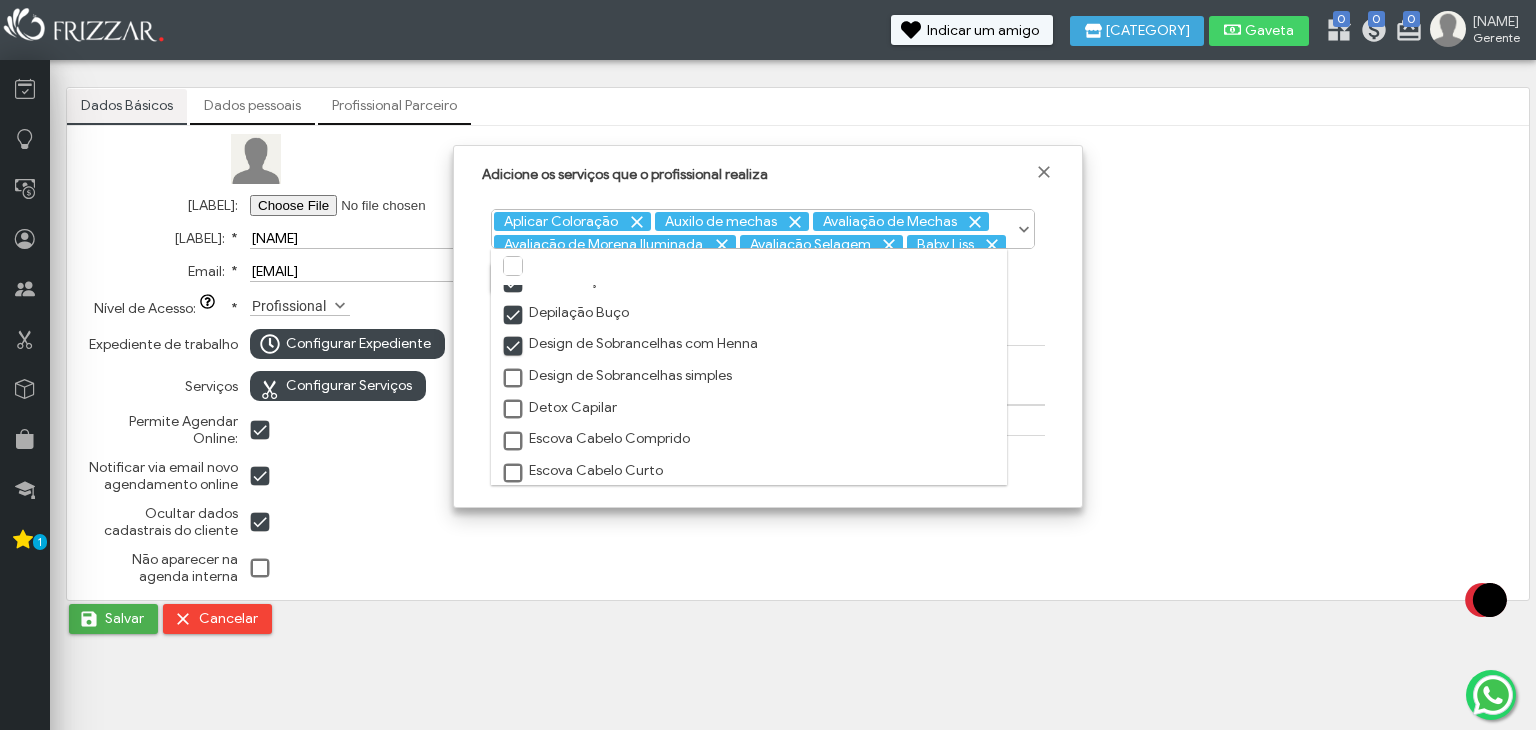 scroll, scrollTop: 9, scrollLeft: 10, axis: both 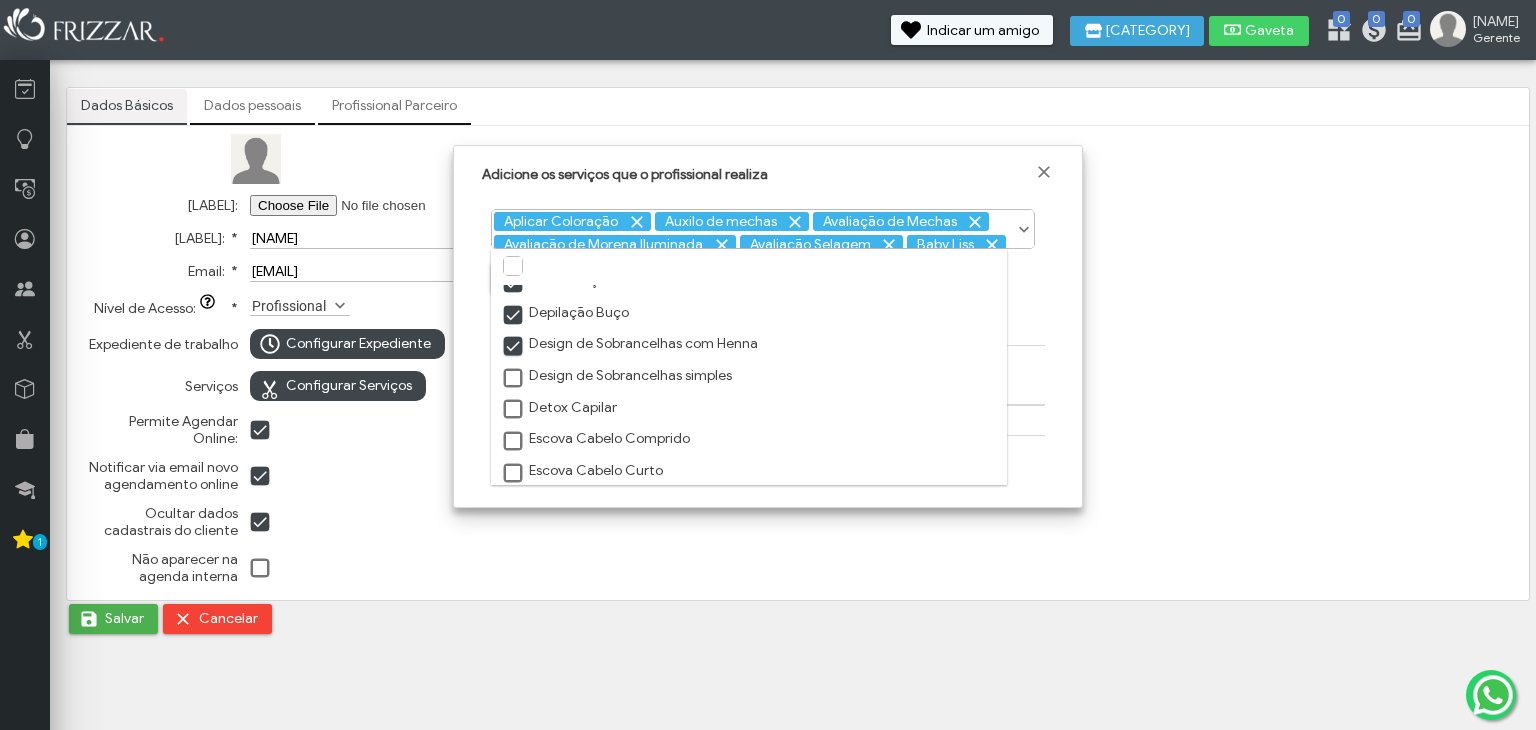 click at bounding box center (514, 379) 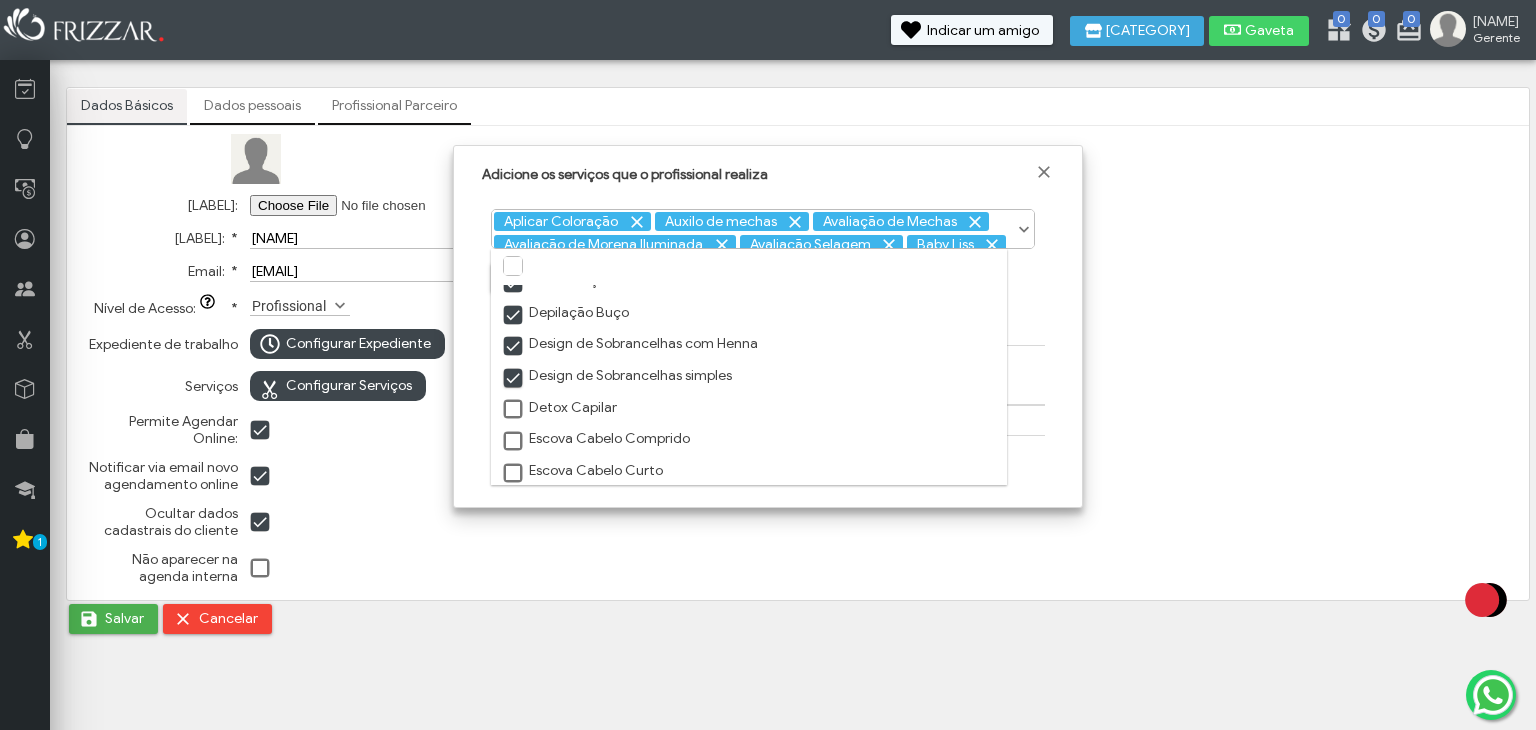 scroll 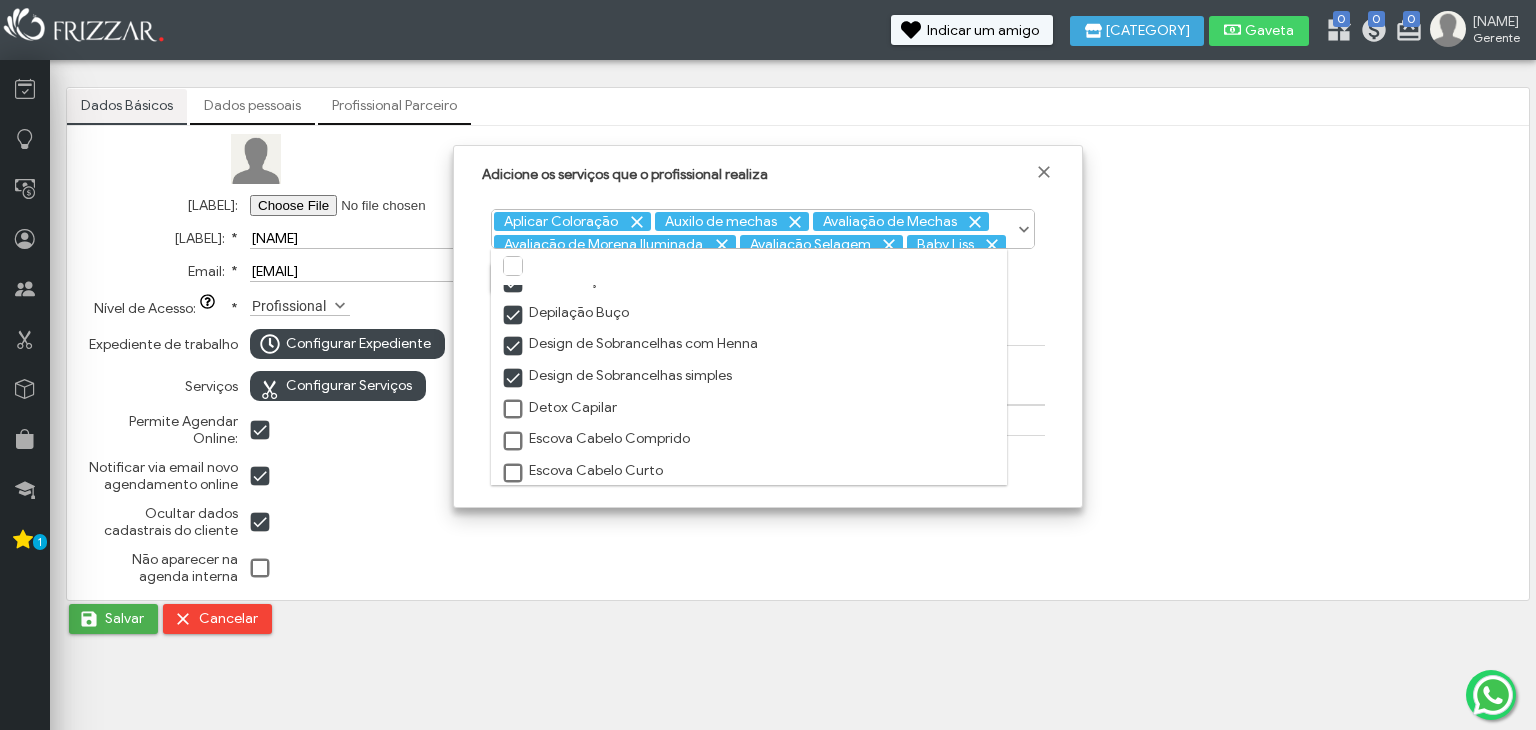 click at bounding box center (514, 410) 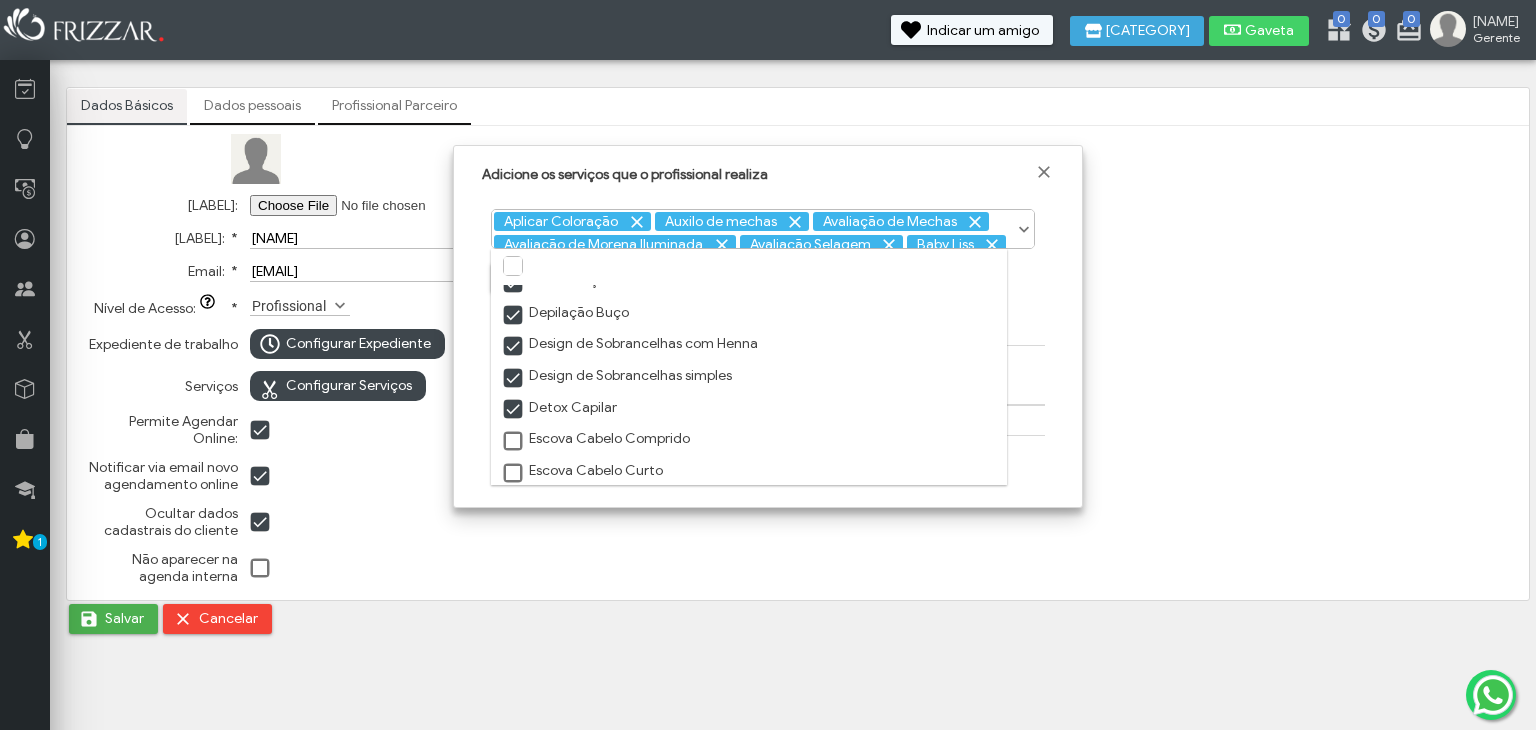 click at bounding box center (514, 442) 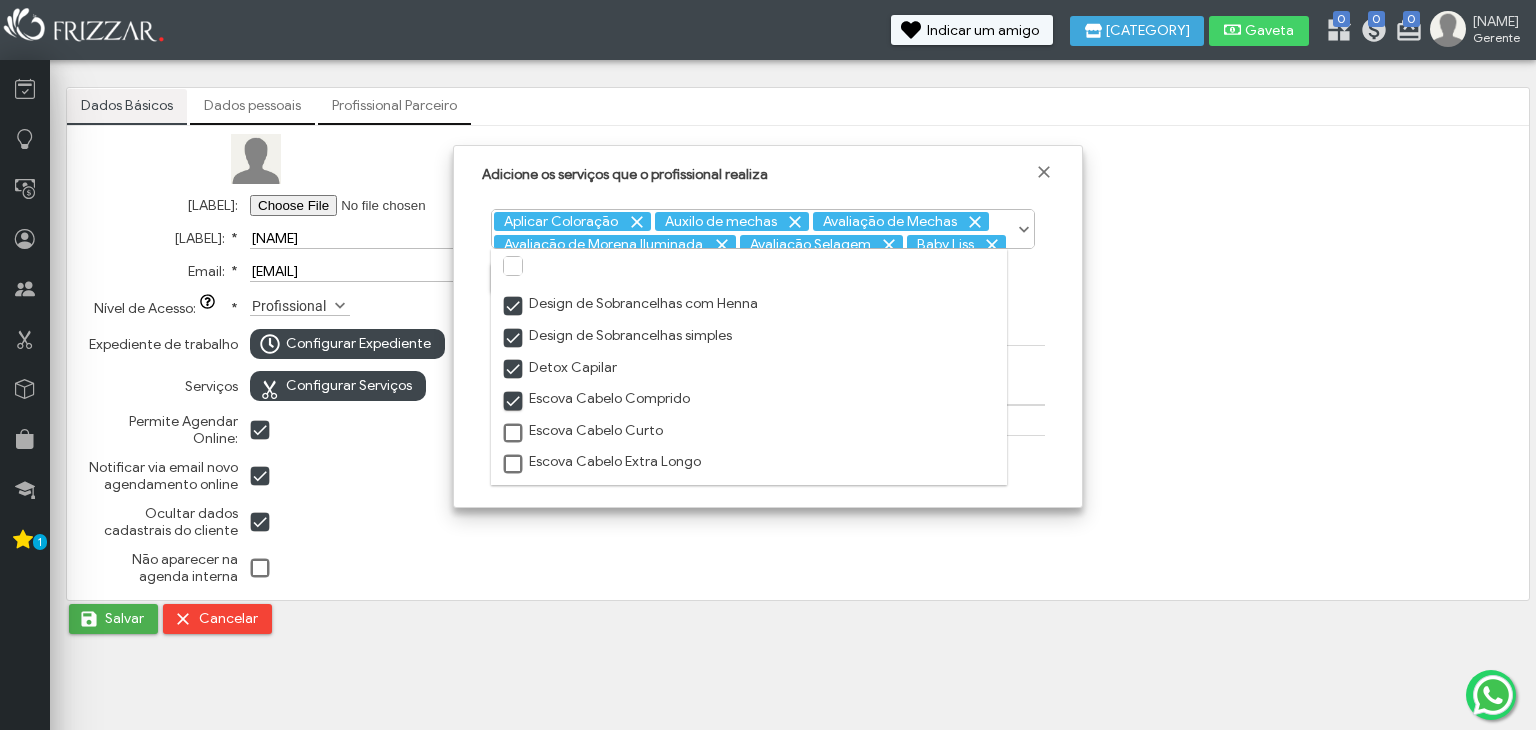 click on "Escova Cabelo Extra Longo" at bounding box center (749, 462) 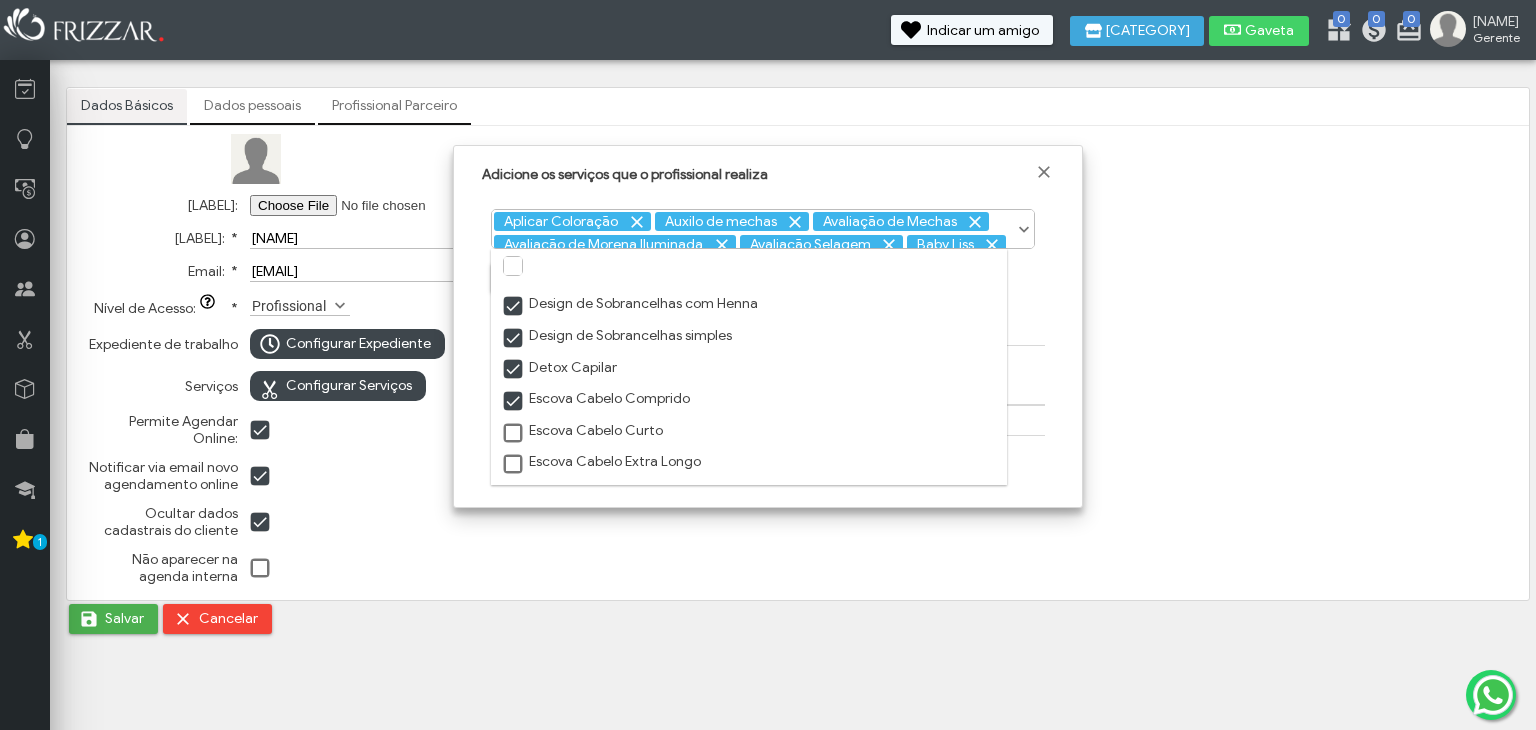click on "Escova Cabelo Extra Longo" at bounding box center (749, 462) 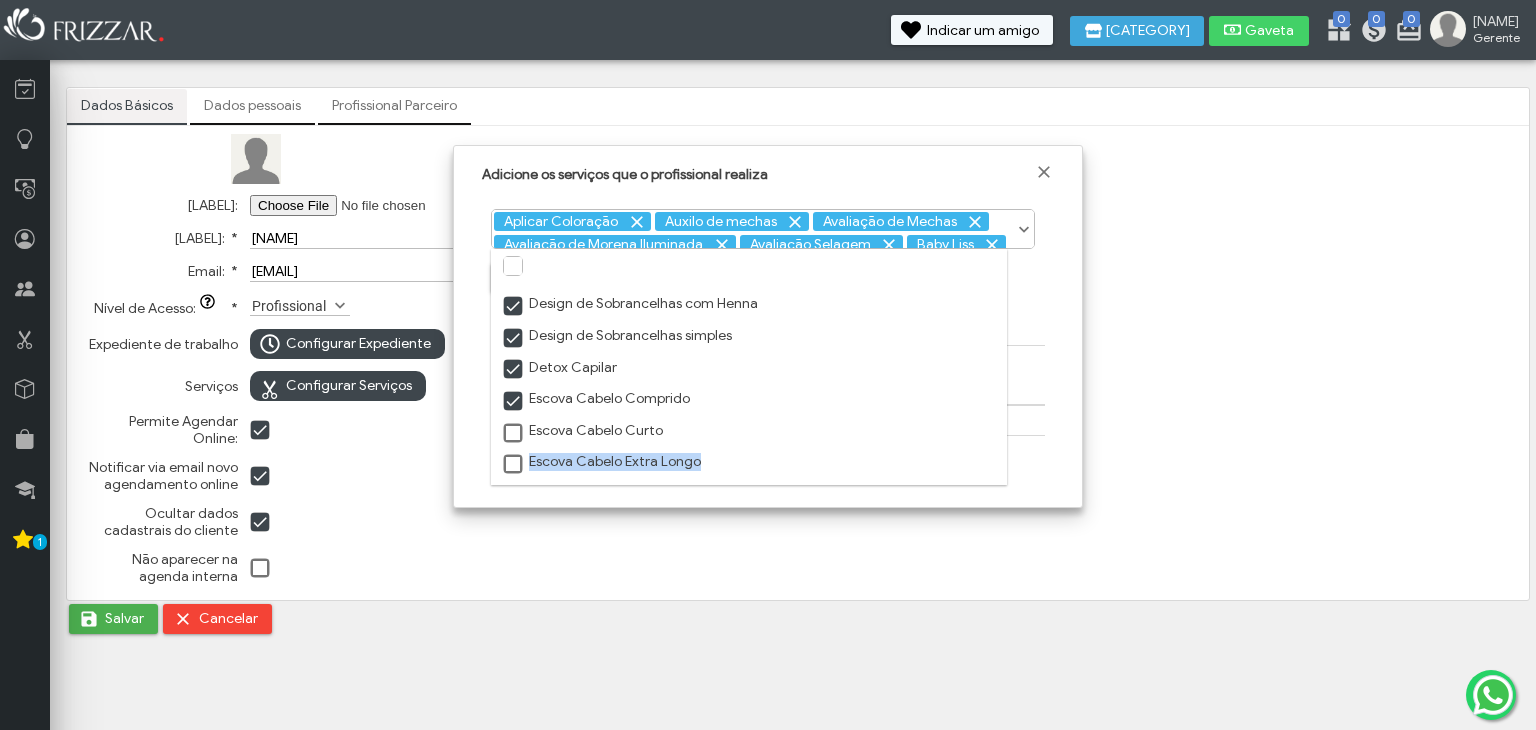 click on "Escova Cabelo Extra Longo" at bounding box center (749, 462) 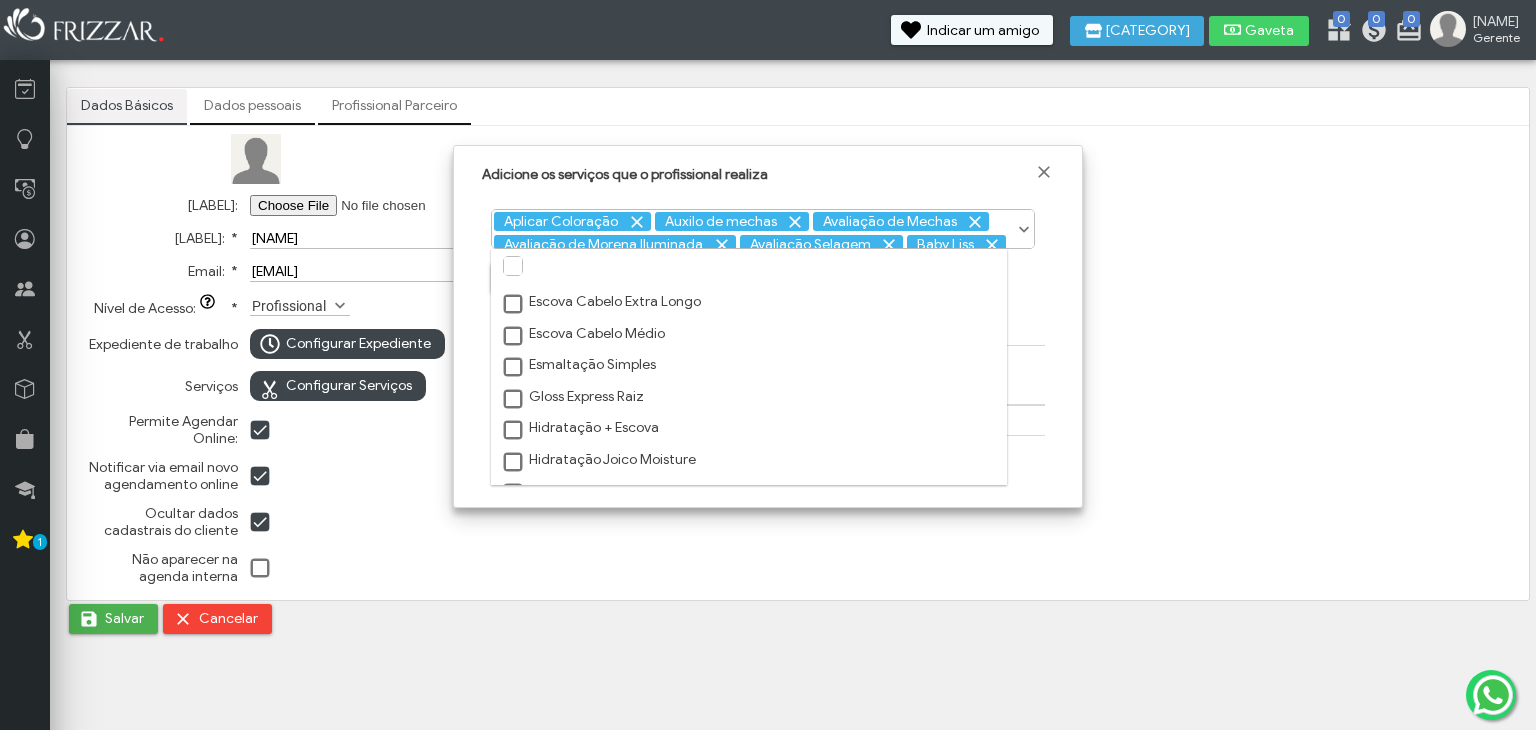 click at bounding box center [514, 274] 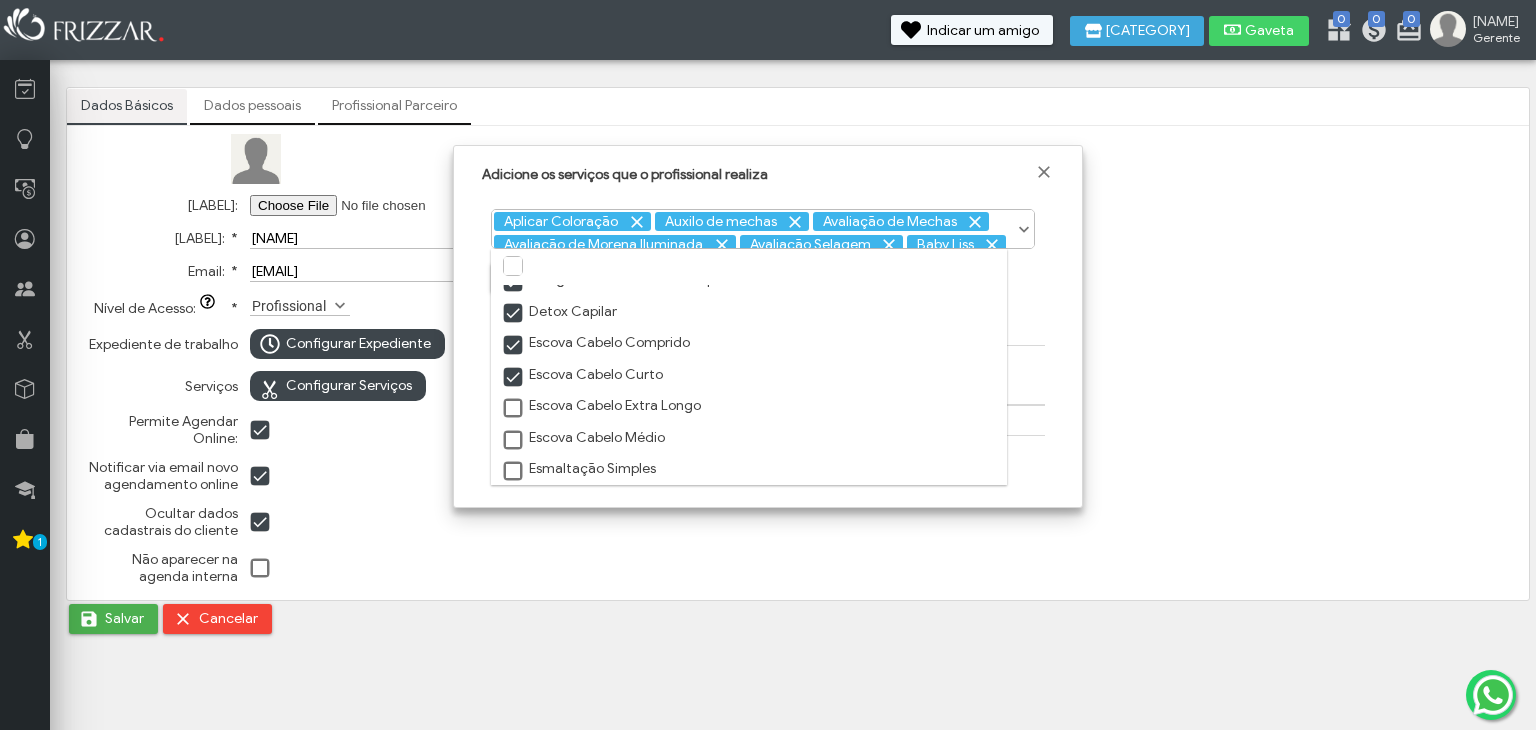 click at bounding box center (513, 408) 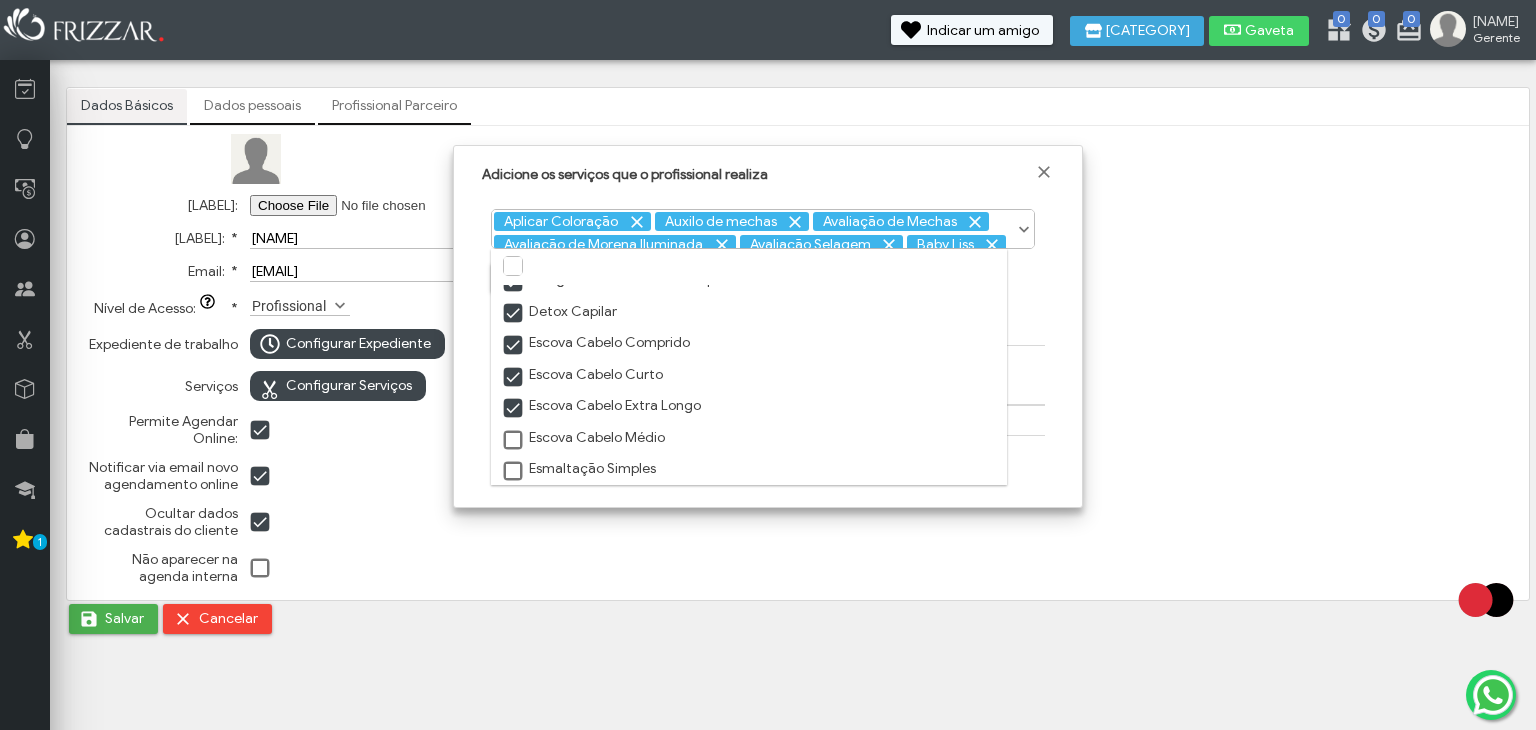 drag, startPoint x: 516, startPoint y: 451, endPoint x: 503, endPoint y: 445, distance: 14.3178215 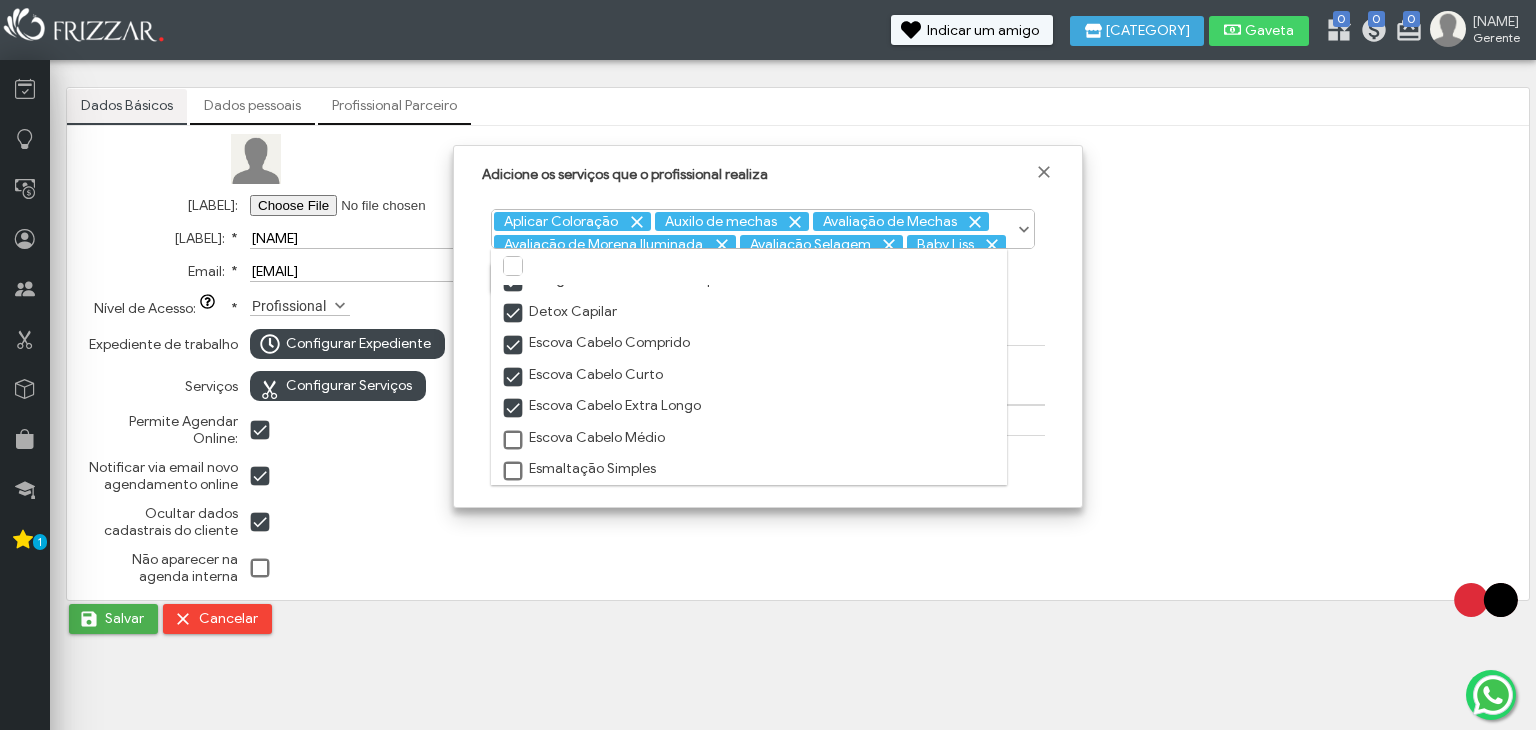 click on "Escova Cabelo Médio" at bounding box center [749, 437] 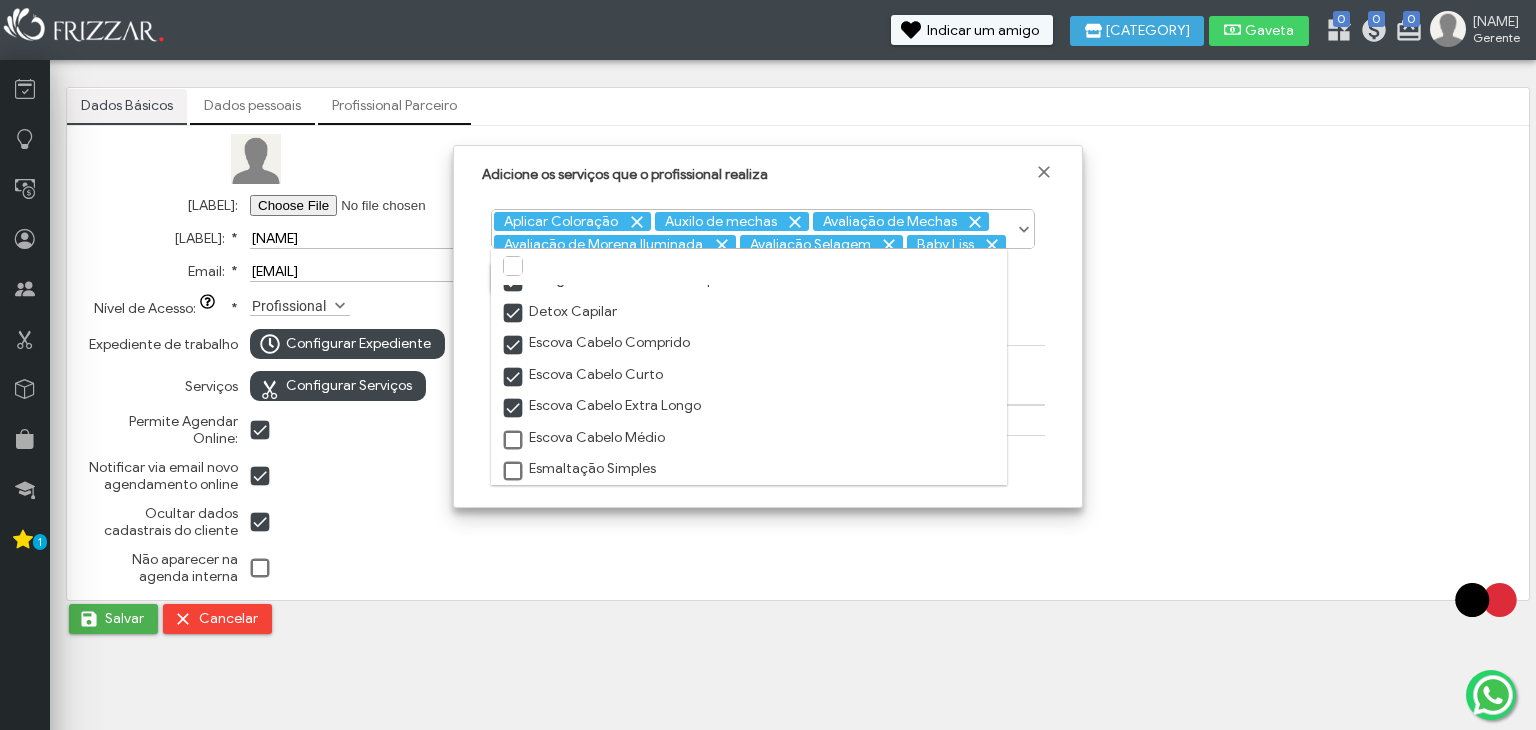 click at bounding box center [514, 441] 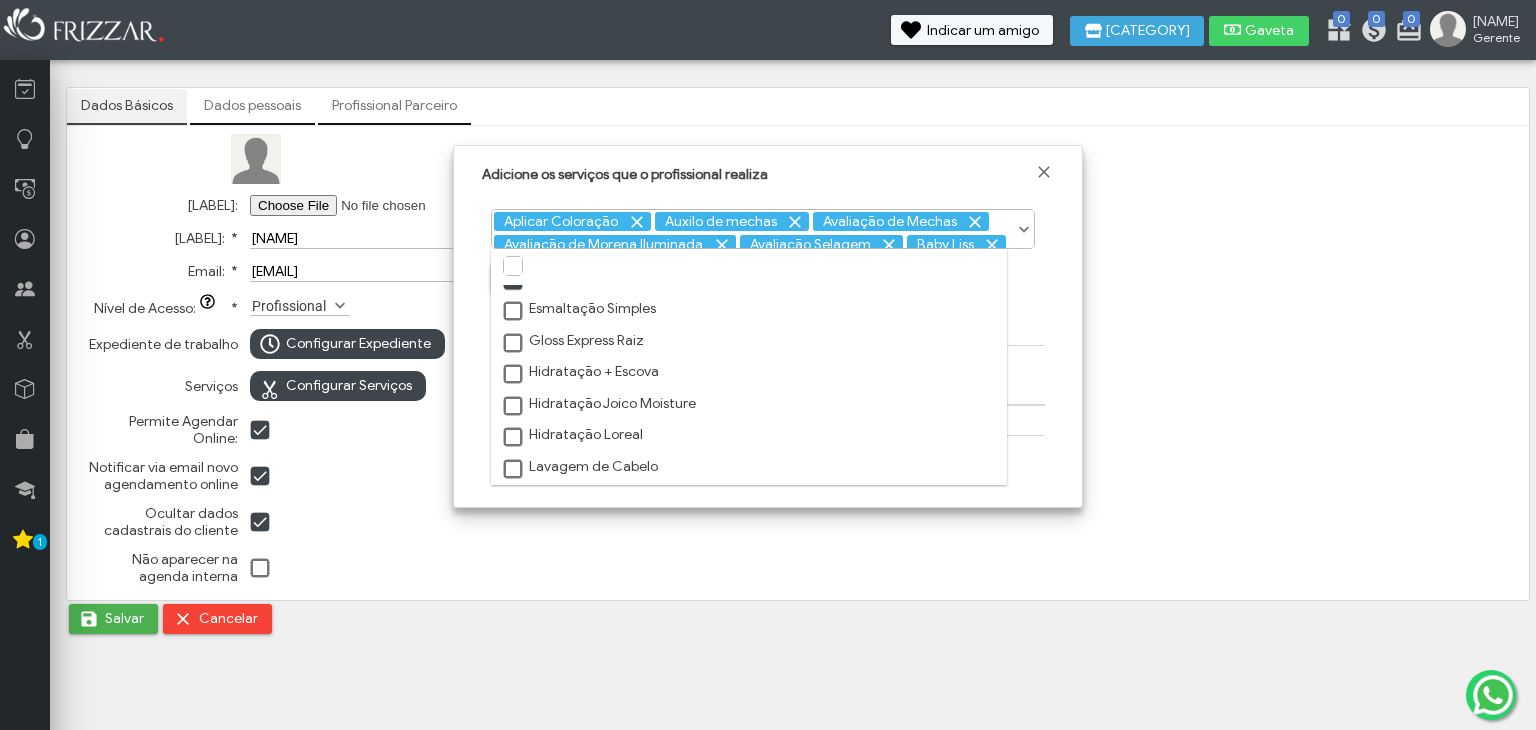 click at bounding box center (514, 312) 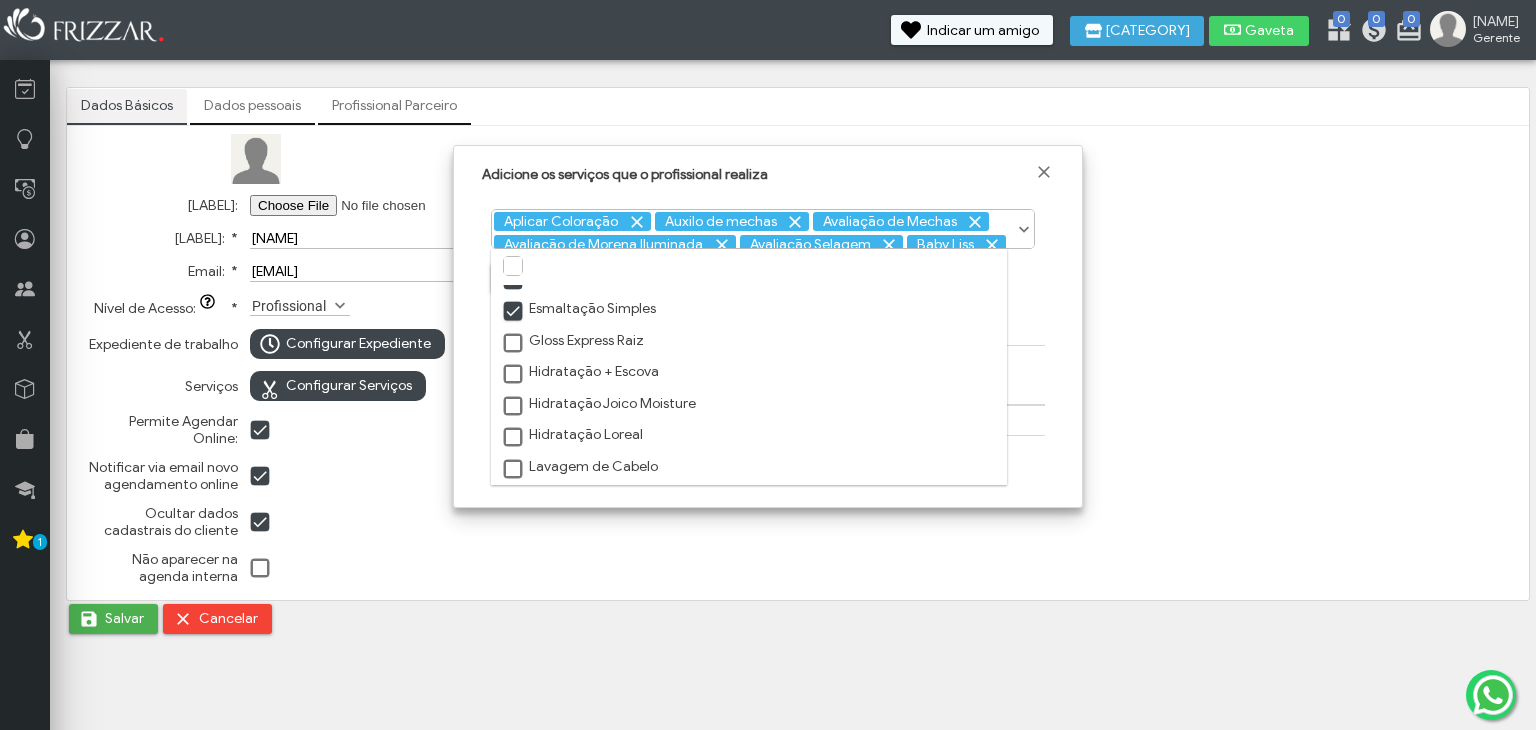 click at bounding box center [514, 375] 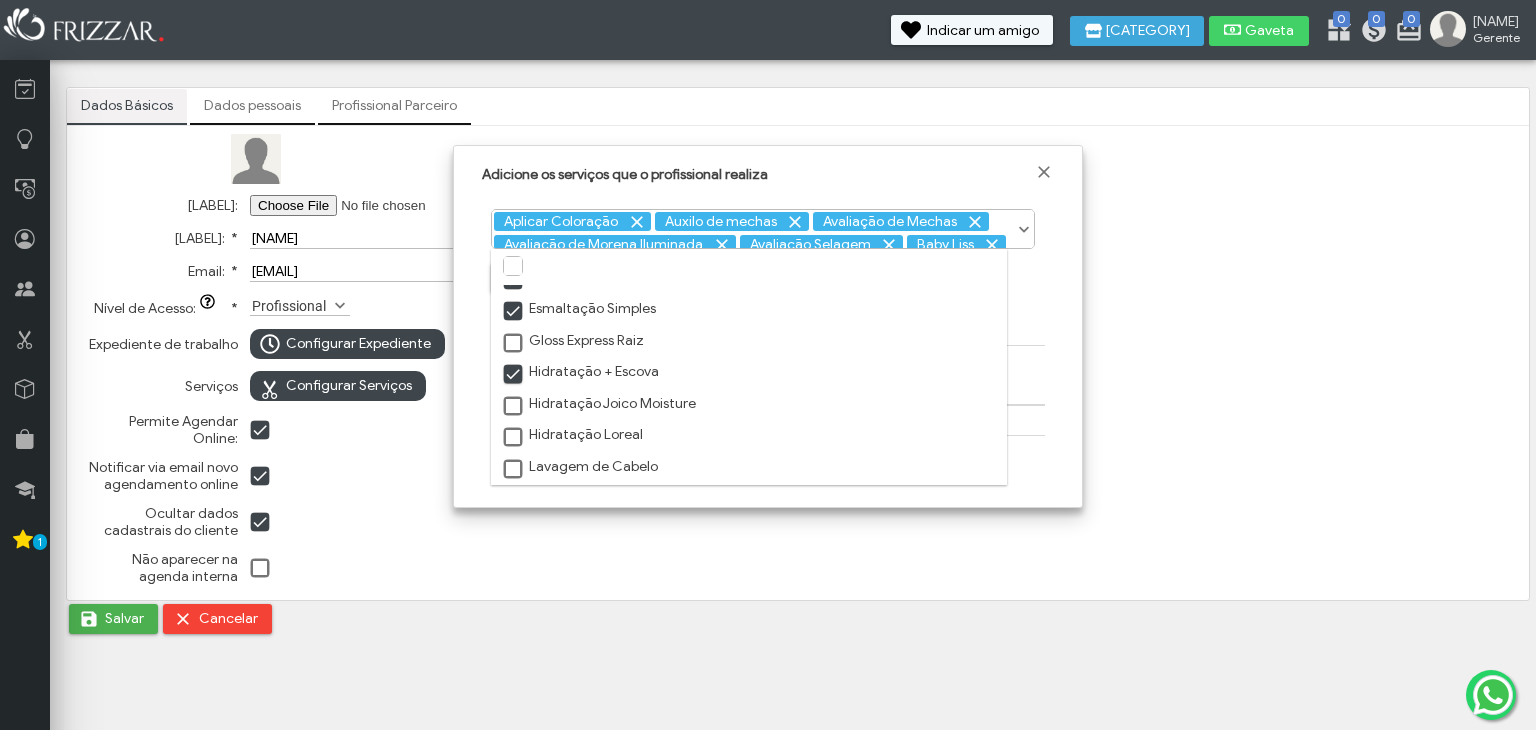 click at bounding box center [514, 407] 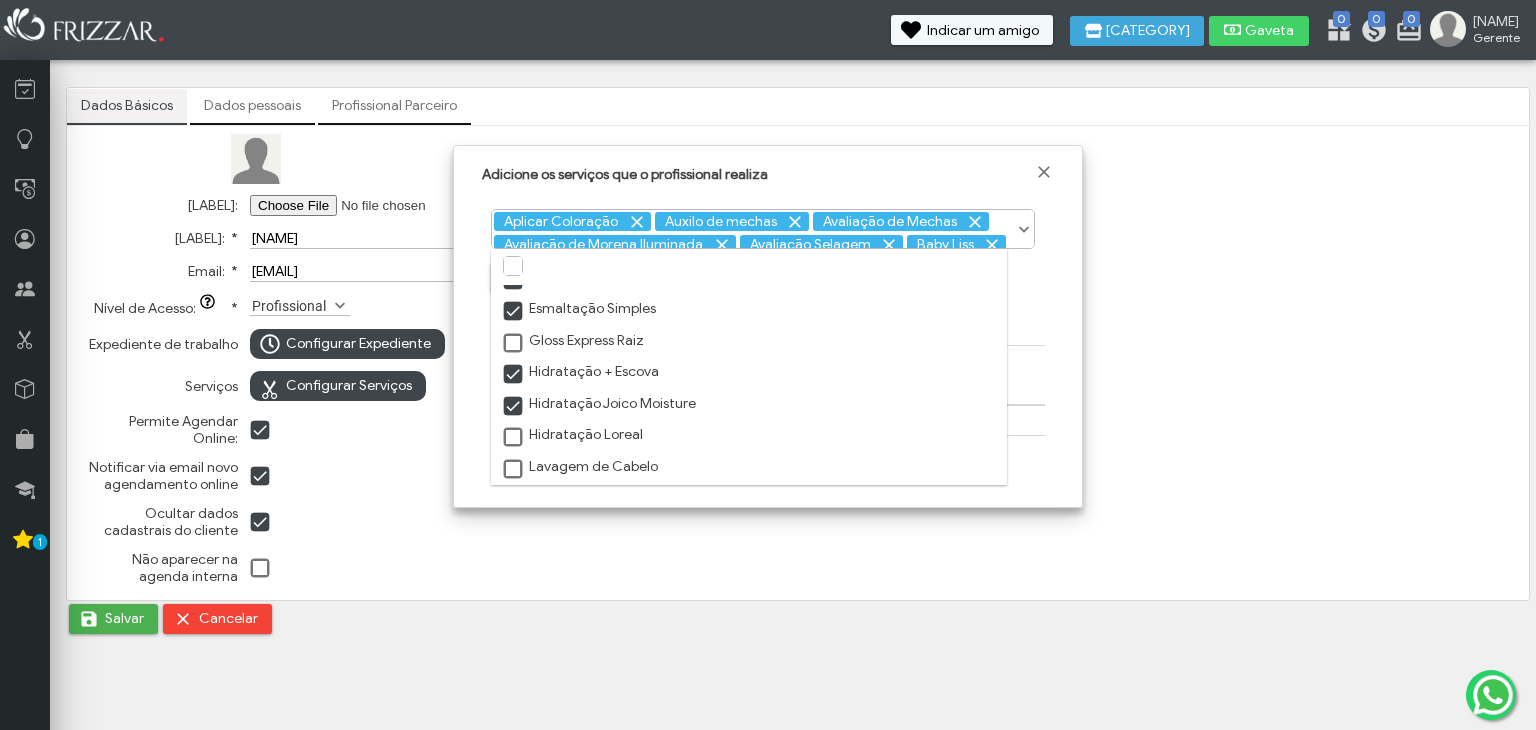click at bounding box center (514, 438) 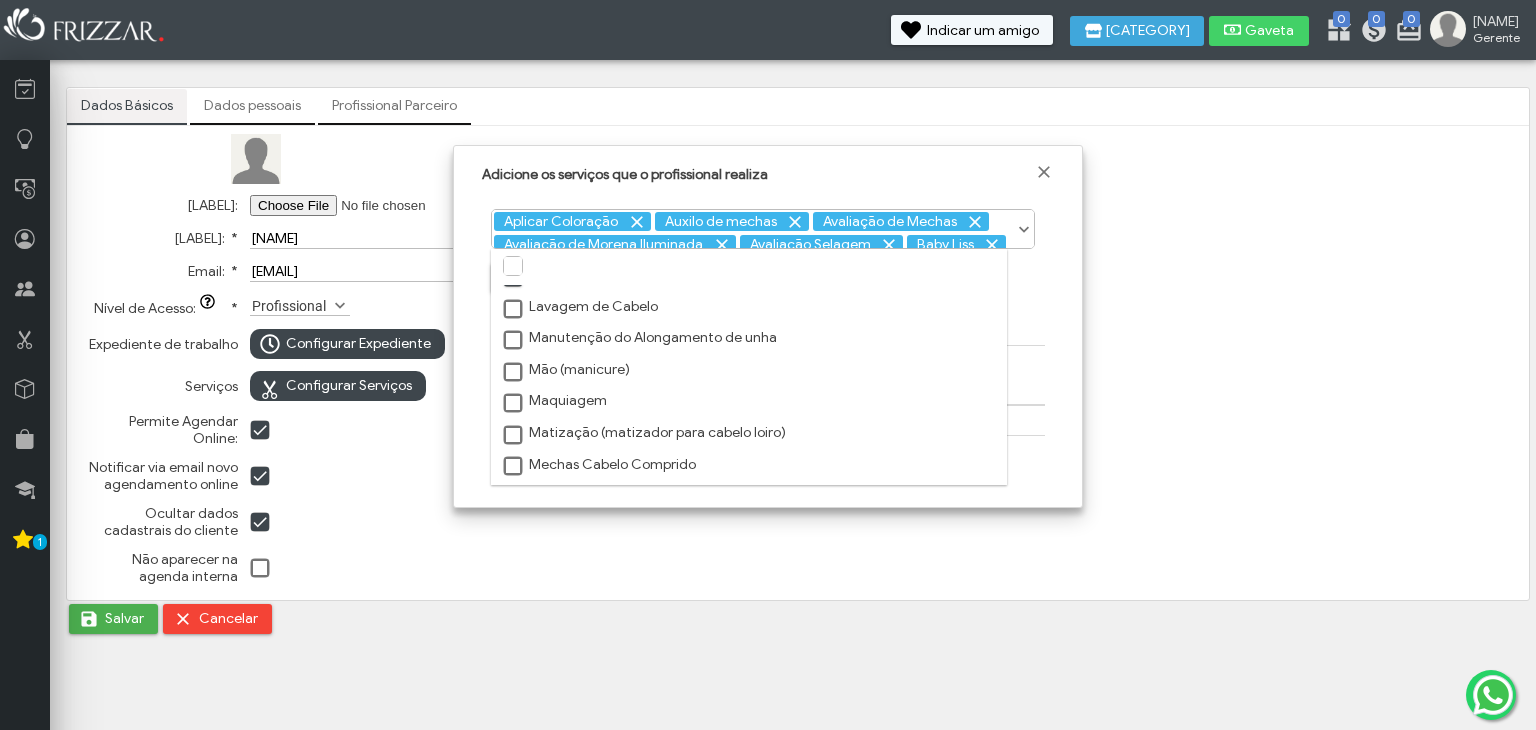 click at bounding box center [514, 310] 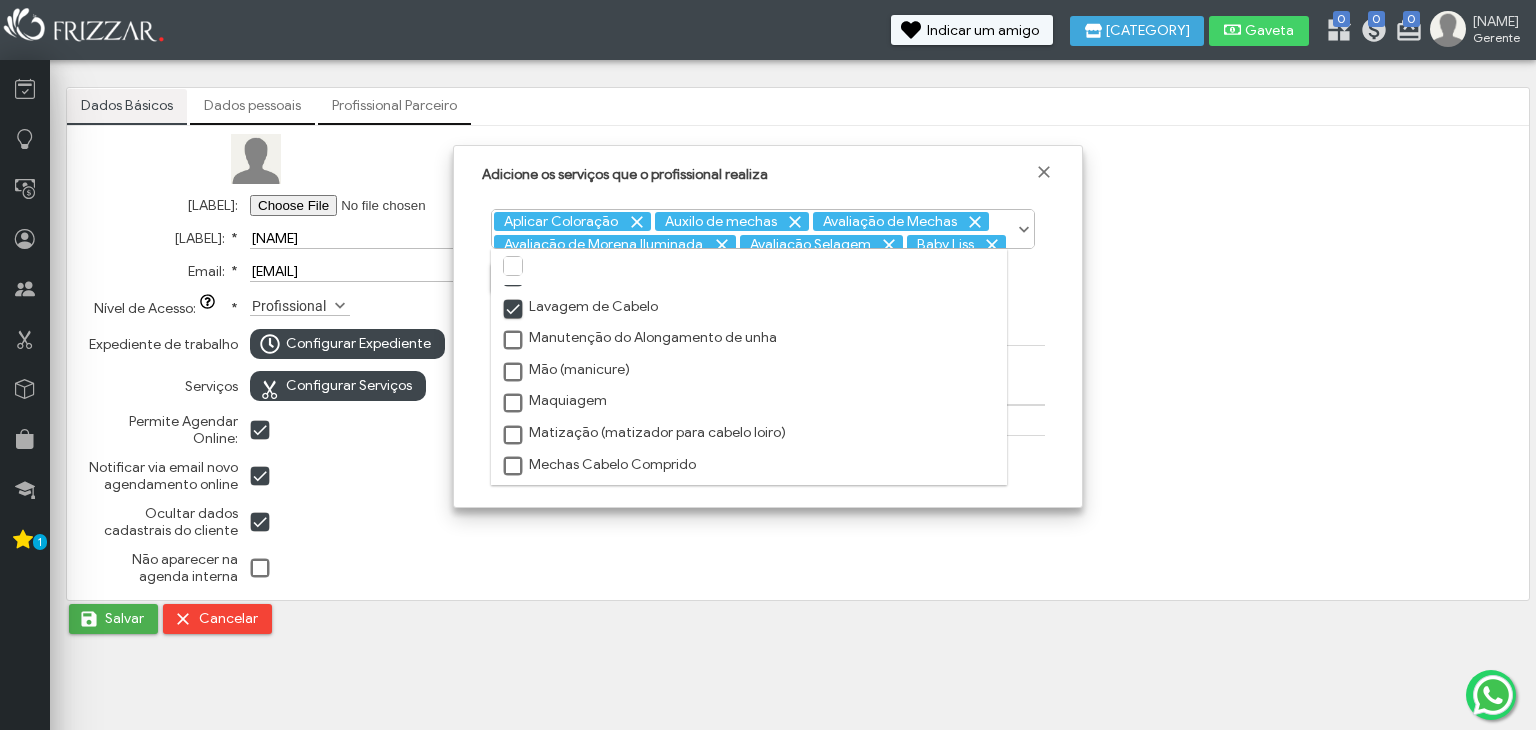 click at bounding box center (514, 341) 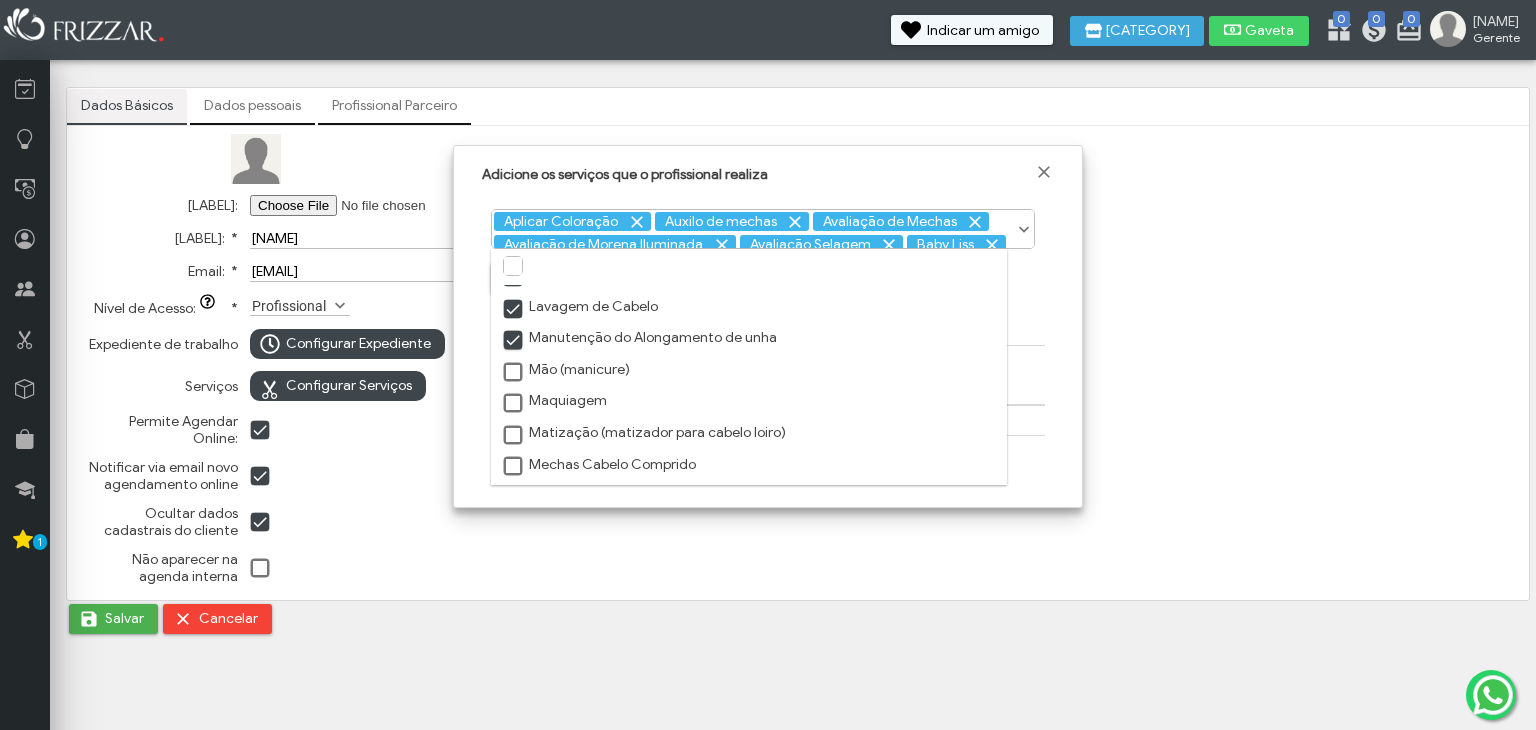 click on "Mão (manicure)" at bounding box center [749, 370] 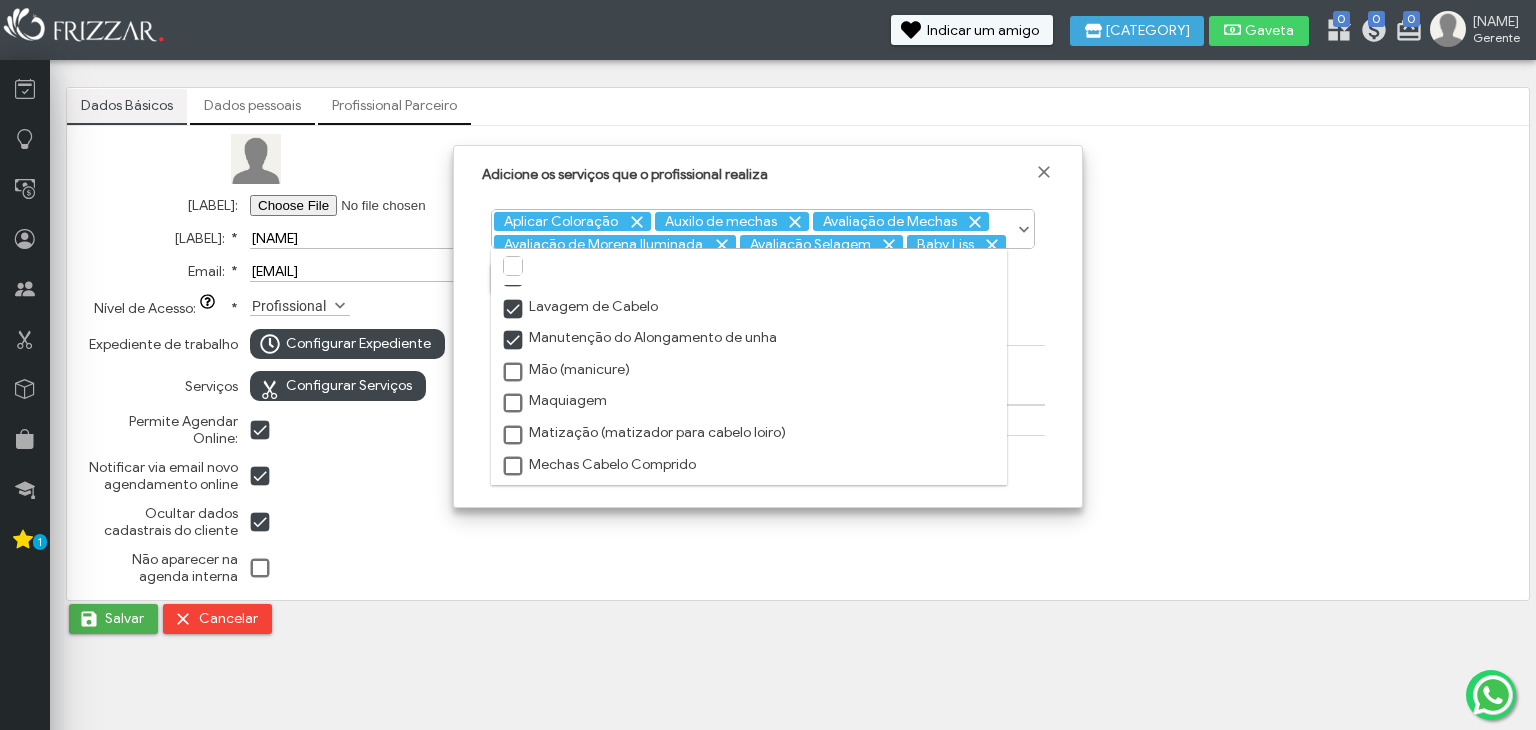 click at bounding box center [514, 373] 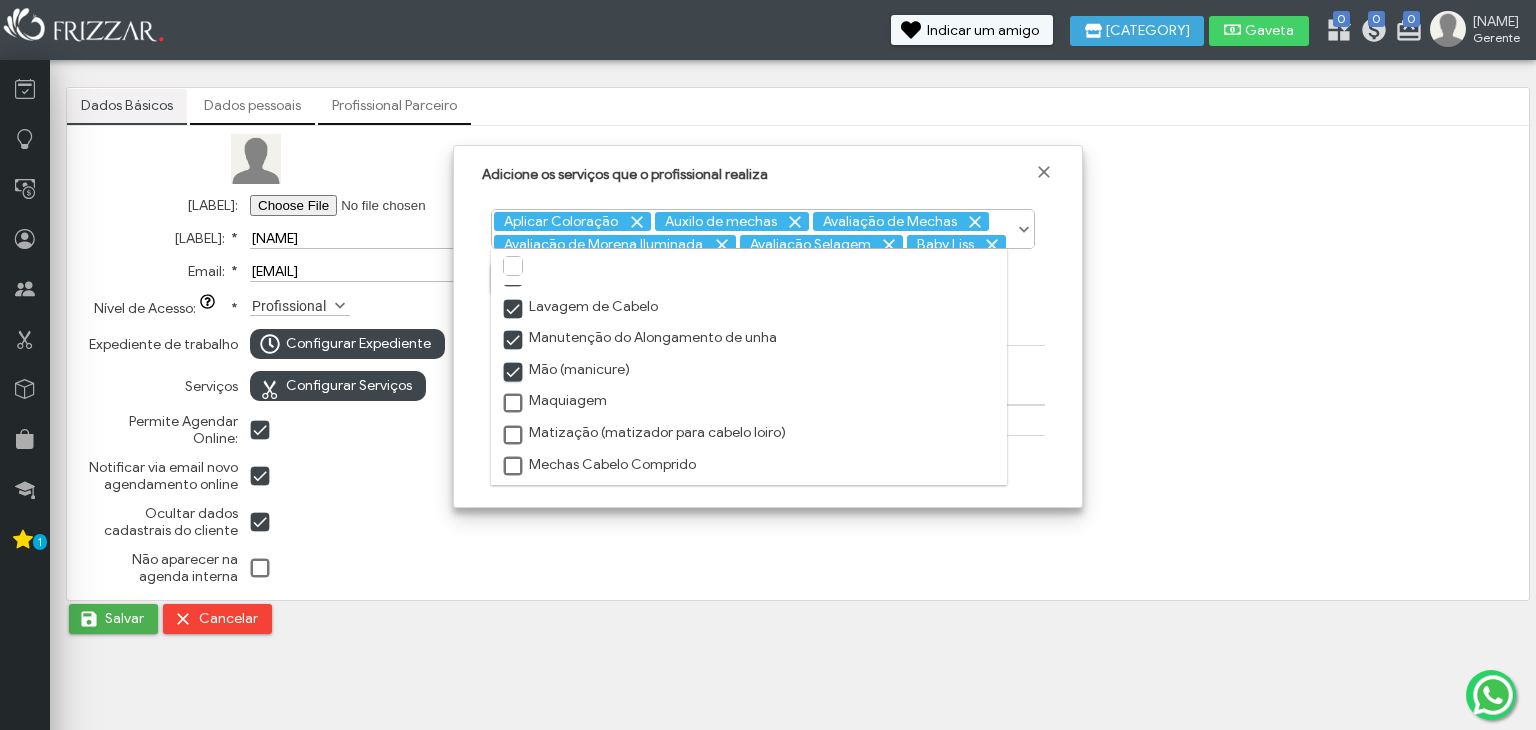 click on "Matização (matizador para cabelo loiro)" at bounding box center [749, 433] 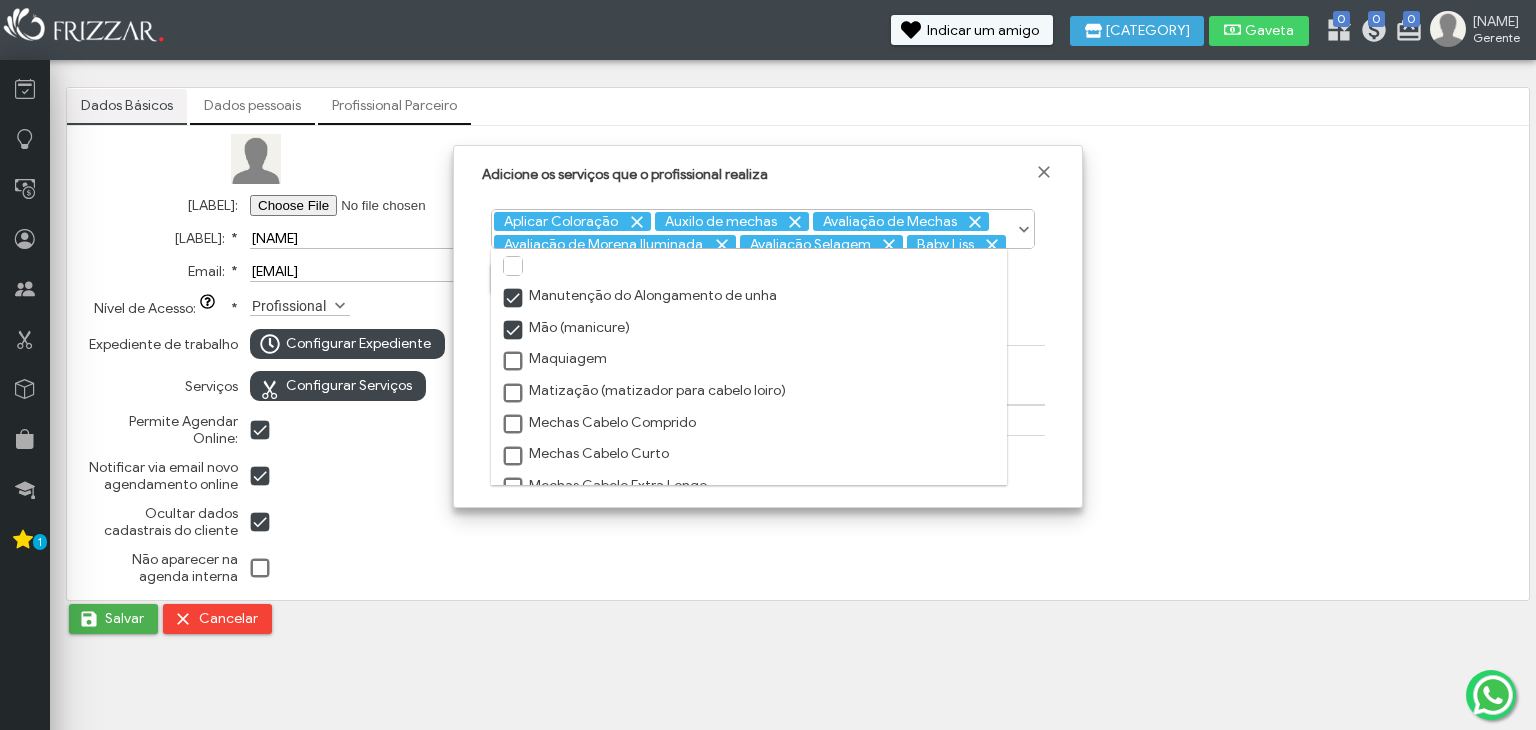 click at bounding box center [514, 362] 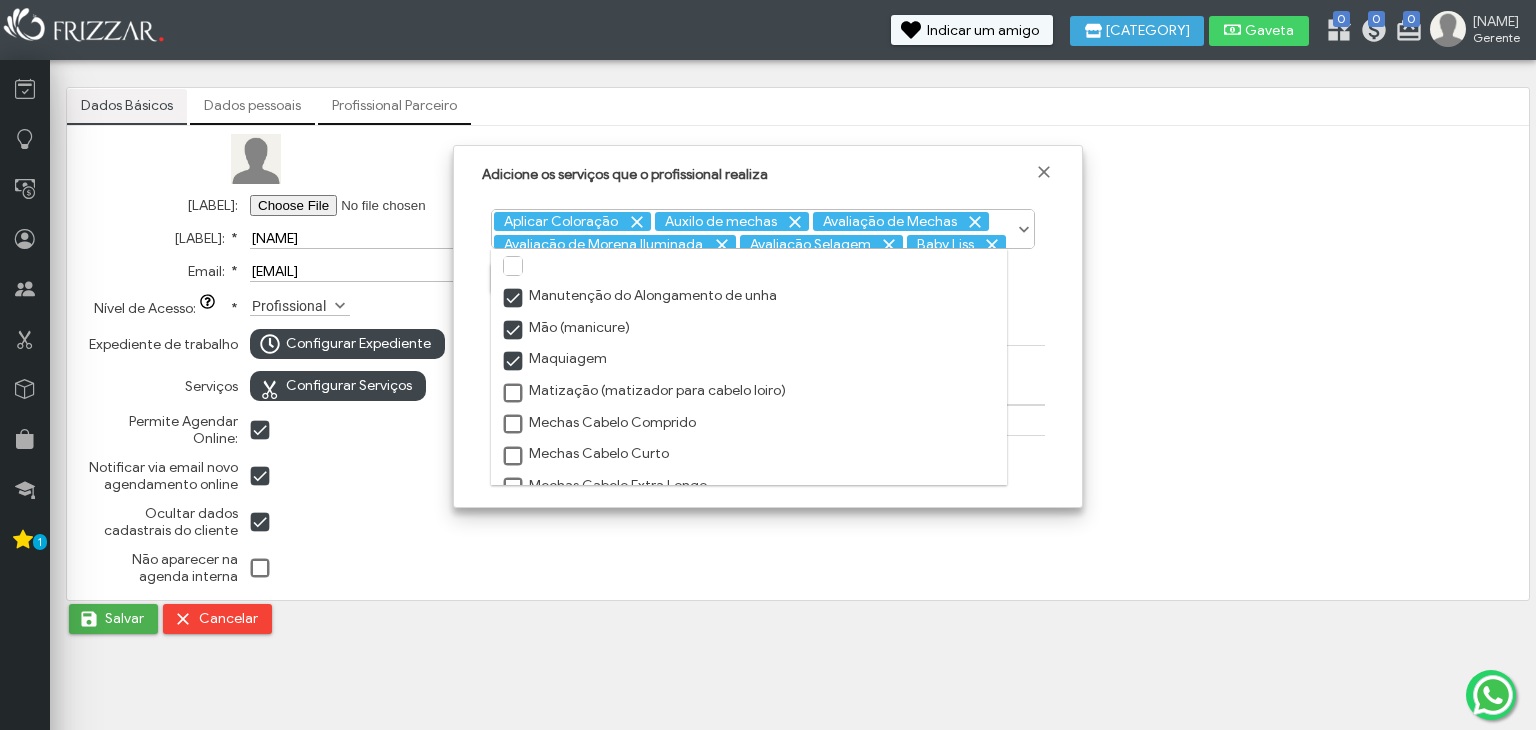 drag, startPoint x: 518, startPoint y: 378, endPoint x: 519, endPoint y: 389, distance: 11.045361 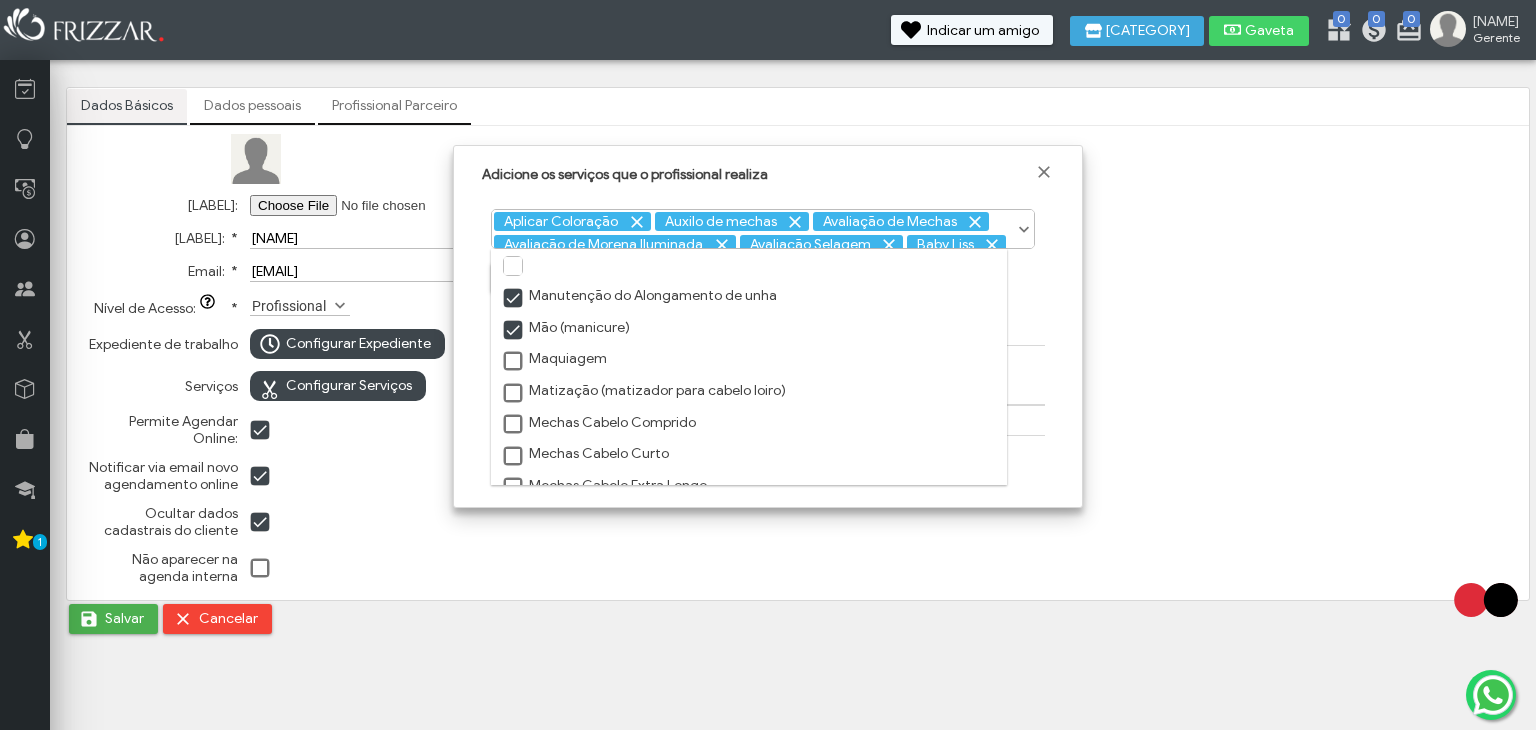 click at bounding box center [514, 362] 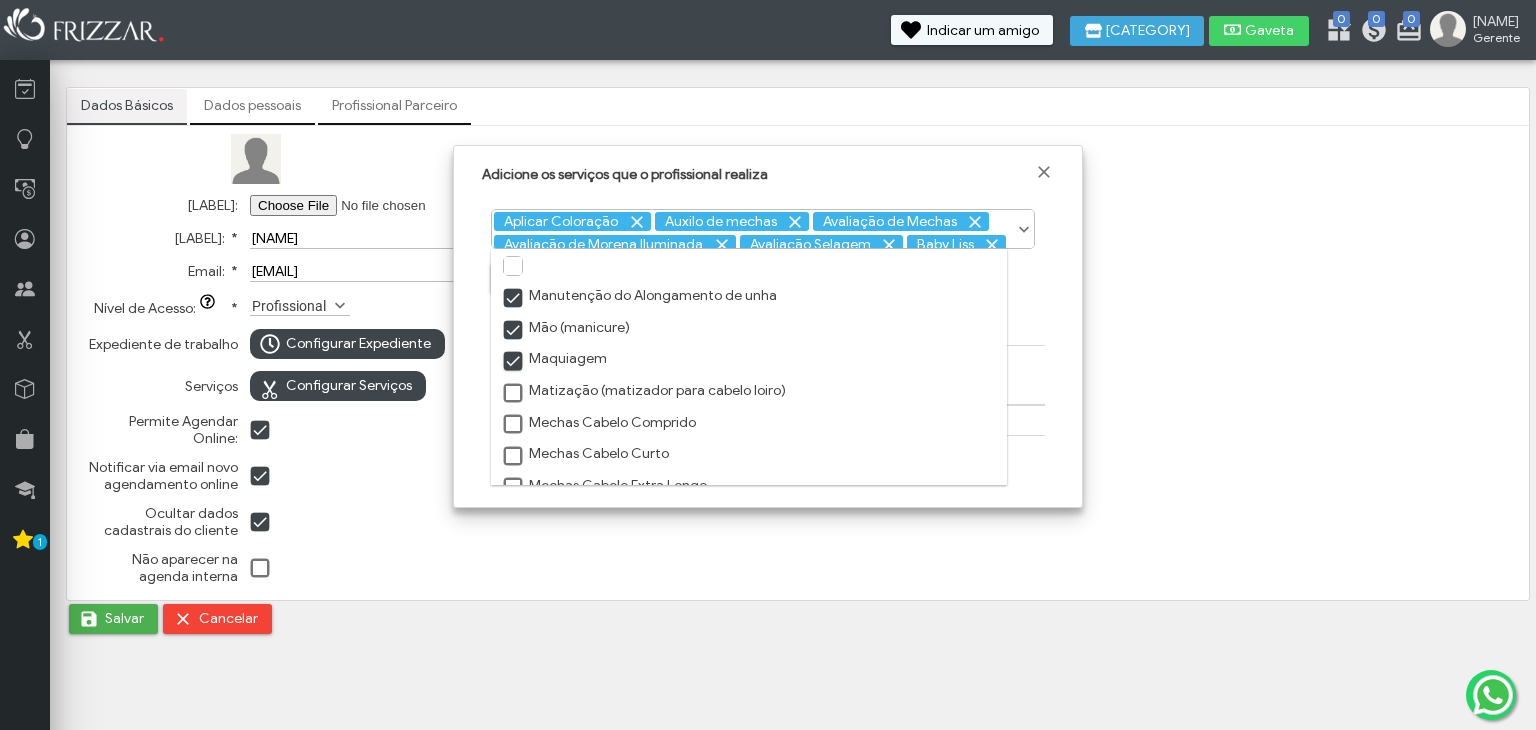 click at bounding box center (514, 362) 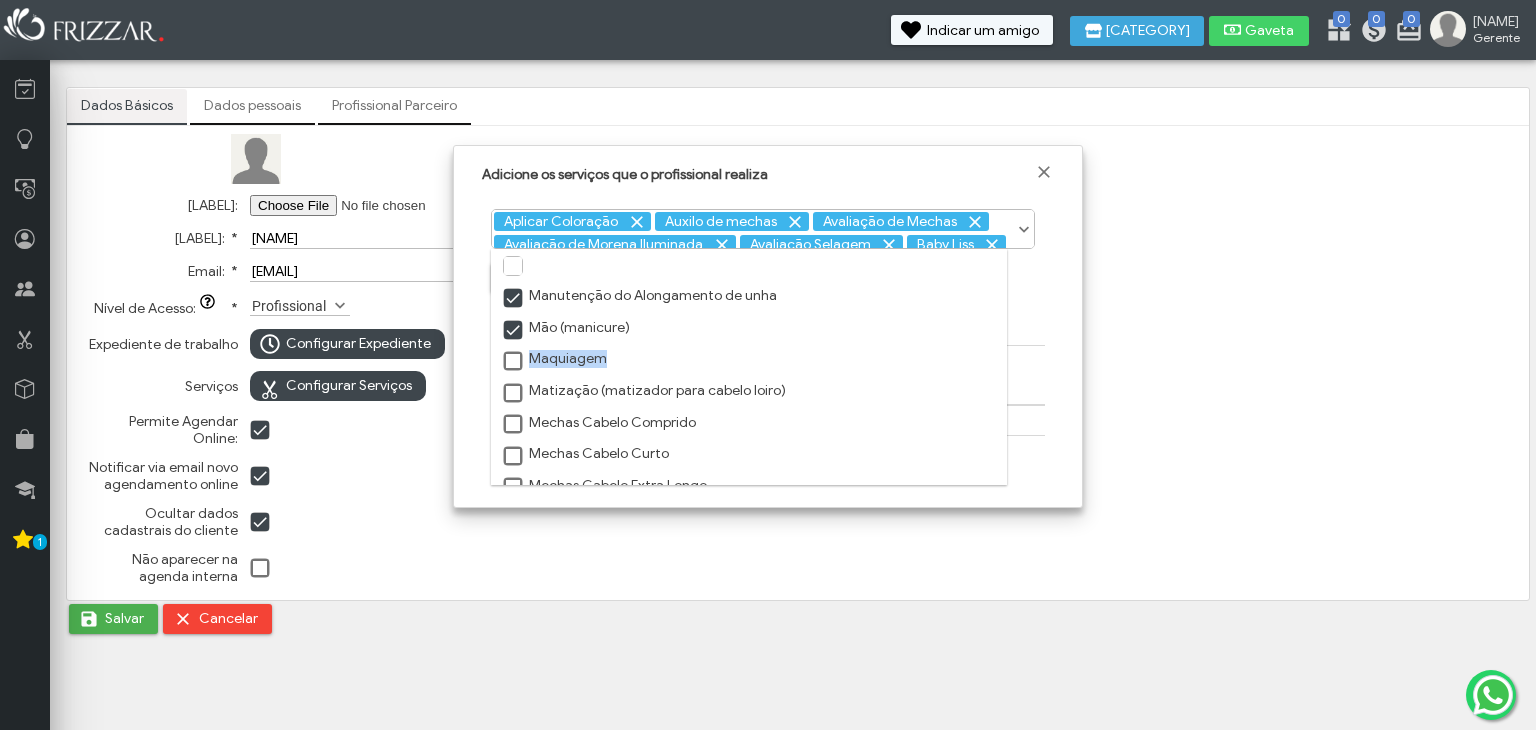 drag, startPoint x: 519, startPoint y: 389, endPoint x: 520, endPoint y: 415, distance: 26.019224 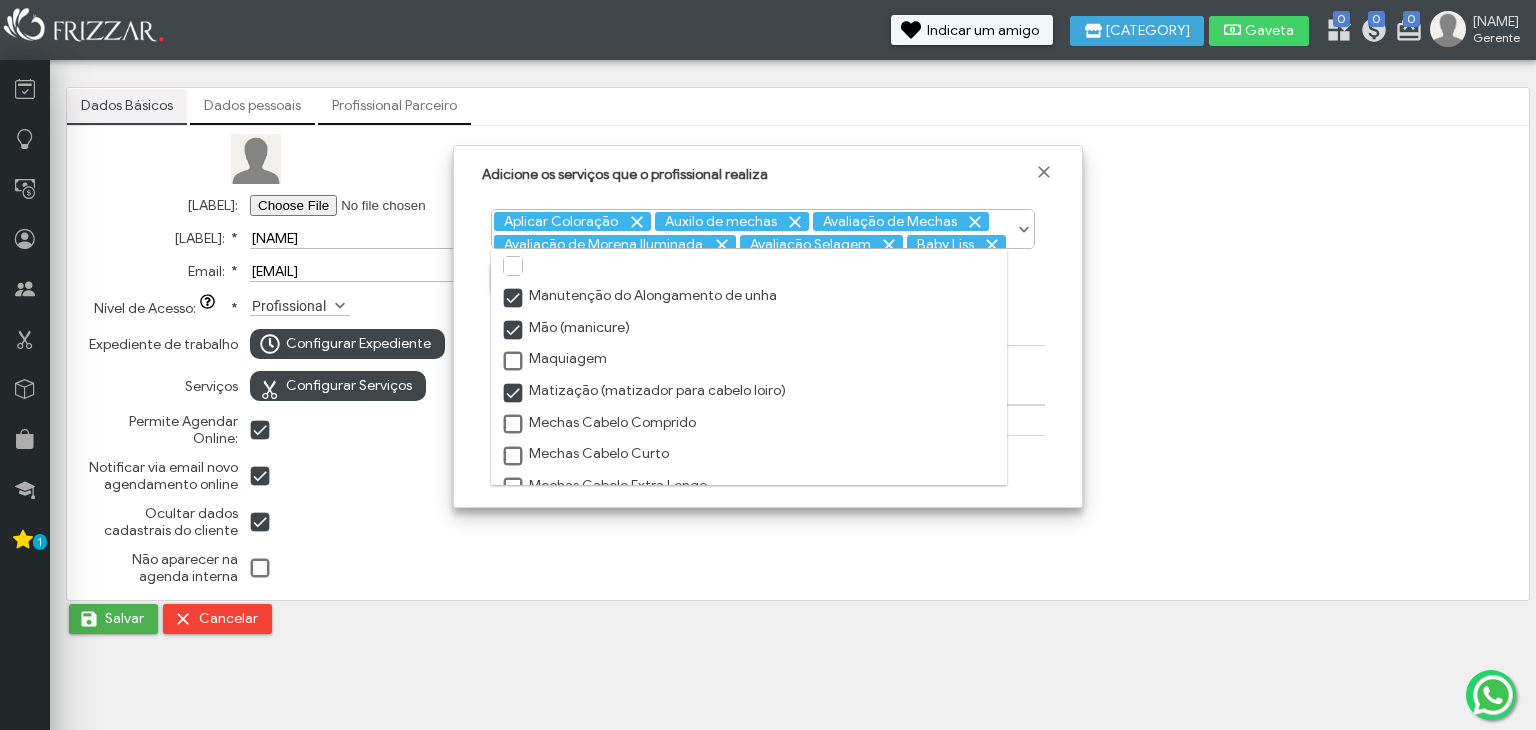click at bounding box center [514, 425] 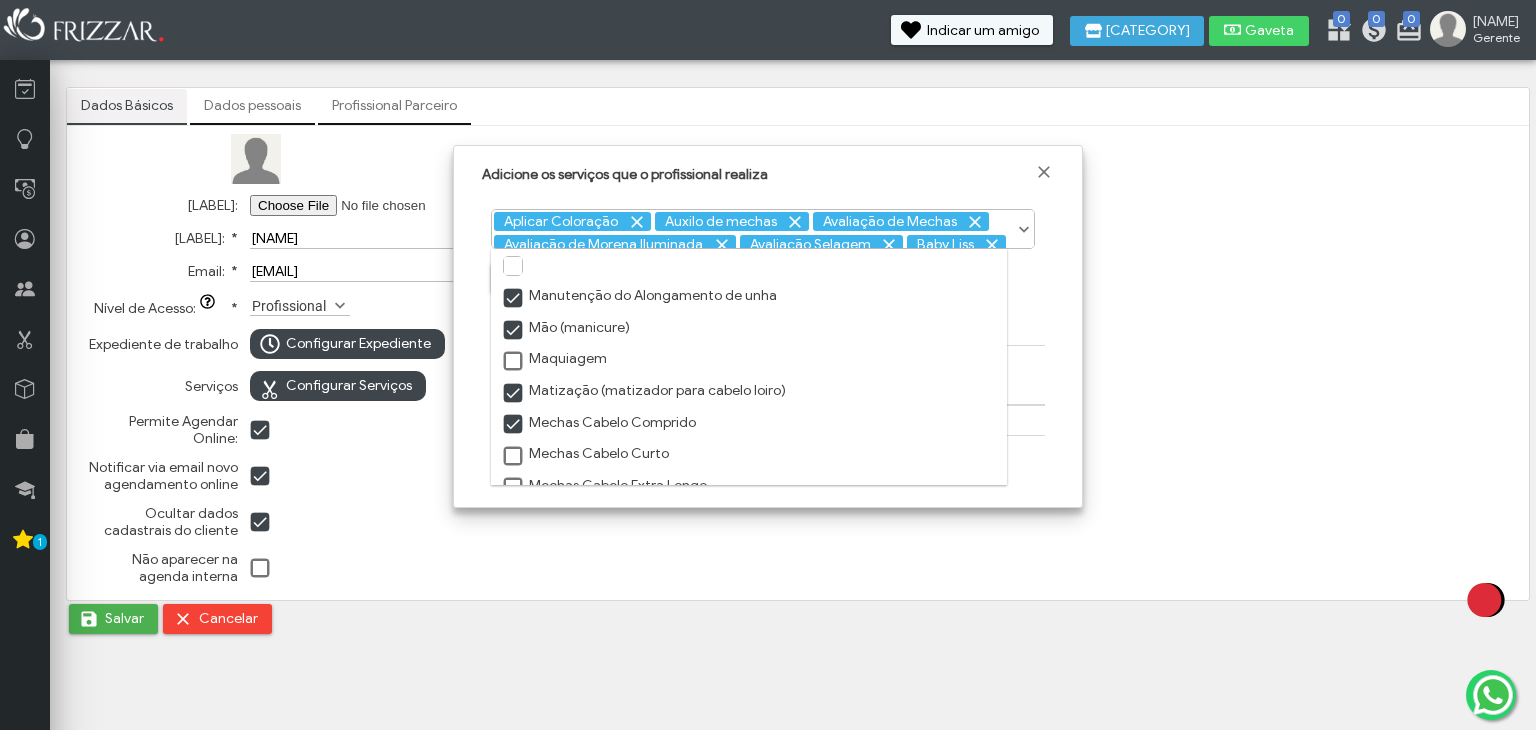 click at bounding box center [514, 425] 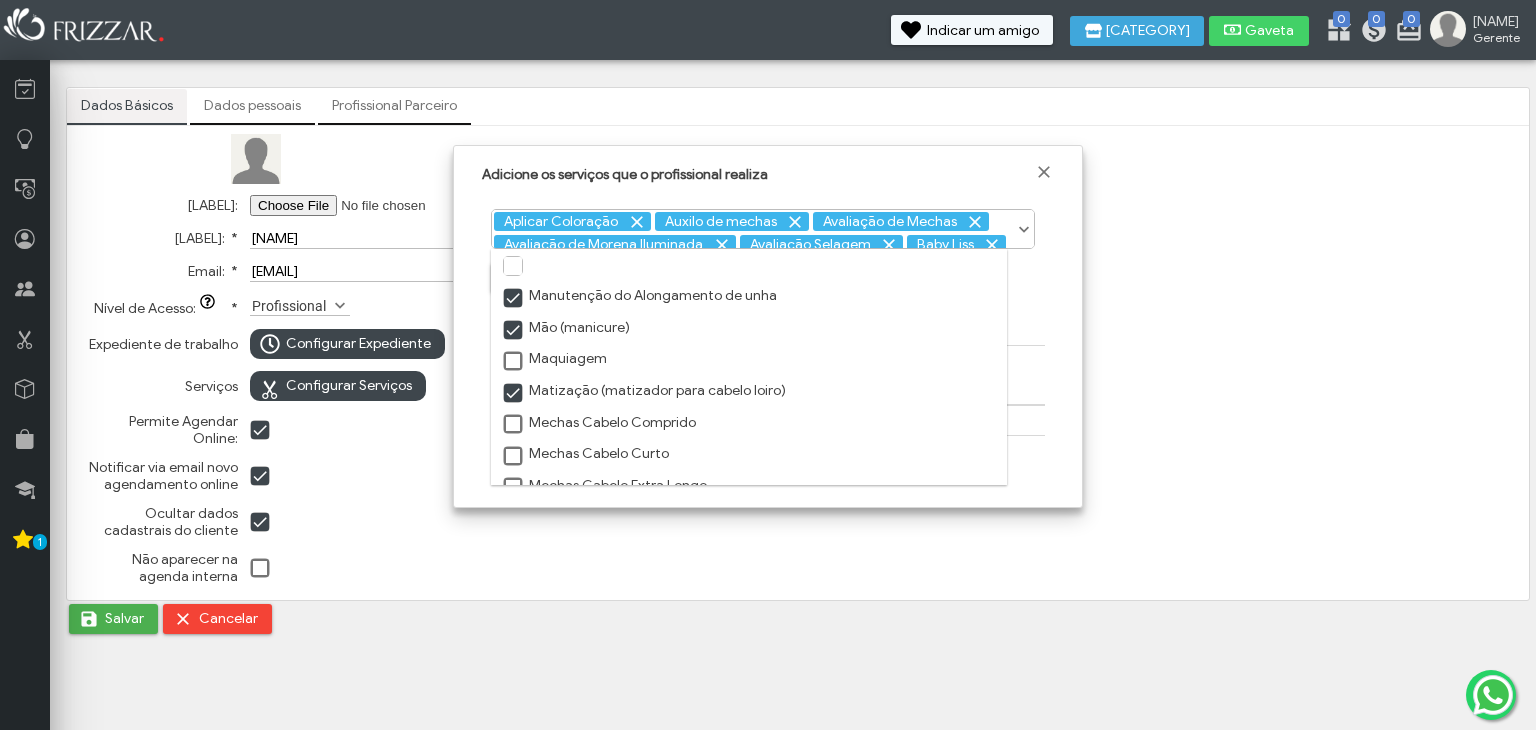 drag, startPoint x: 512, startPoint y: 453, endPoint x: 514, endPoint y: 443, distance: 10.198039 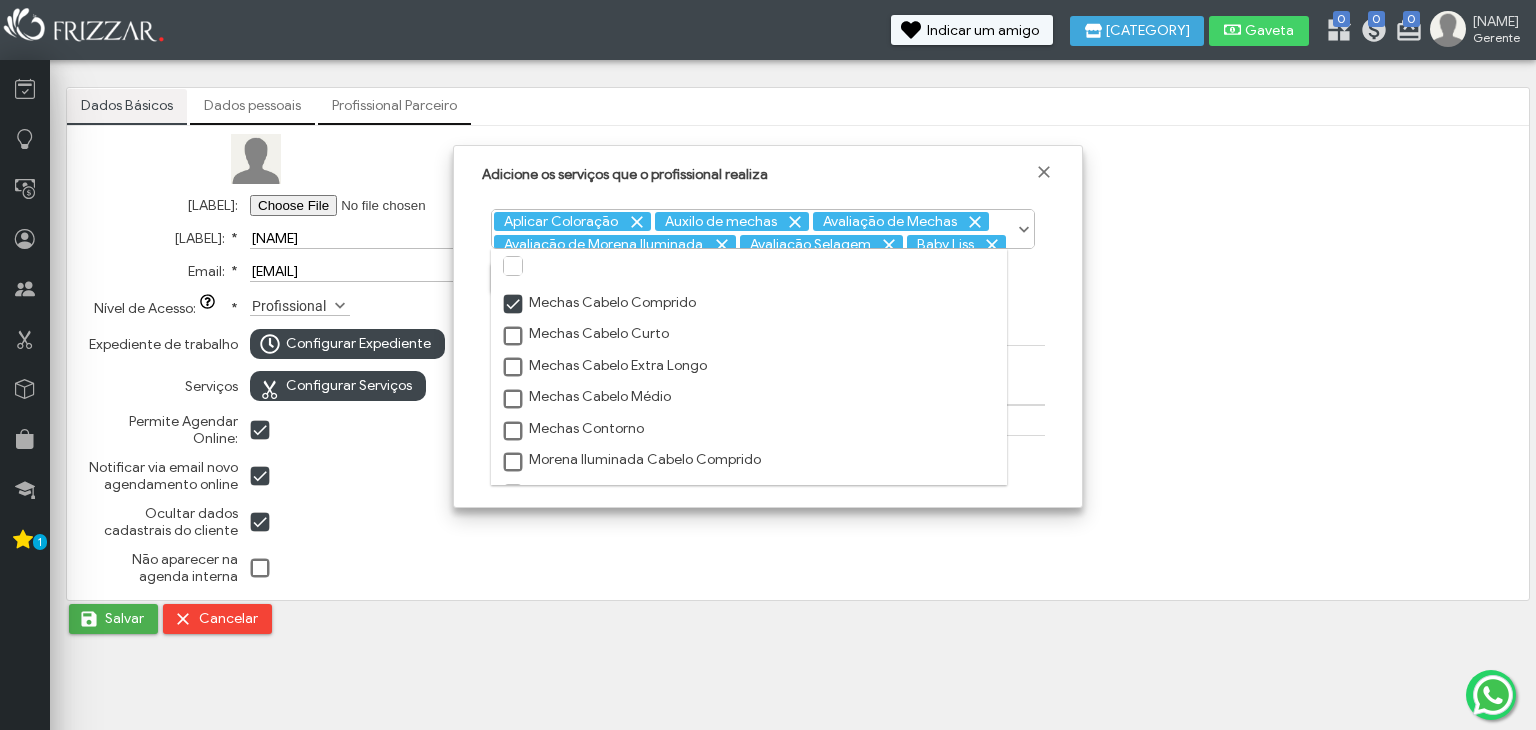 click on "Mechas Cabelo Médio" at bounding box center (749, 397) 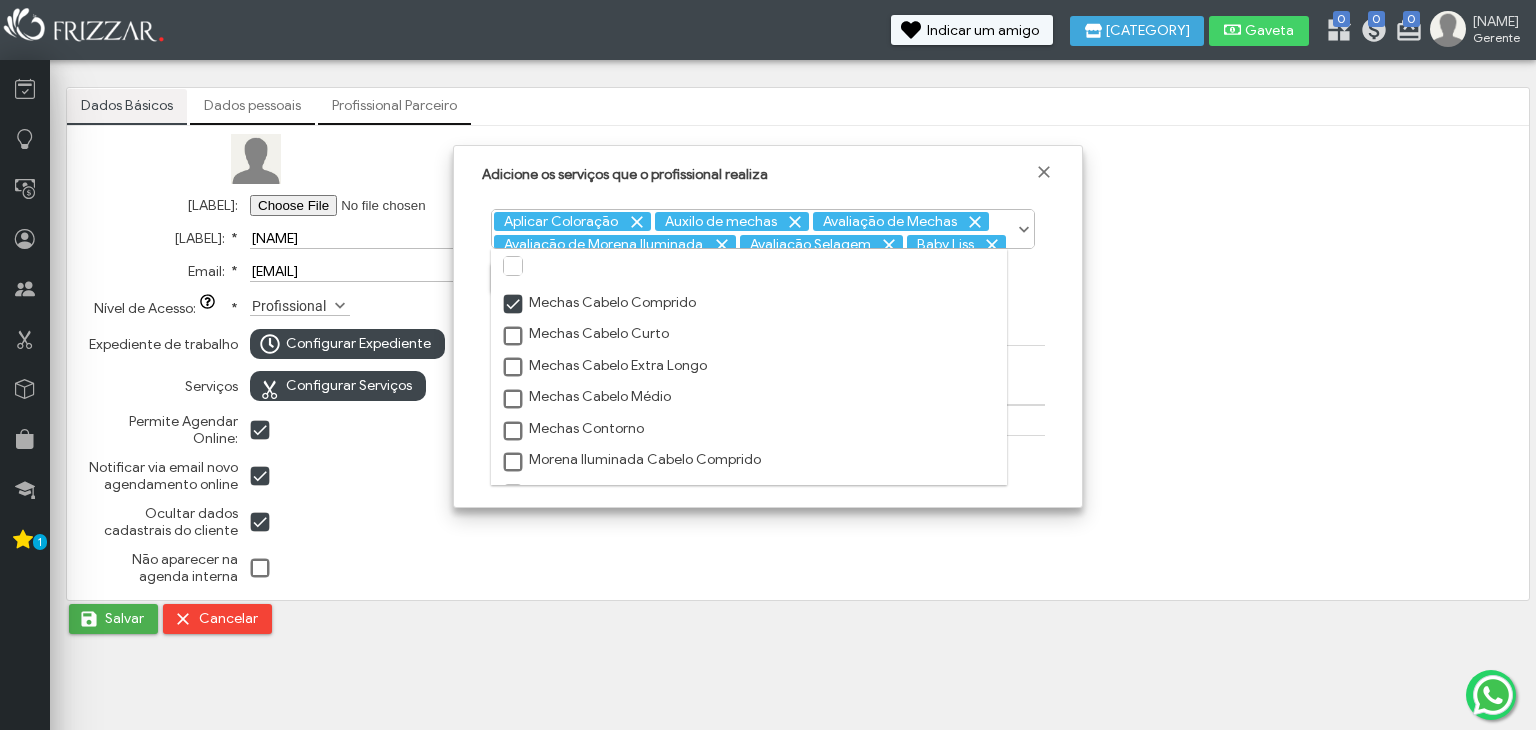 click on "Mechas Cabelo Médio" at bounding box center [749, 397] 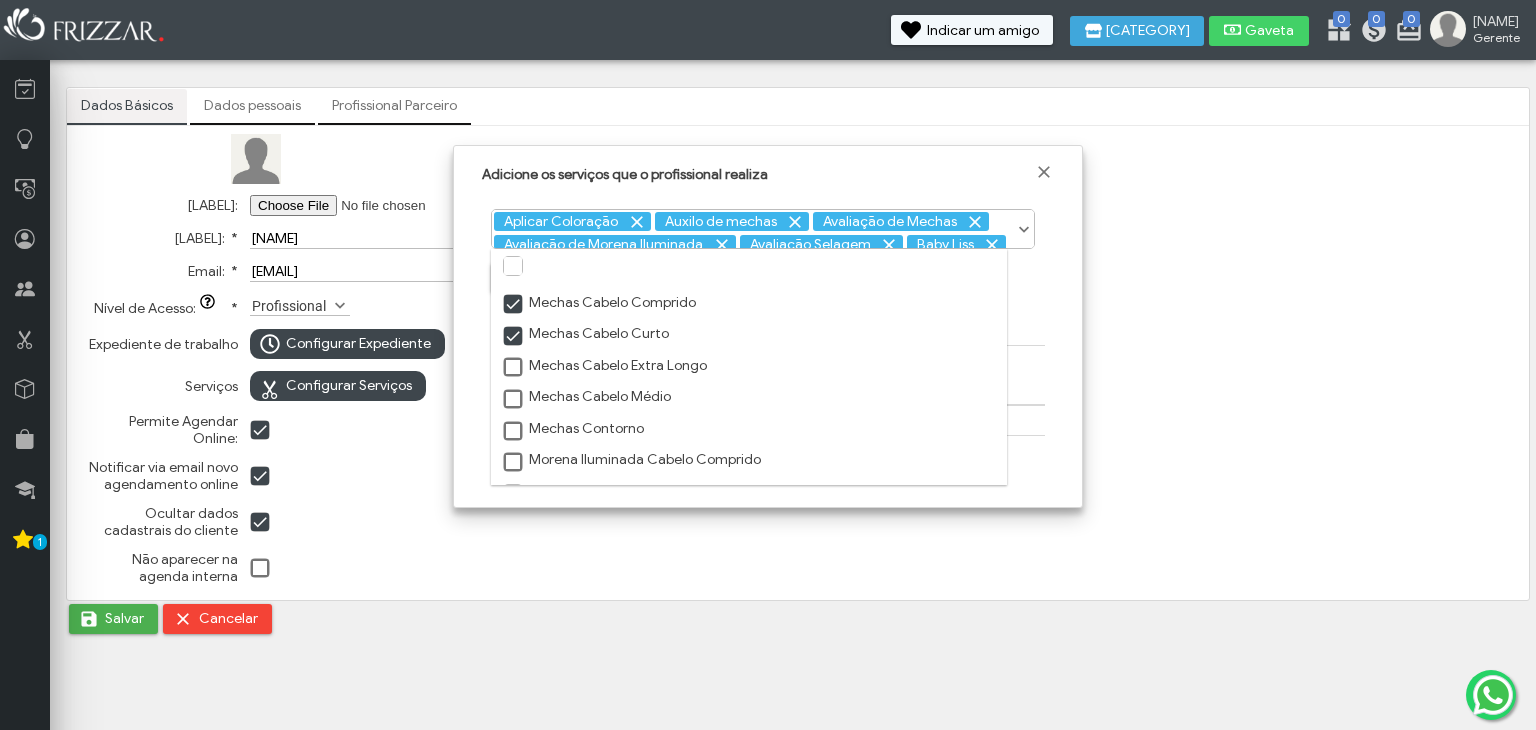 click at bounding box center (514, 368) 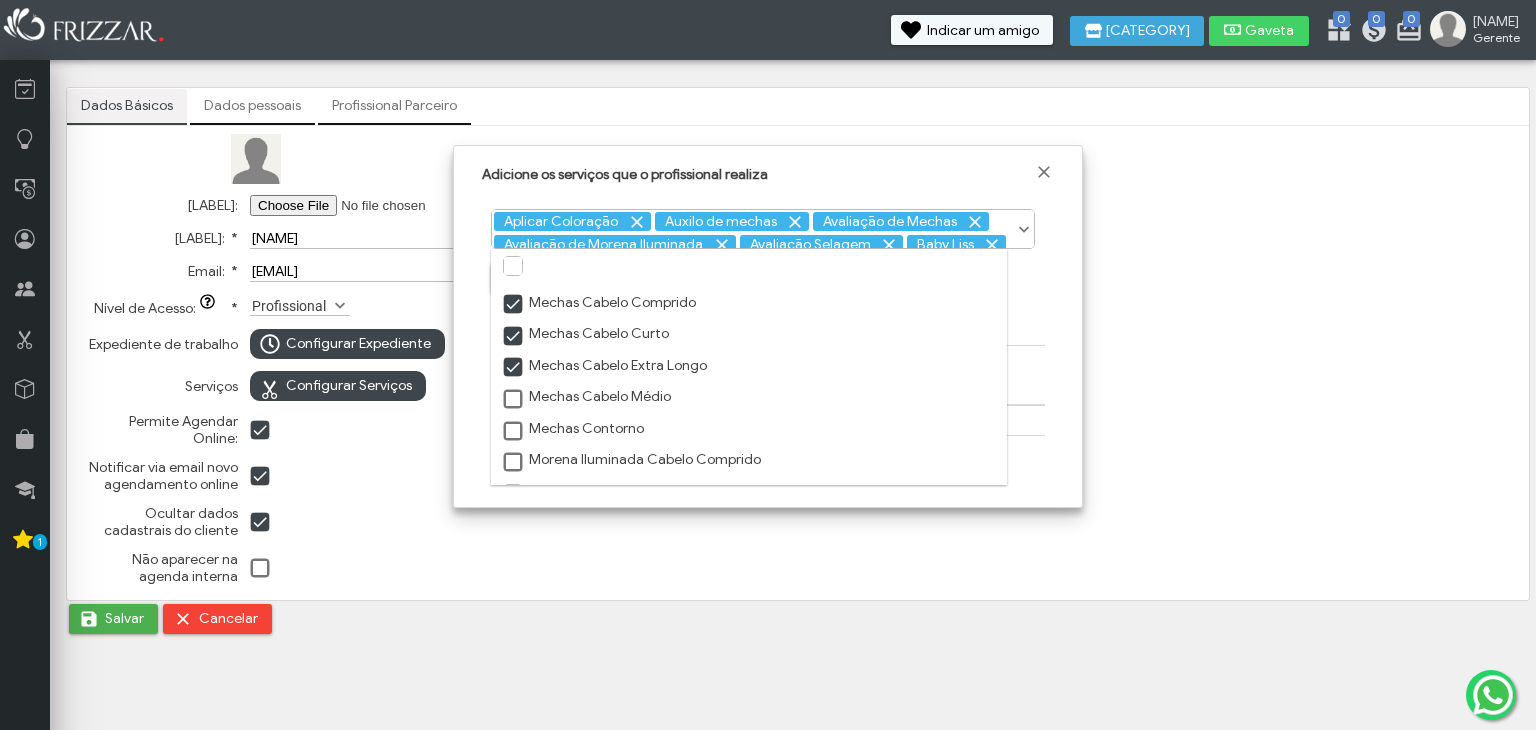 click at bounding box center (514, 400) 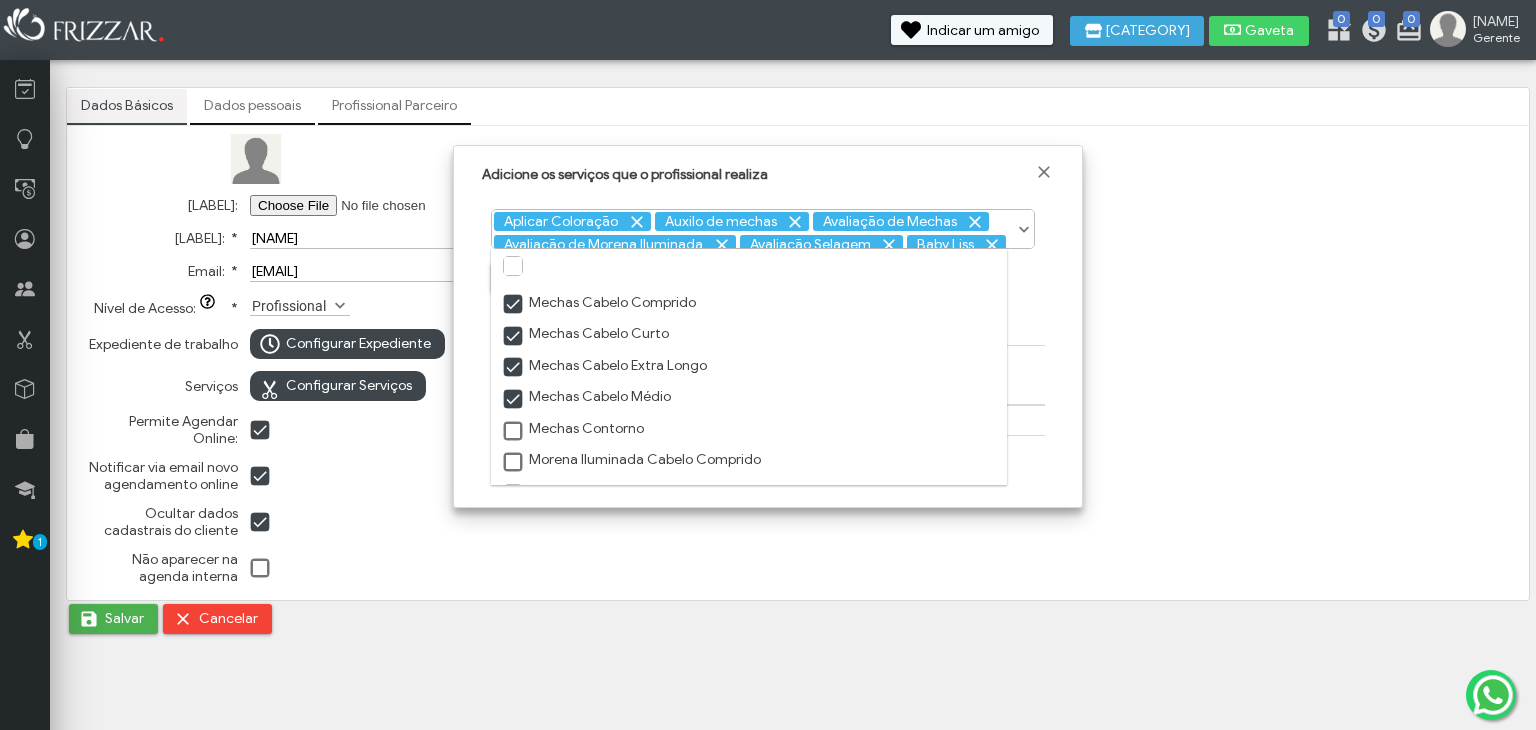 click at bounding box center (514, 432) 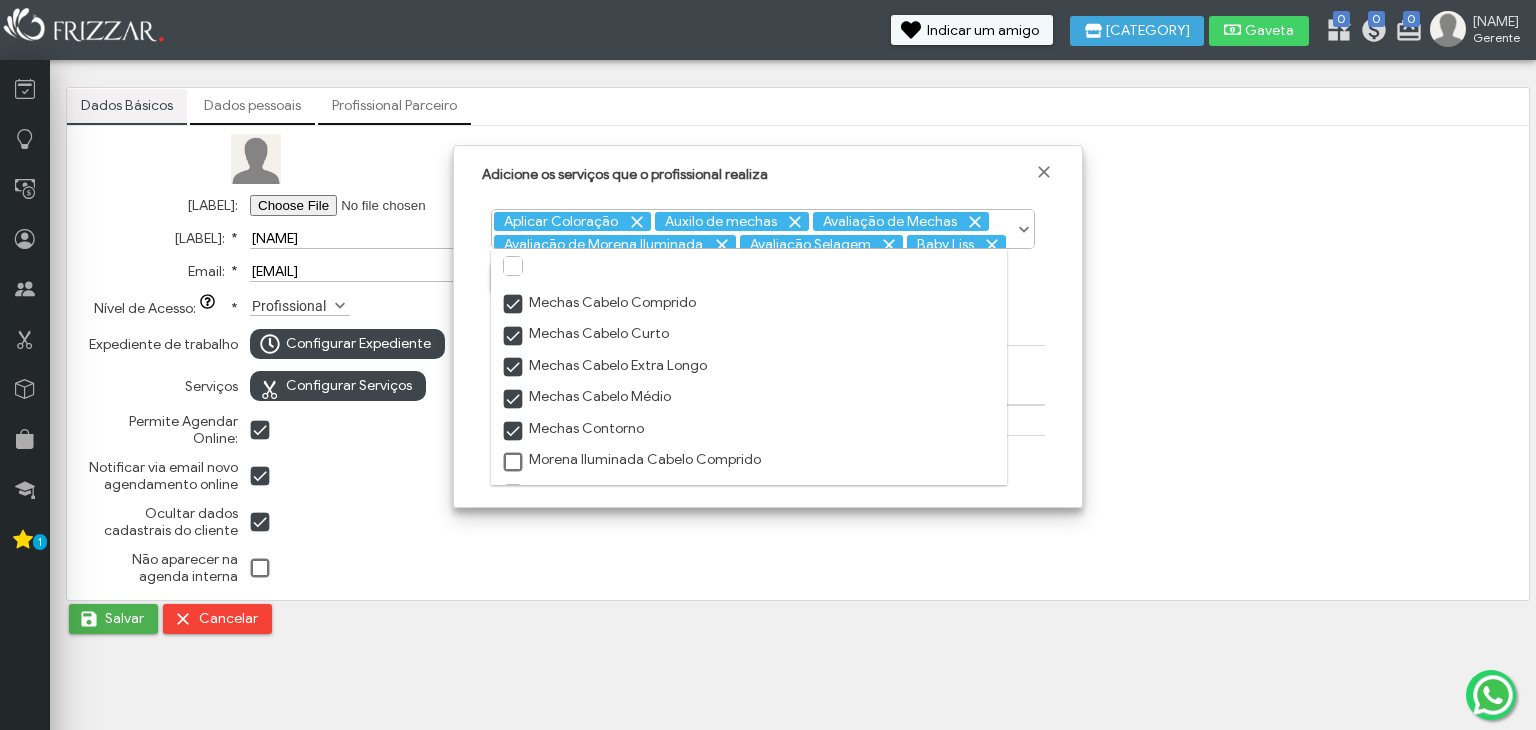 click at bounding box center (514, 305) 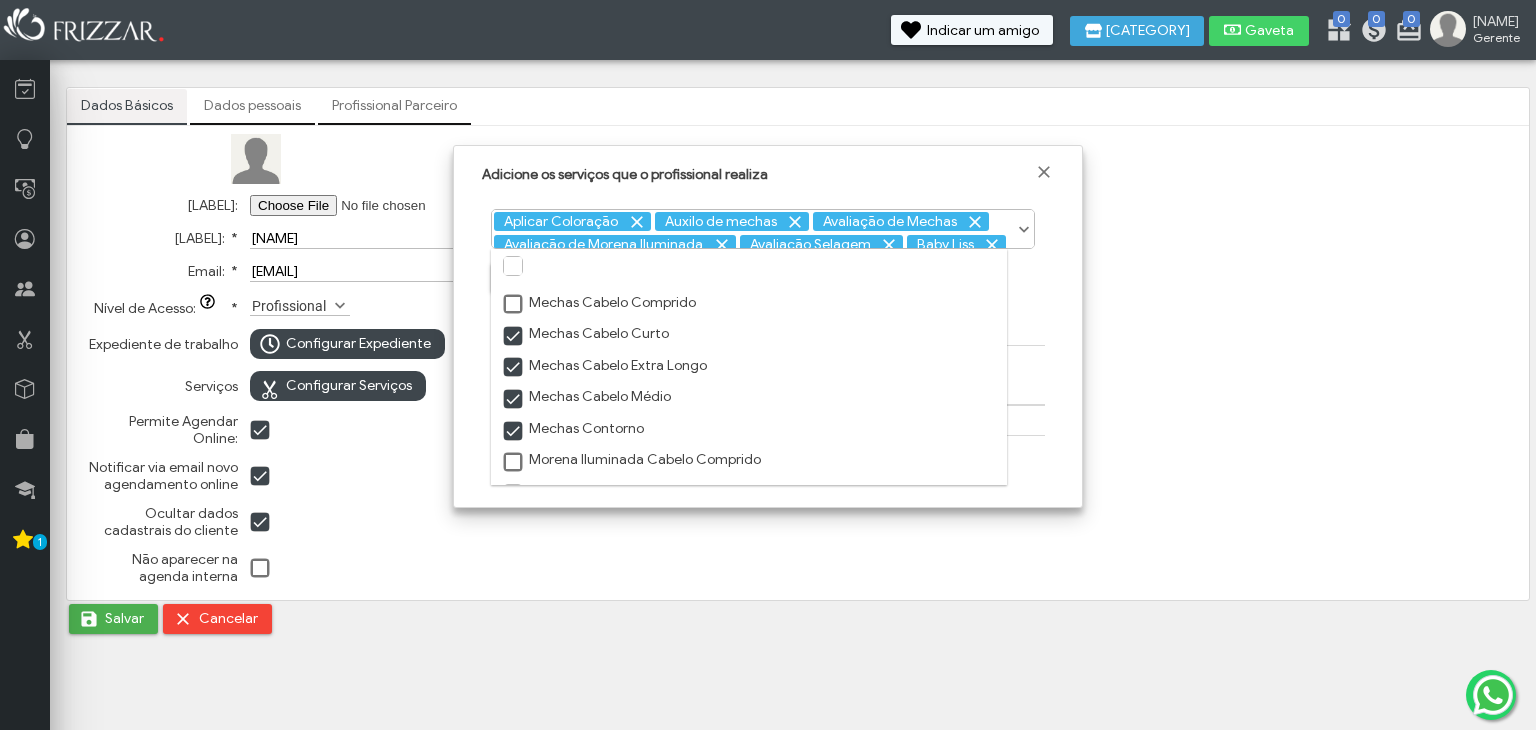 click at bounding box center (514, 337) 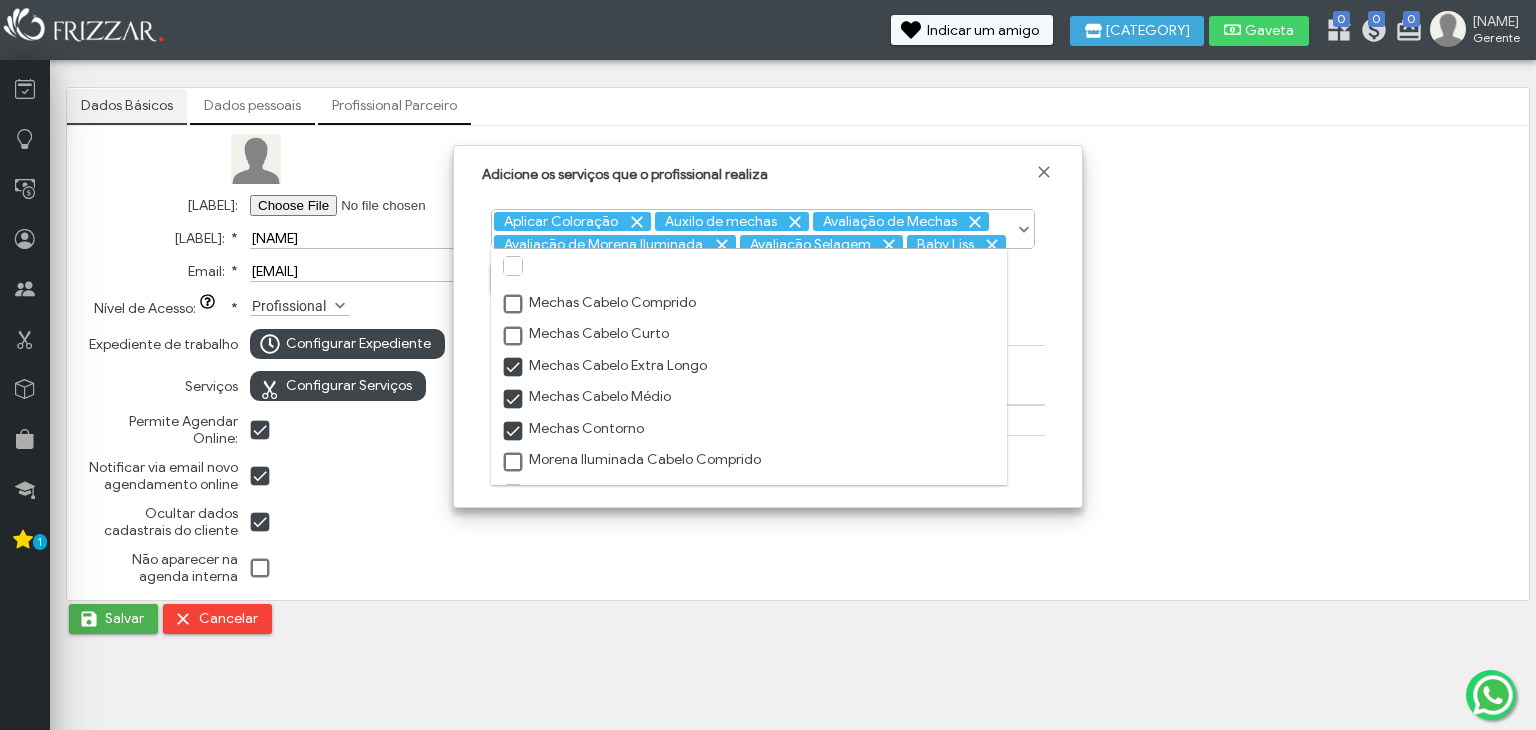 click at bounding box center (514, 368) 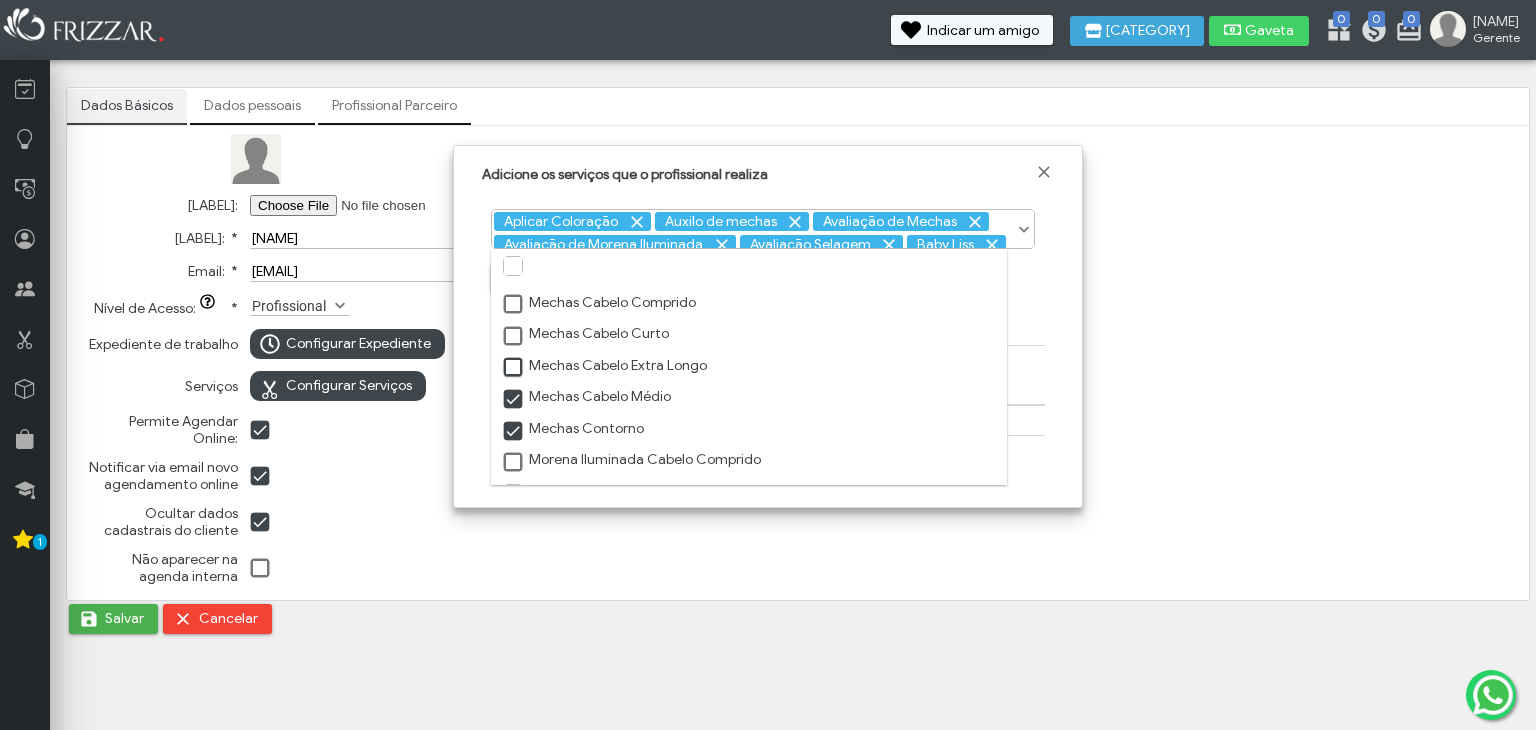 click at bounding box center (514, 400) 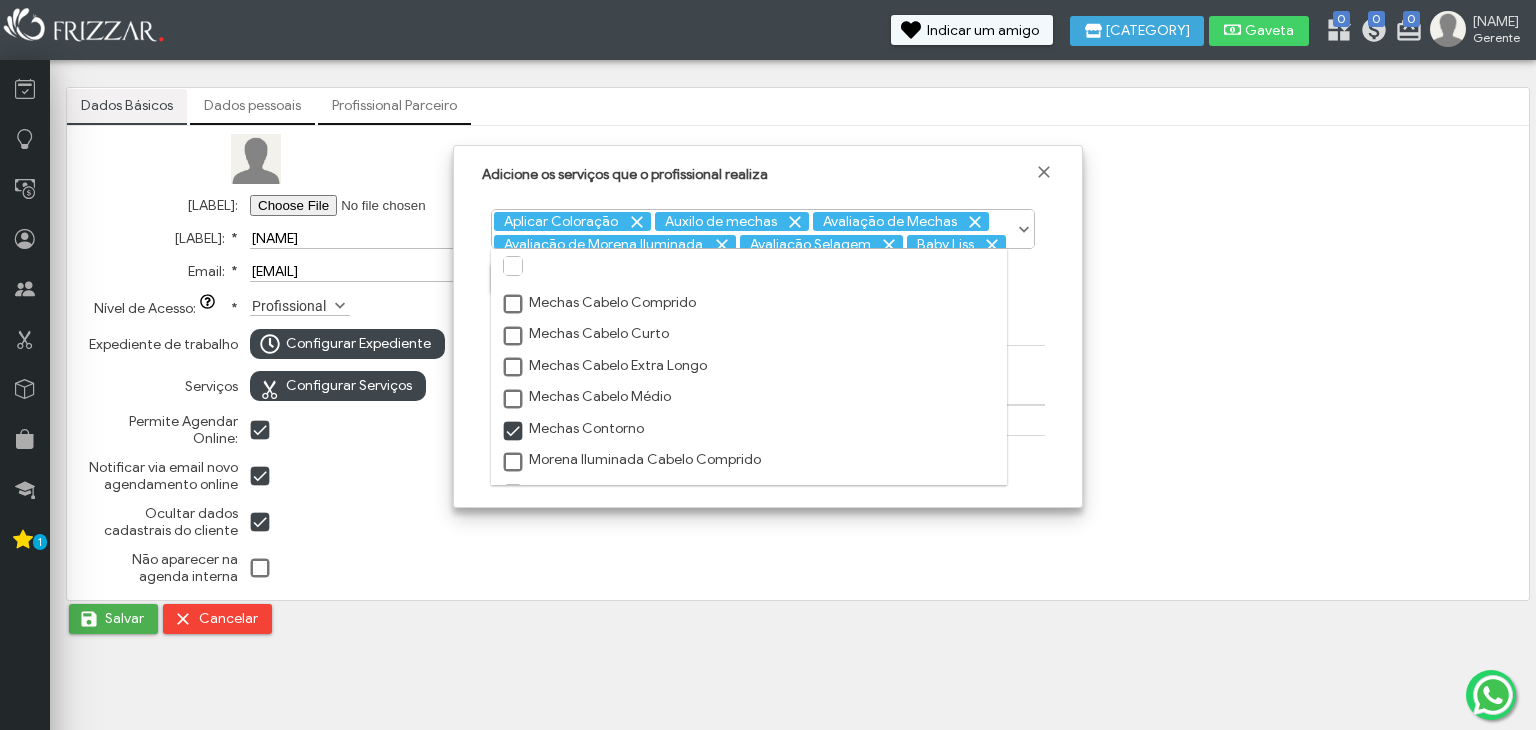 click at bounding box center [514, 432] 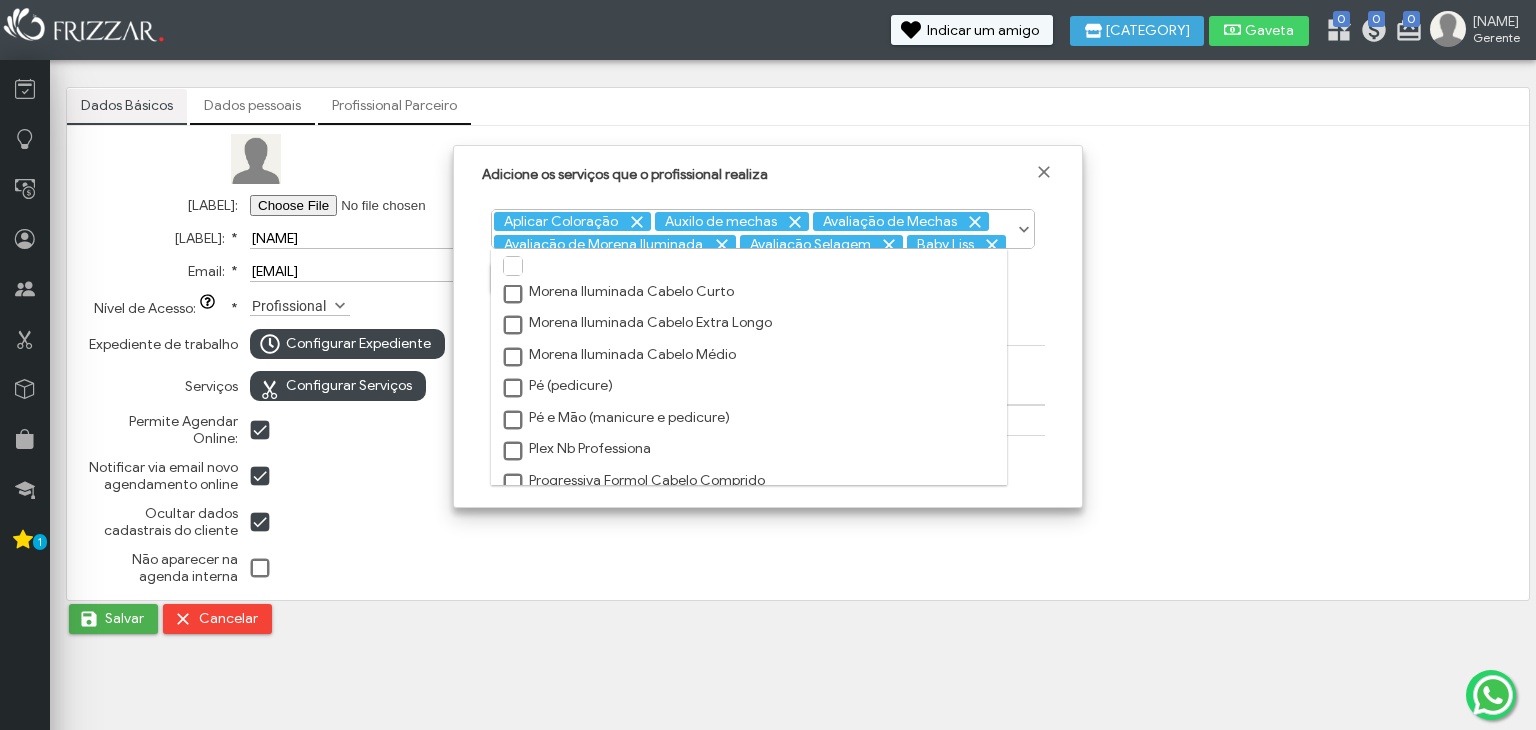 scroll, scrollTop: 1658, scrollLeft: 0, axis: vertical 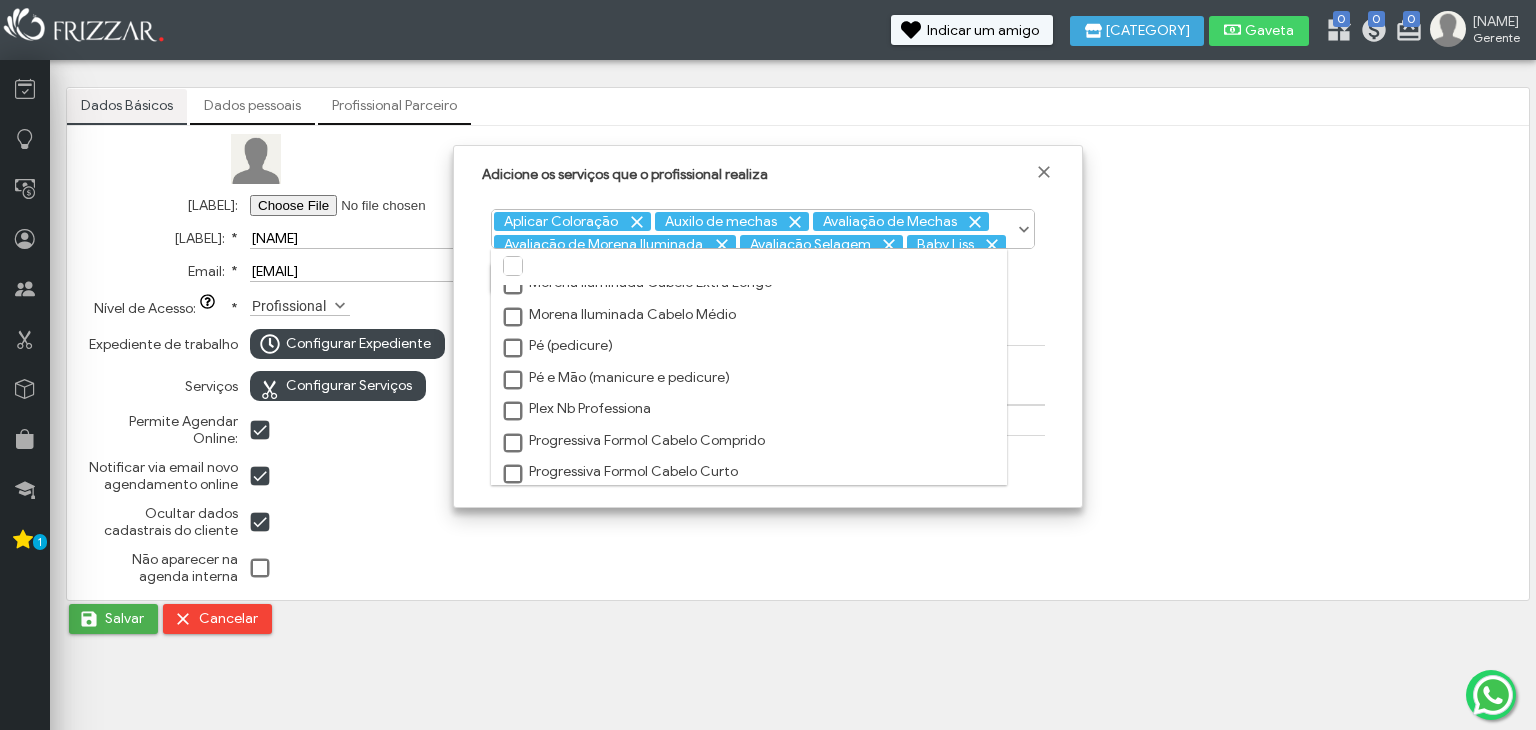 click at bounding box center [514, 349] 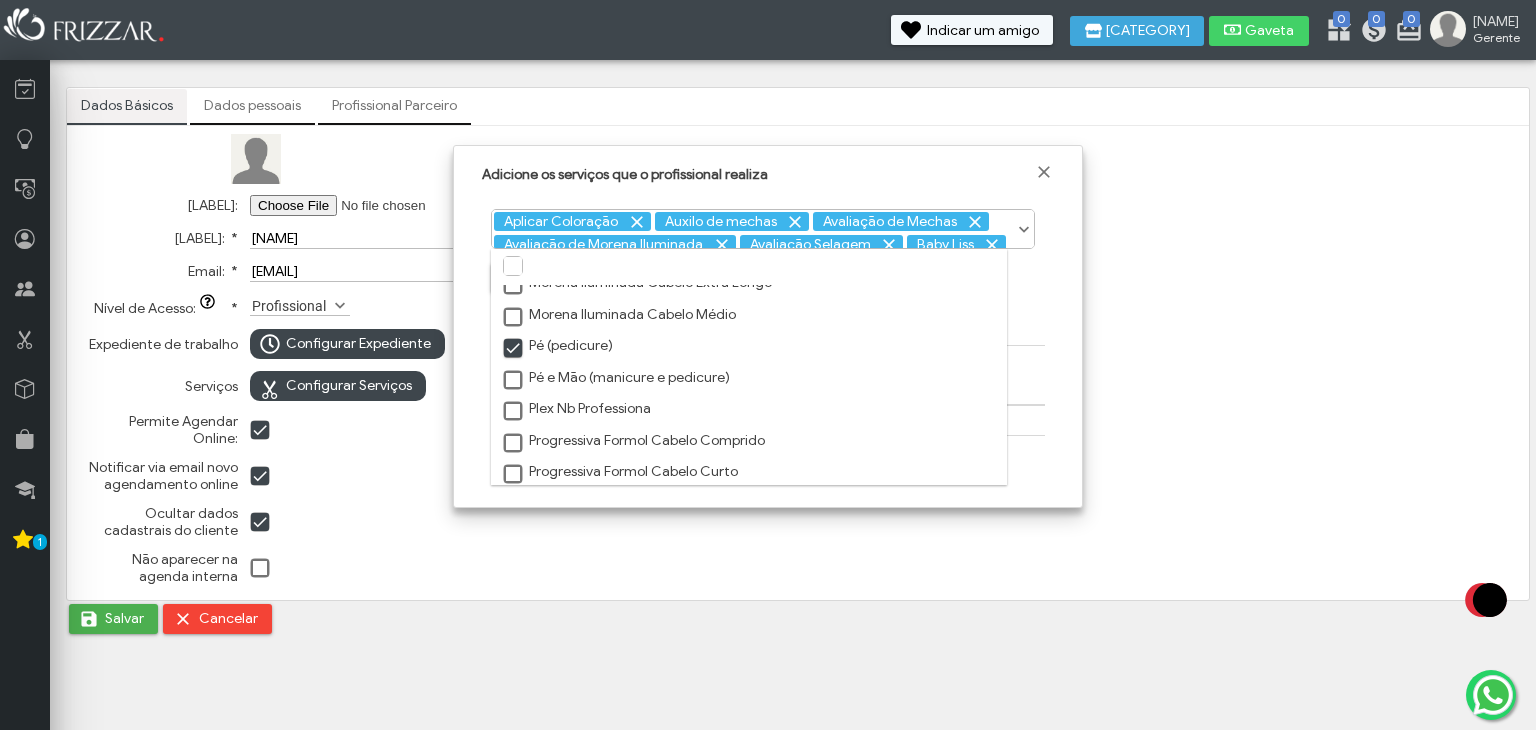 scroll, scrollTop: 9, scrollLeft: 10, axis: both 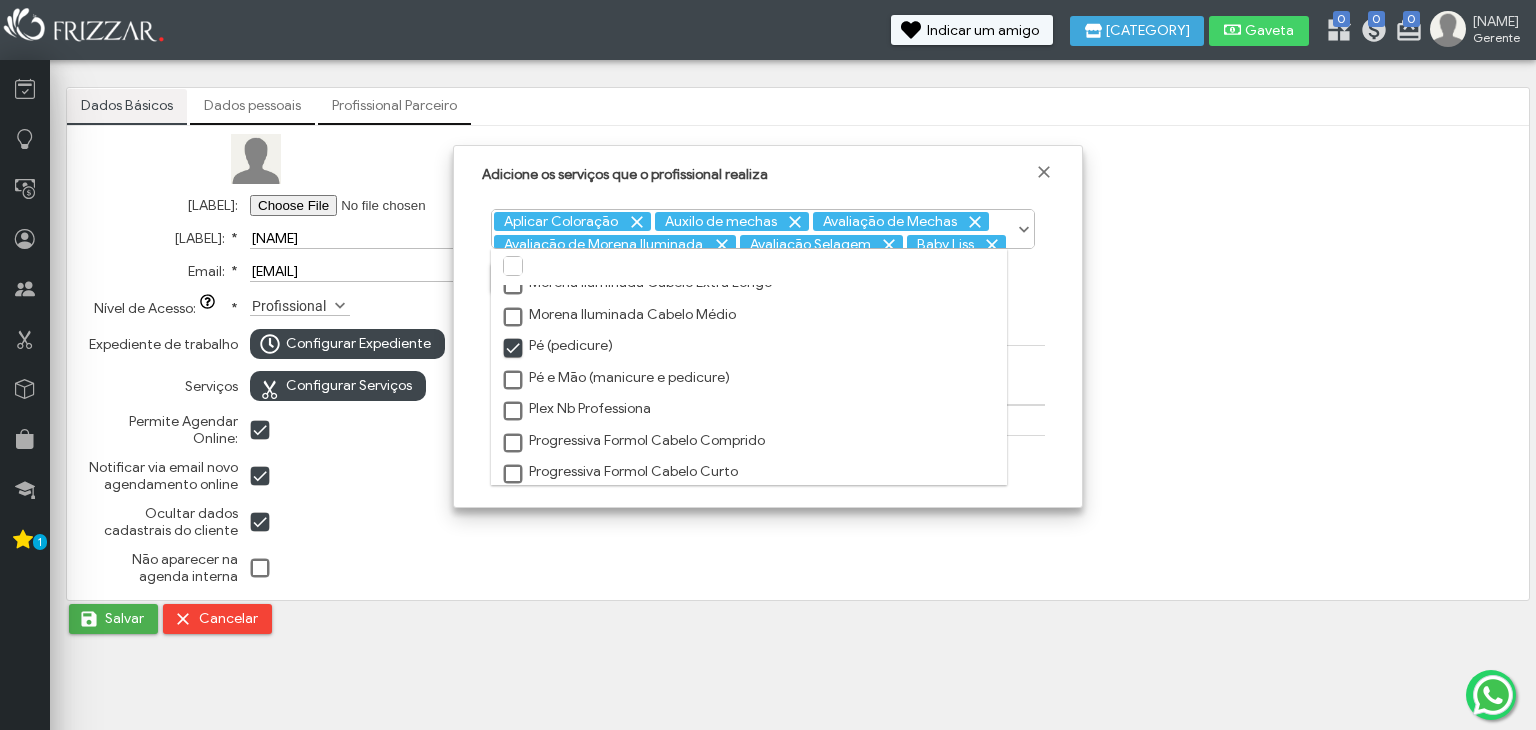 click at bounding box center (514, 381) 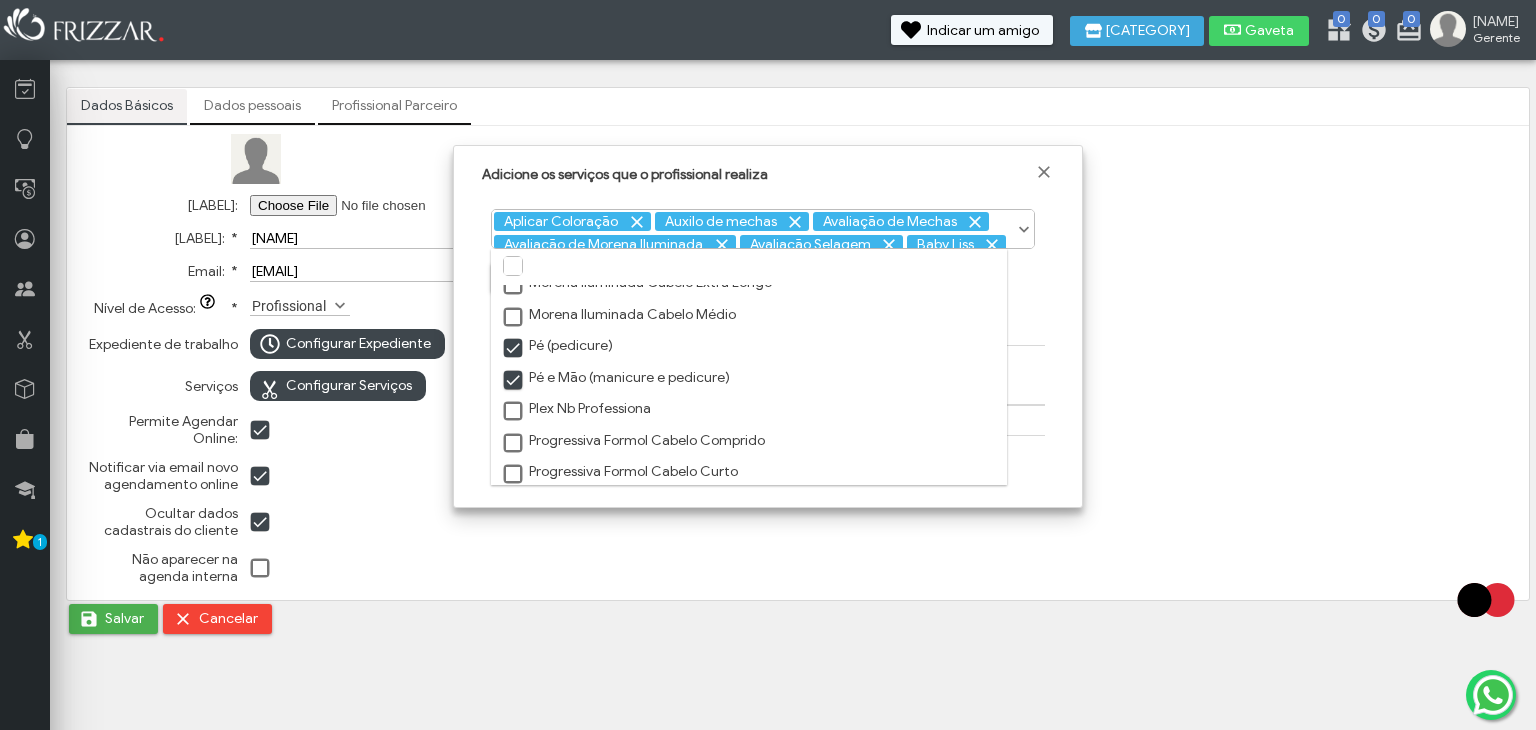 scroll, scrollTop: 9, scrollLeft: 10, axis: both 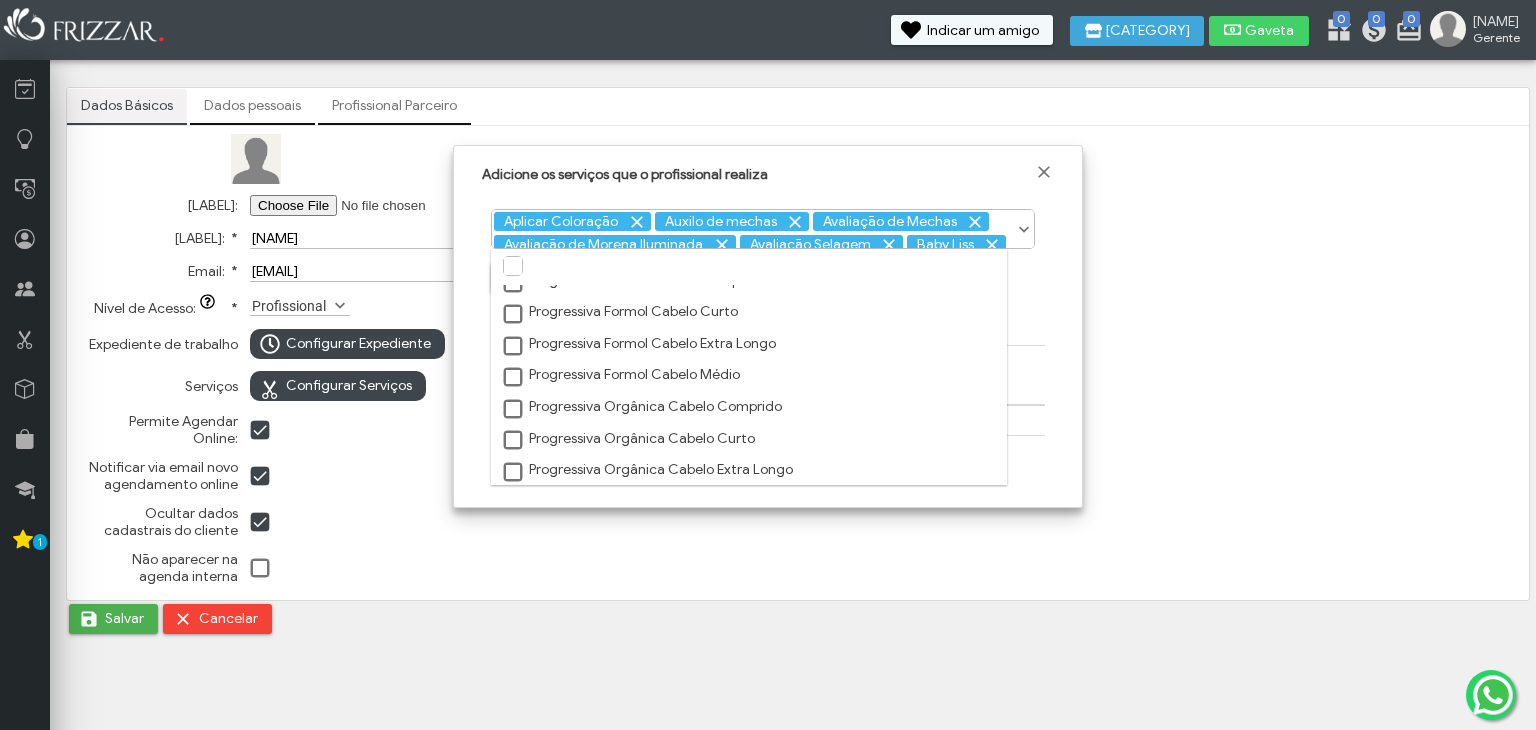 click at bounding box center (514, 284) 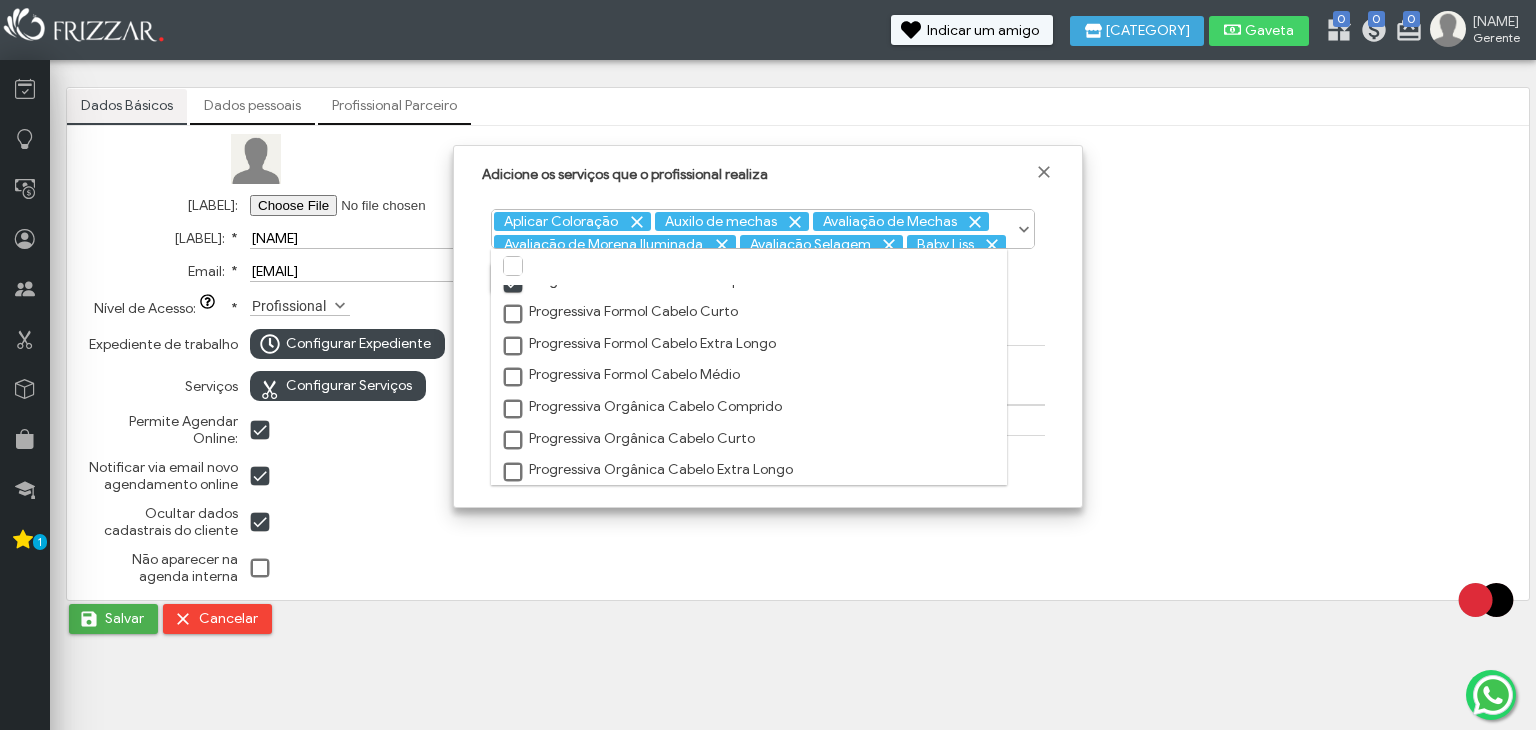 scroll, scrollTop: 9, scrollLeft: 10, axis: both 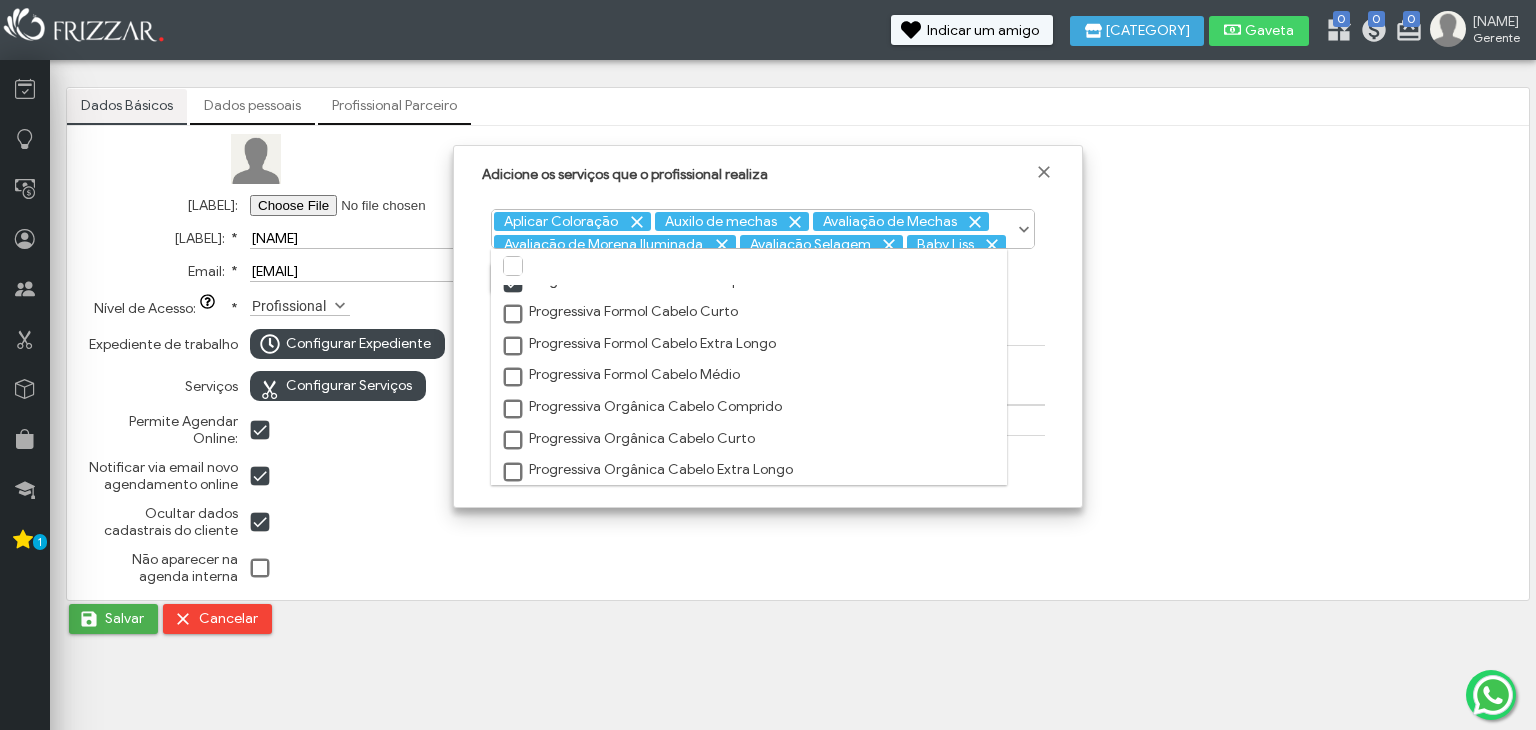click at bounding box center [514, 315] 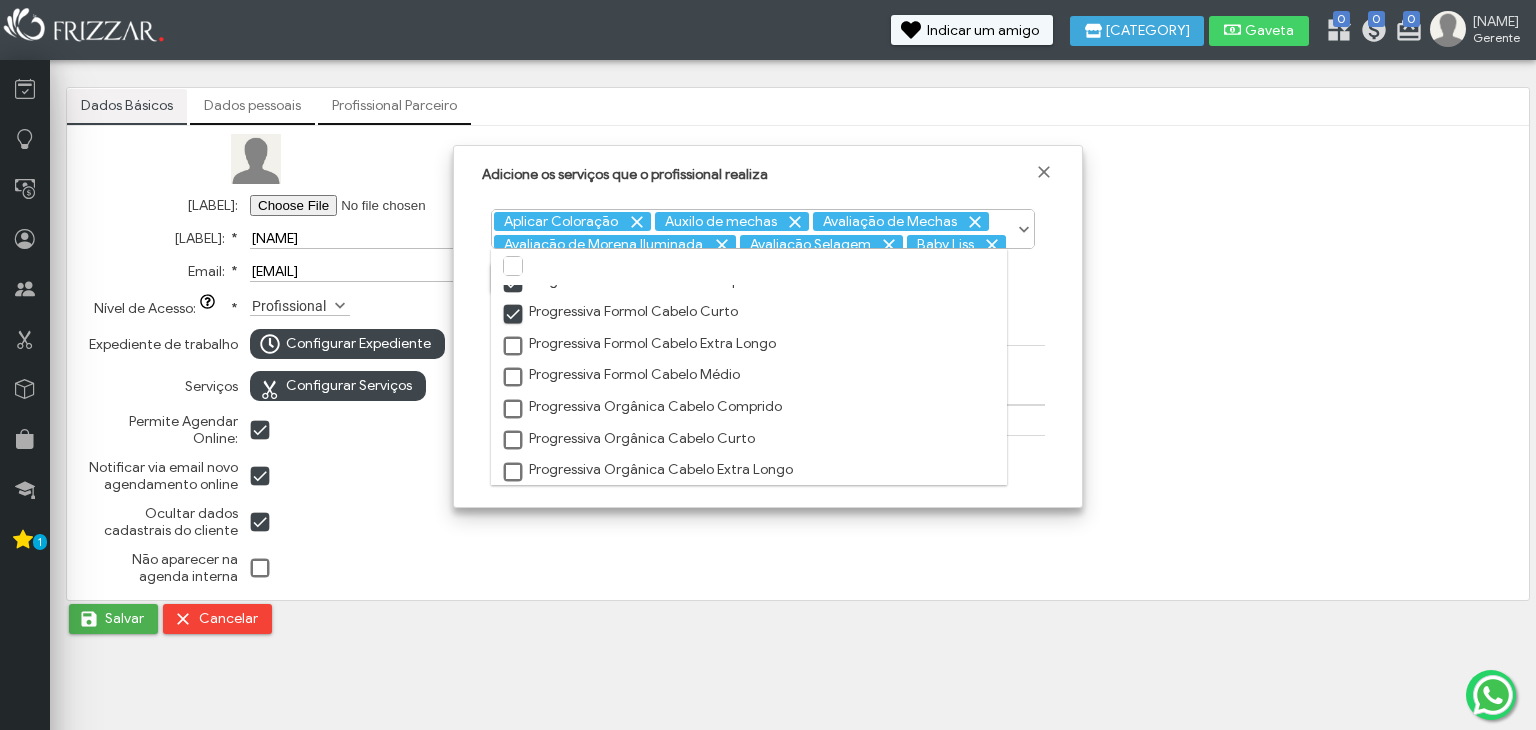 click at bounding box center [514, 347] 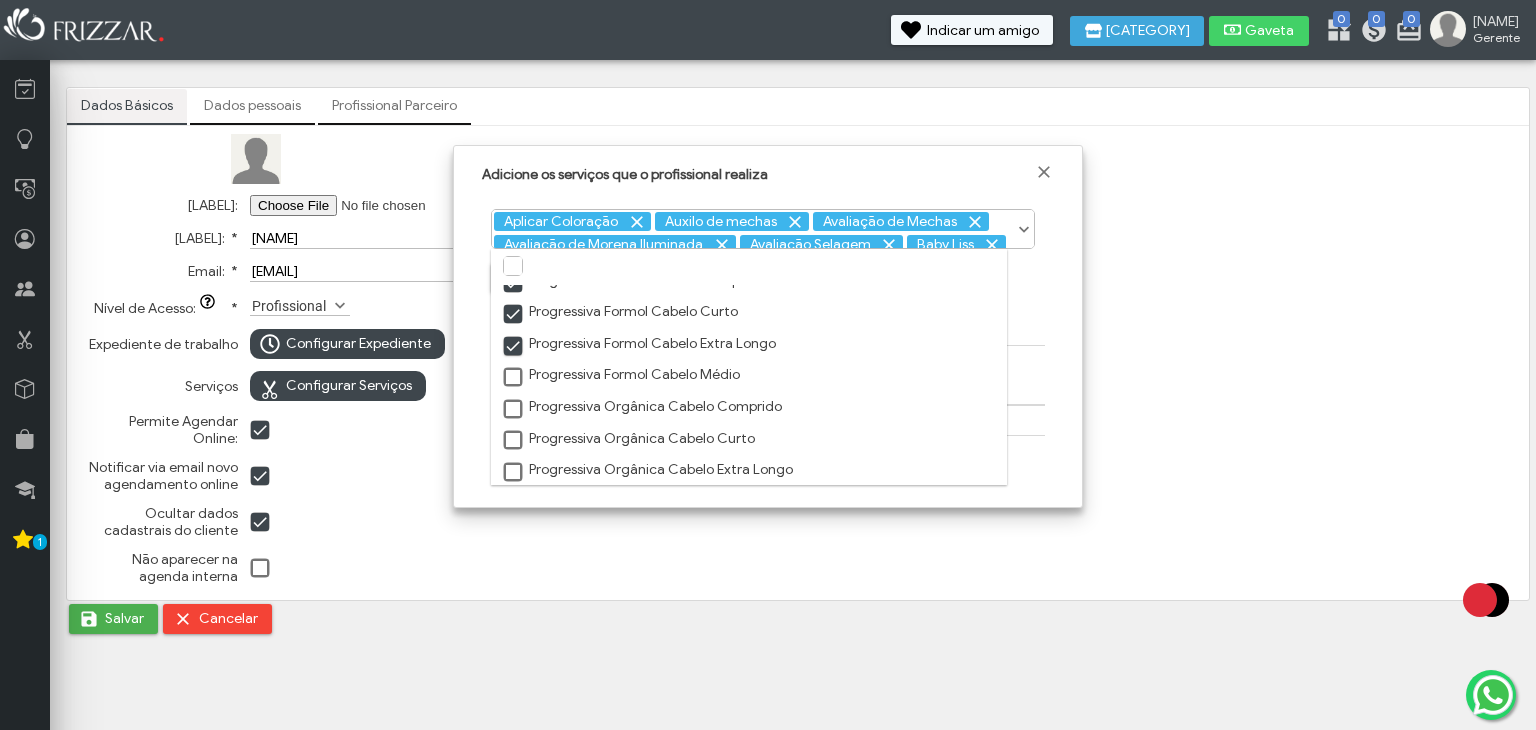 scroll, scrollTop: 9, scrollLeft: 10, axis: both 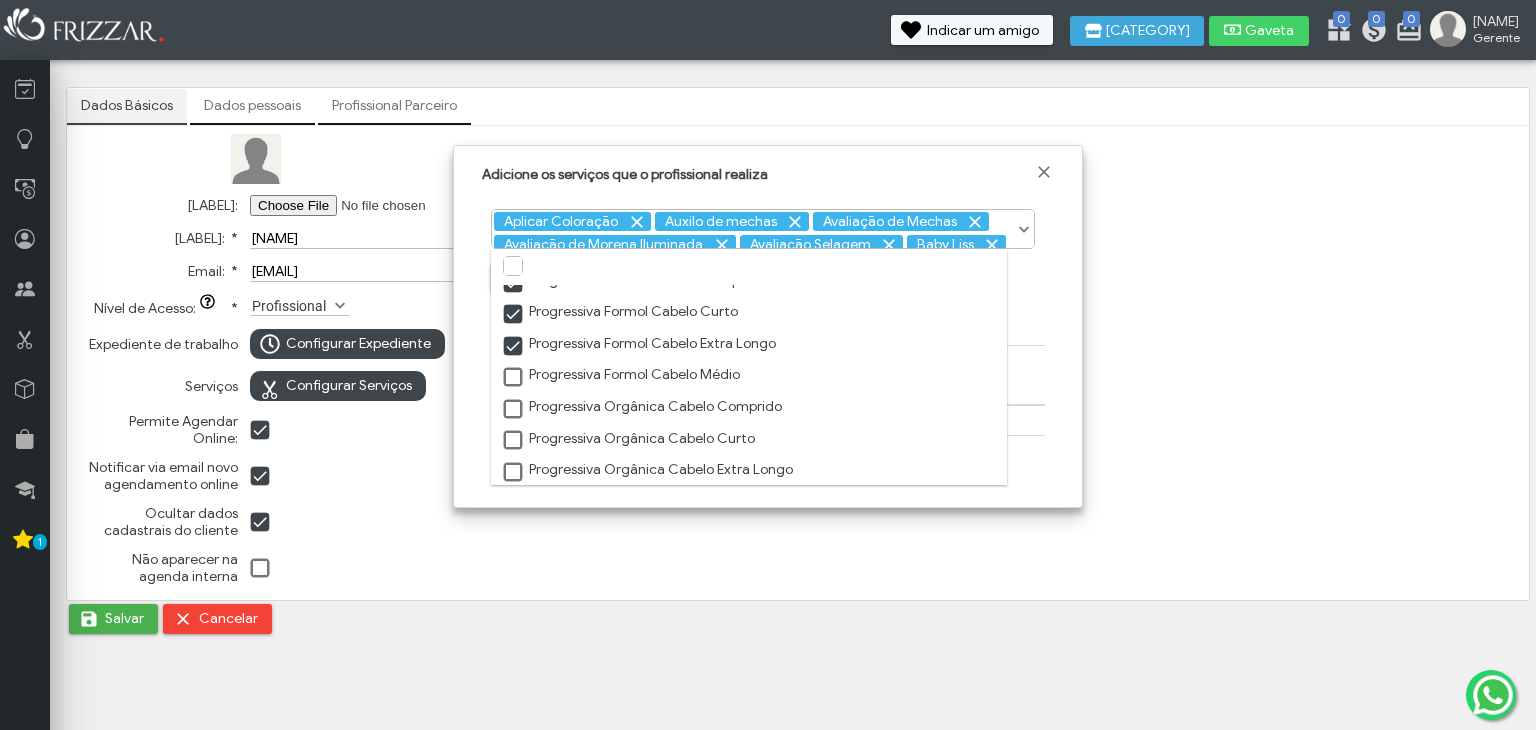 click at bounding box center (514, 378) 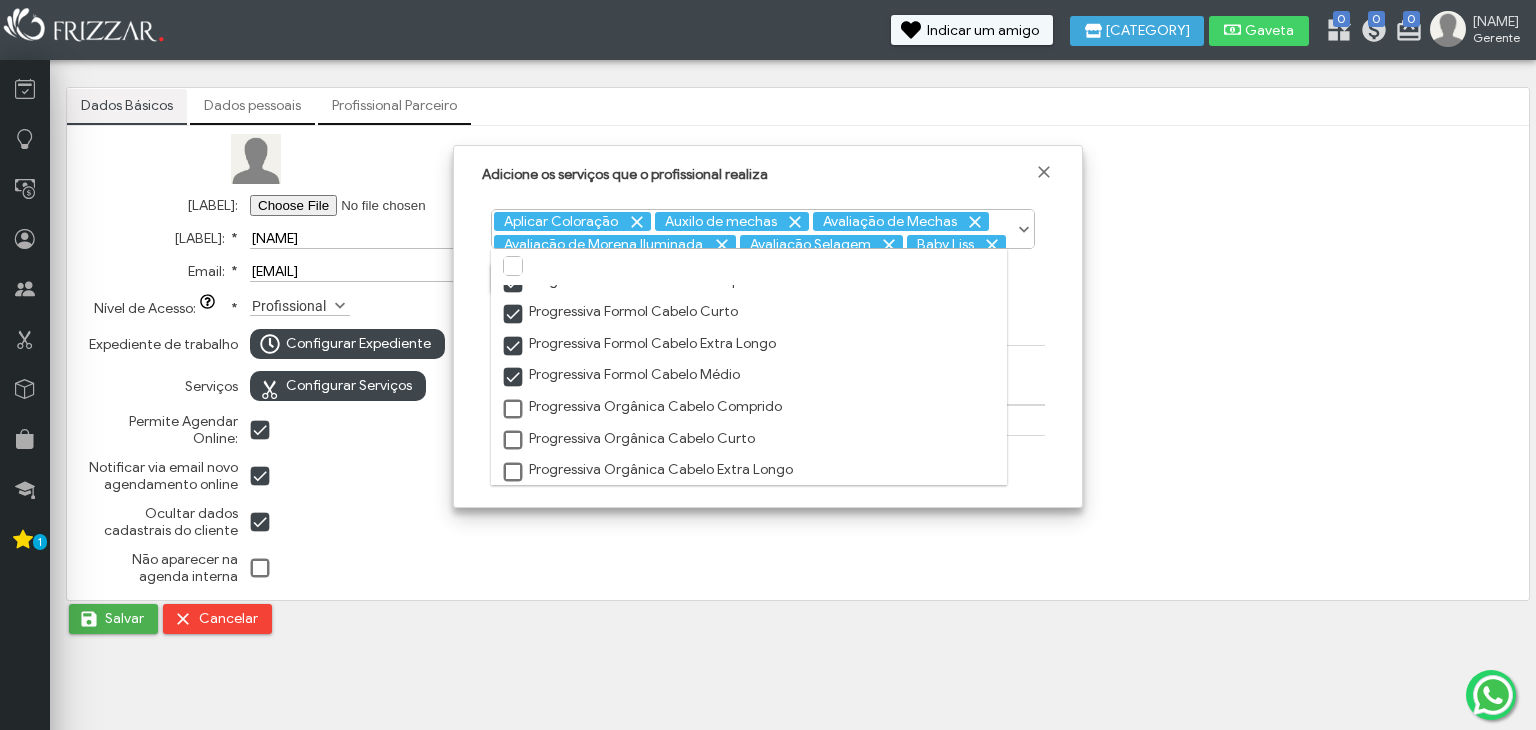 click at bounding box center [514, 410] 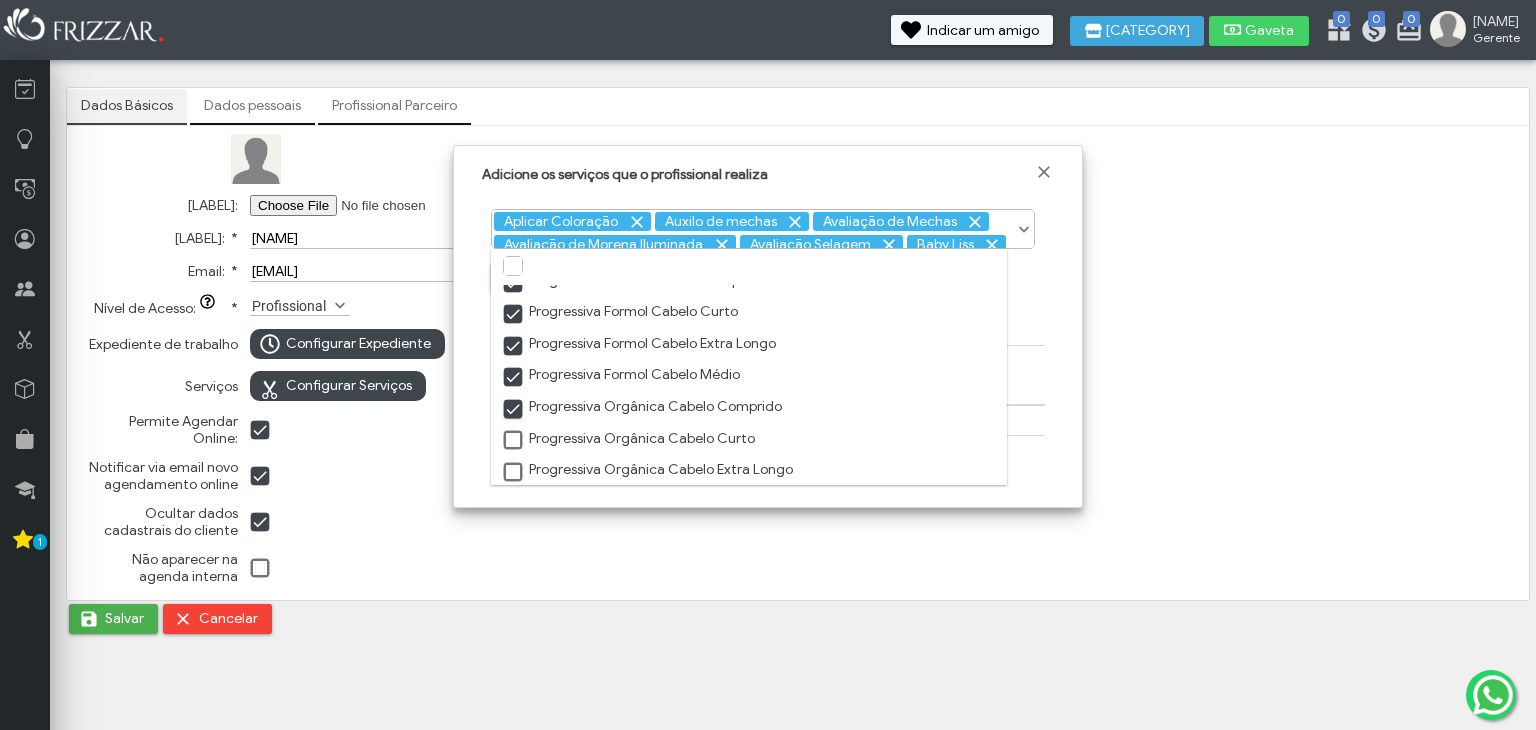 click at bounding box center [514, 441] 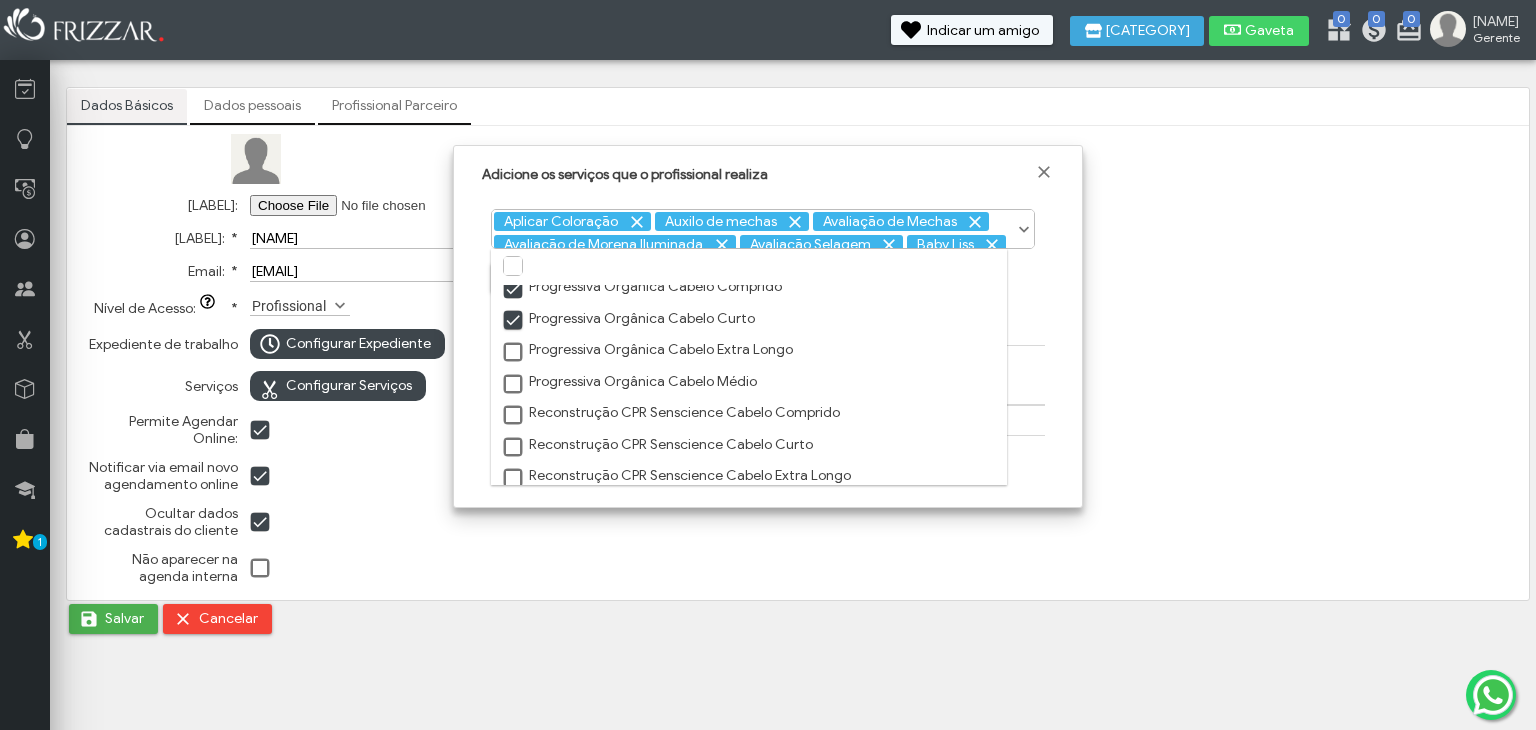 scroll, scrollTop: 1978, scrollLeft: 0, axis: vertical 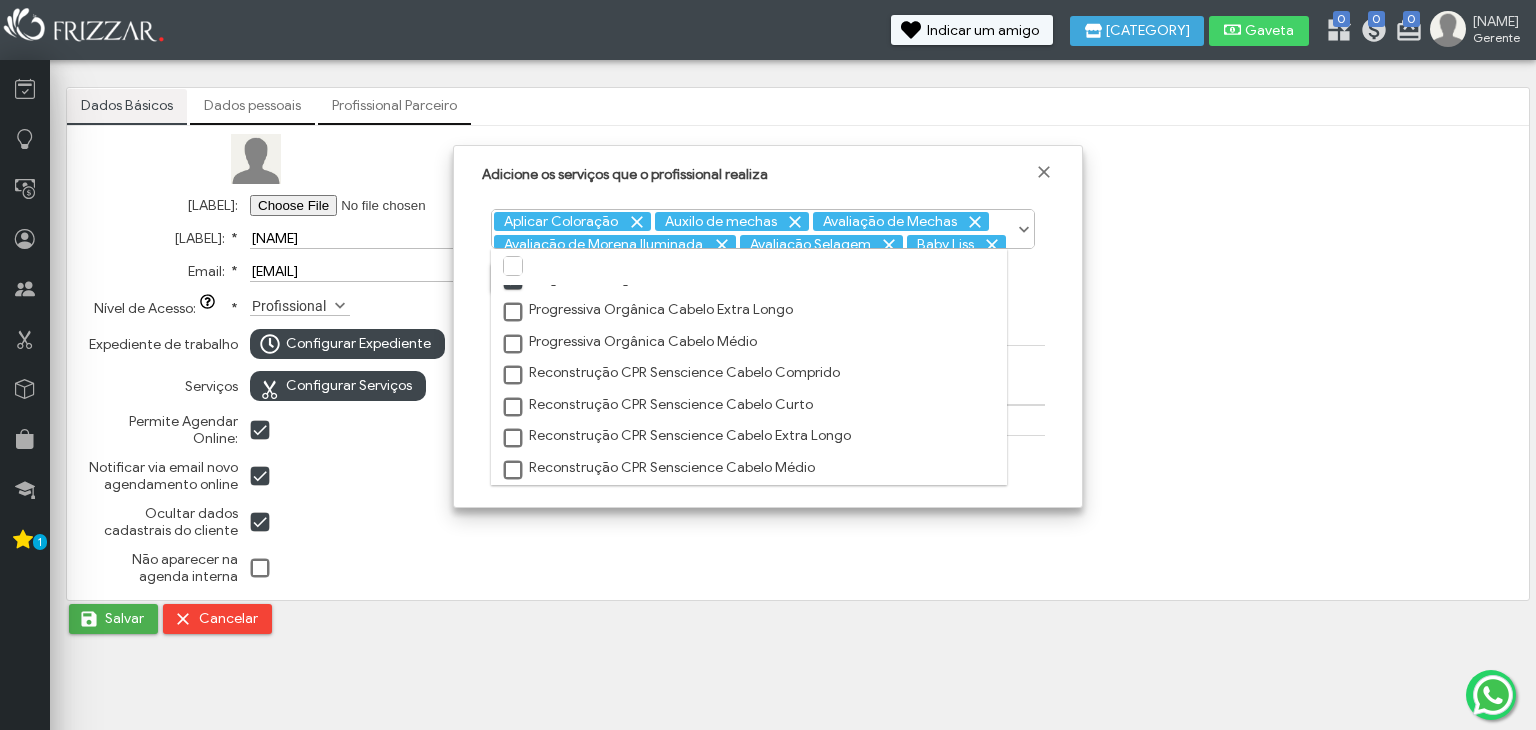 click at bounding box center [514, 313] 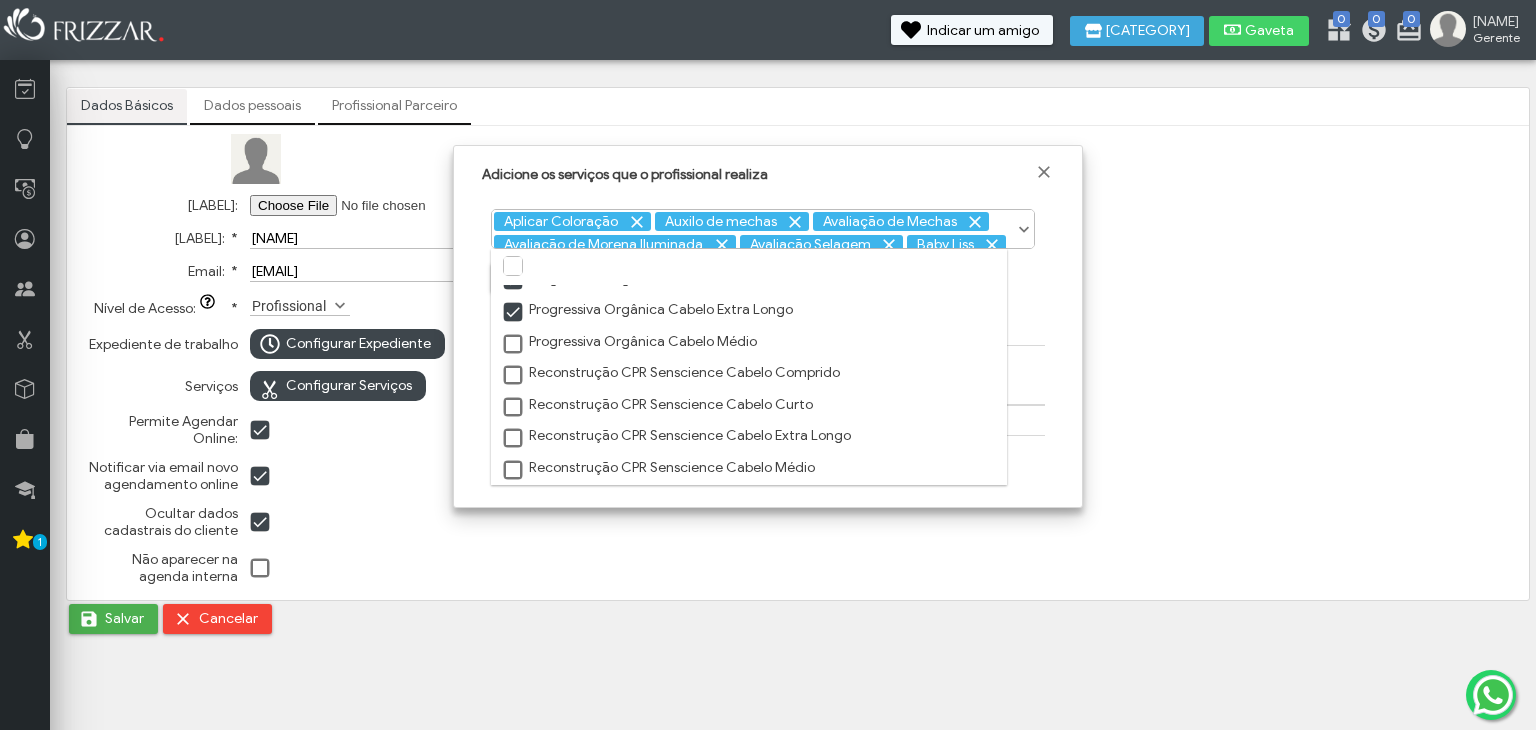click at bounding box center [514, 345] 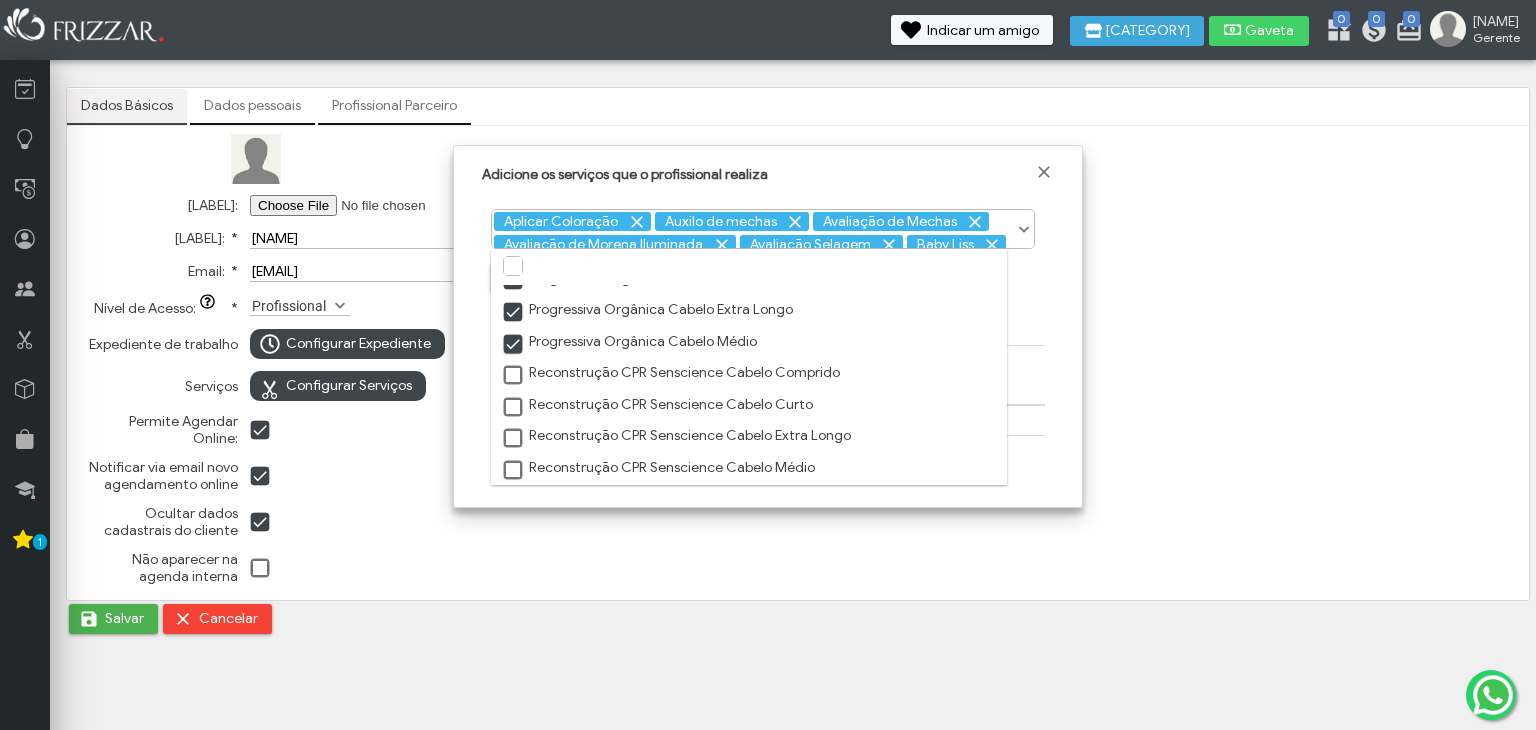 click at bounding box center [514, 376] 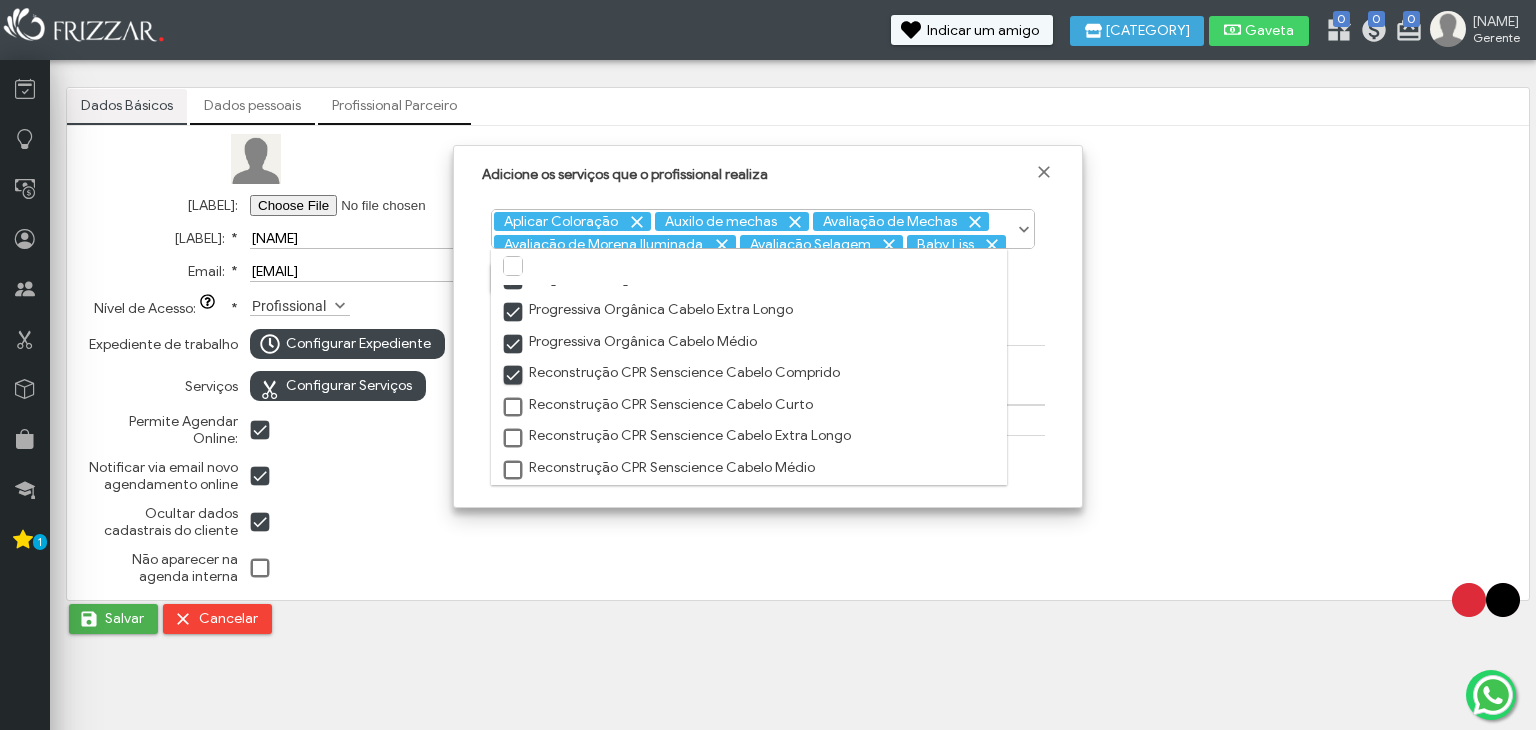 scroll, scrollTop: 9, scrollLeft: 10, axis: both 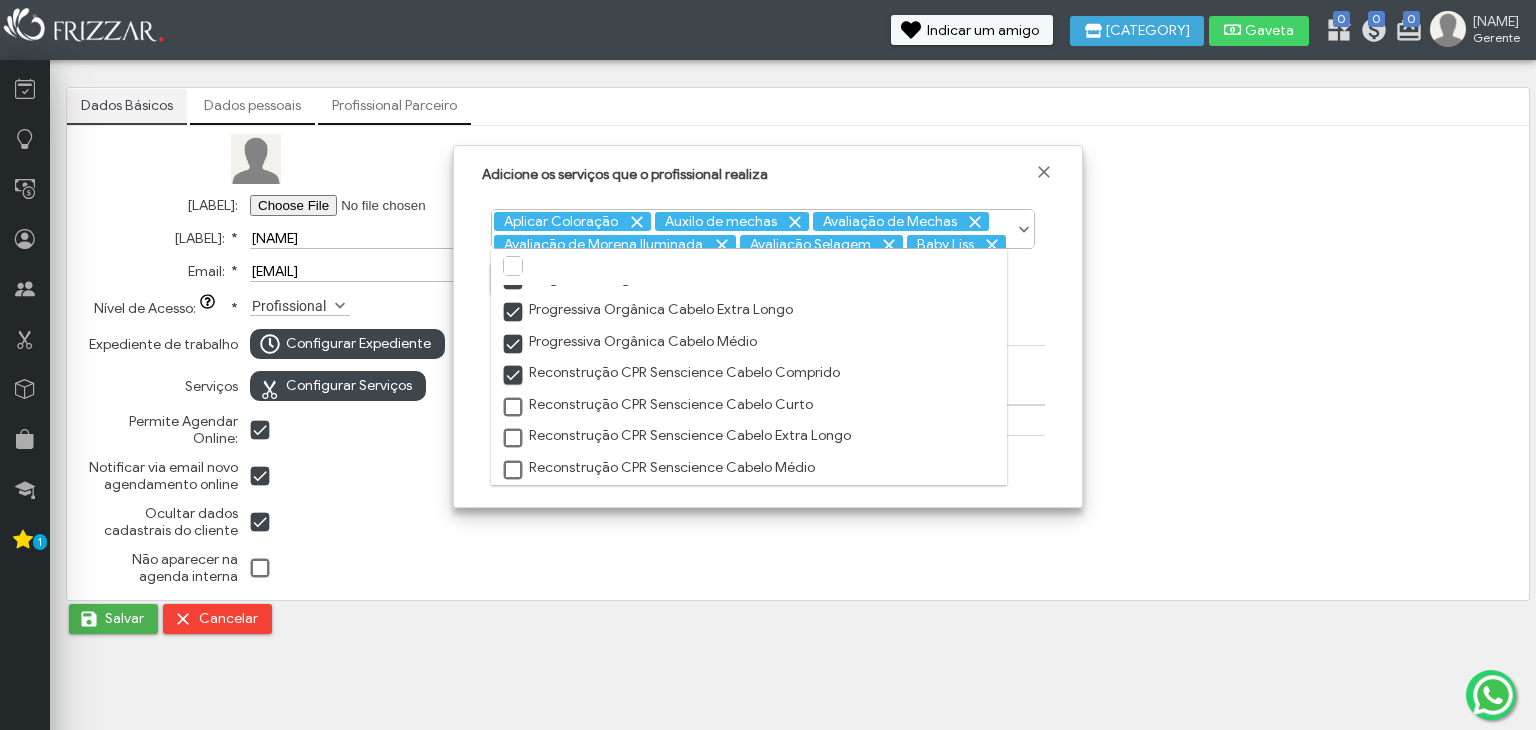 click at bounding box center [514, 408] 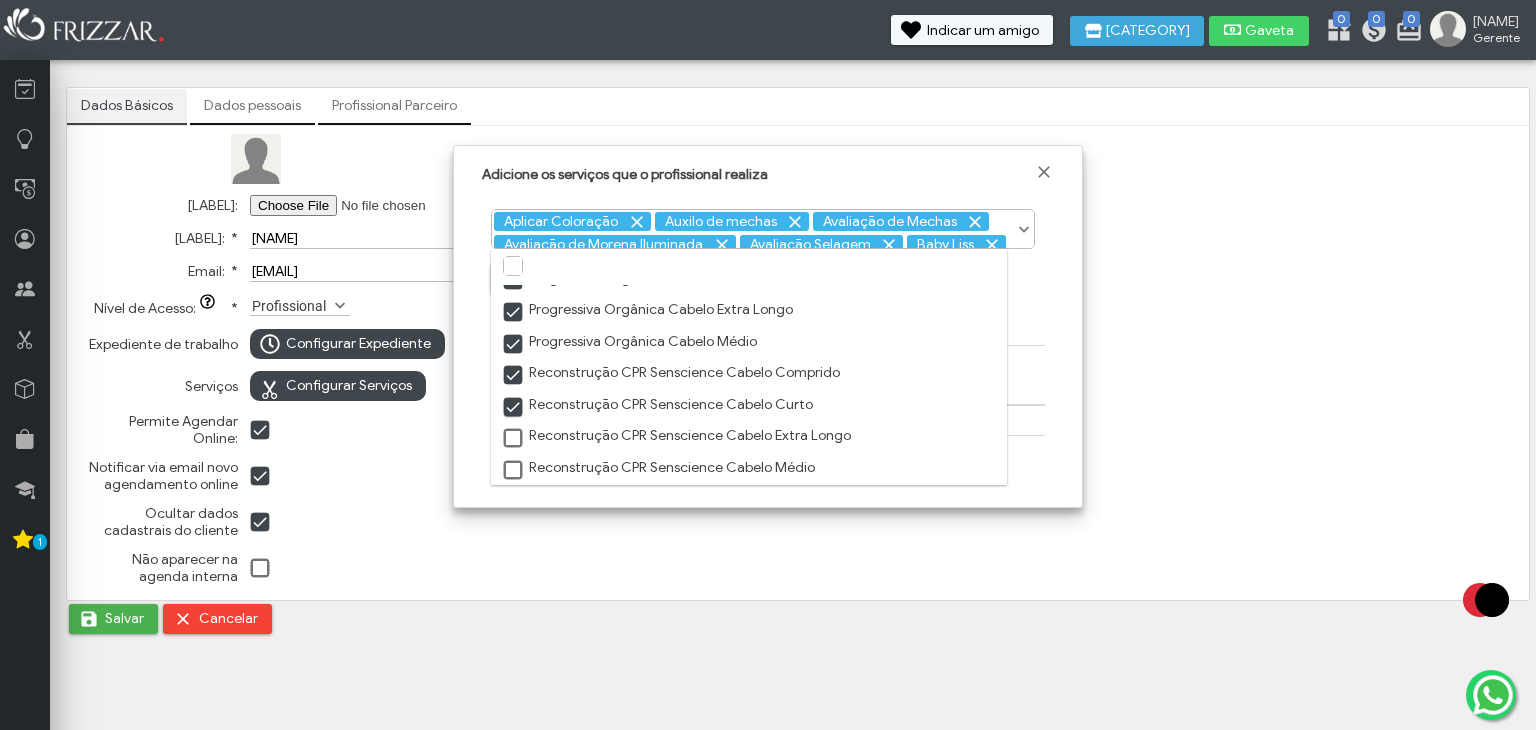 scroll, scrollTop: 9, scrollLeft: 10, axis: both 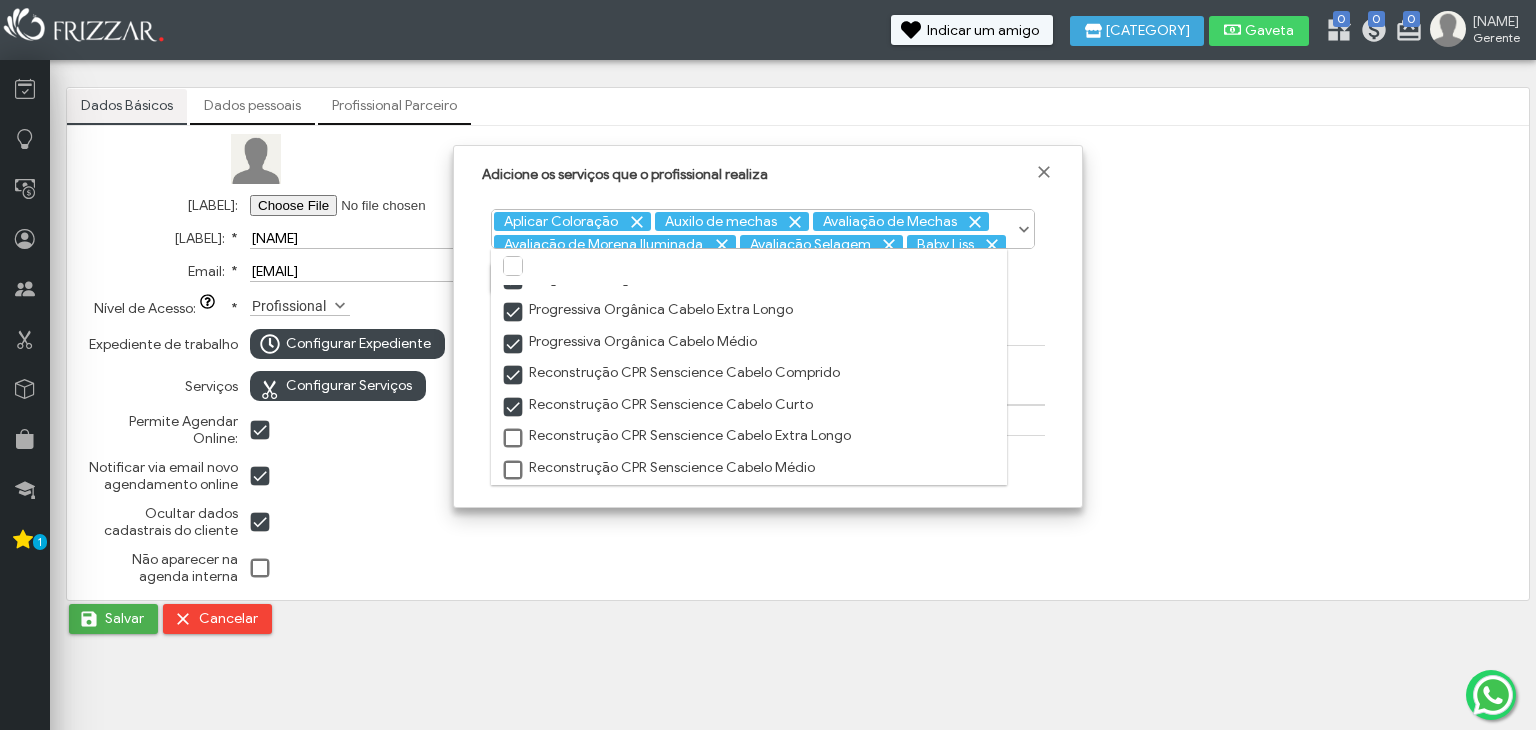 click at bounding box center (514, 439) 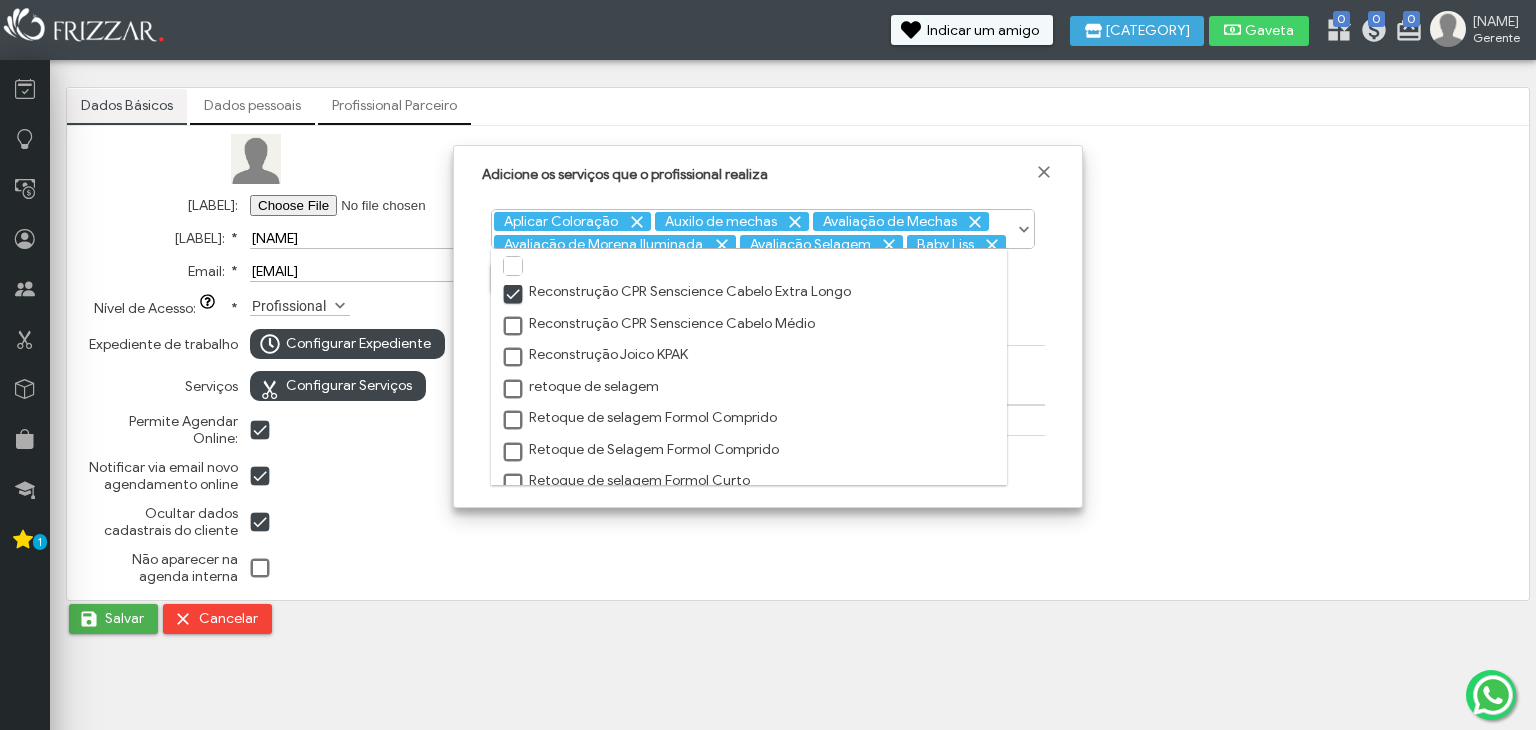 scroll, scrollTop: 2139, scrollLeft: 0, axis: vertical 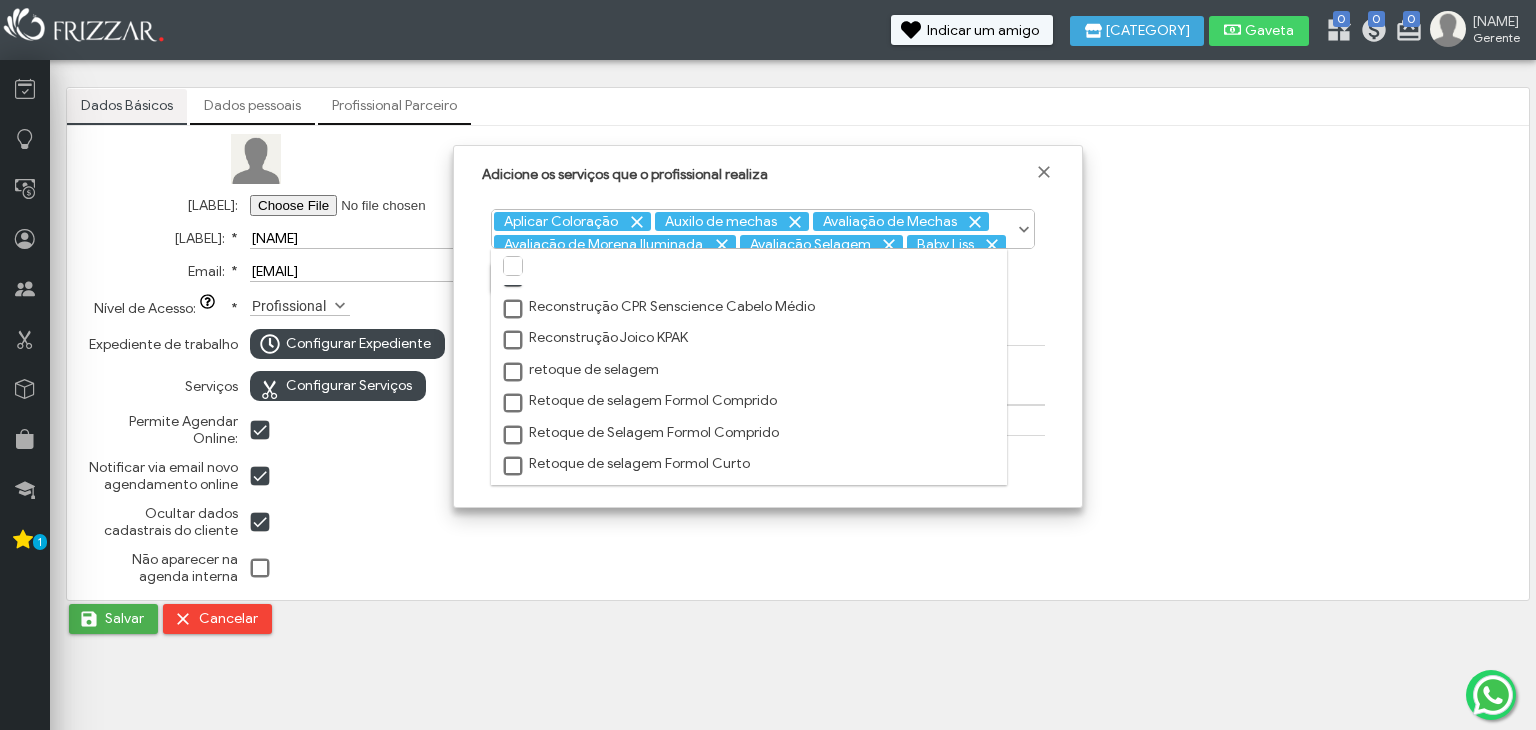 click at bounding box center [514, 310] 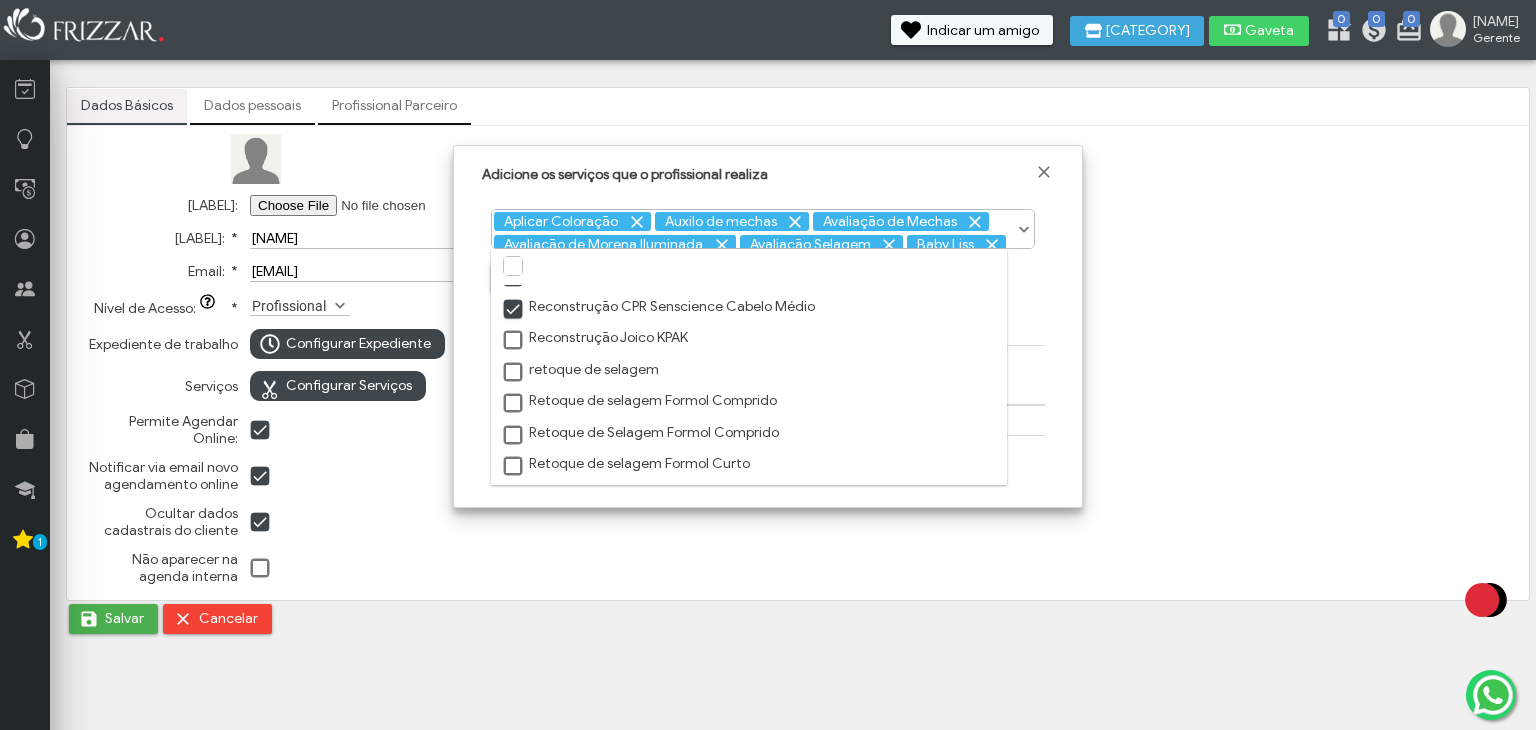 scroll, scrollTop: 9, scrollLeft: 10, axis: both 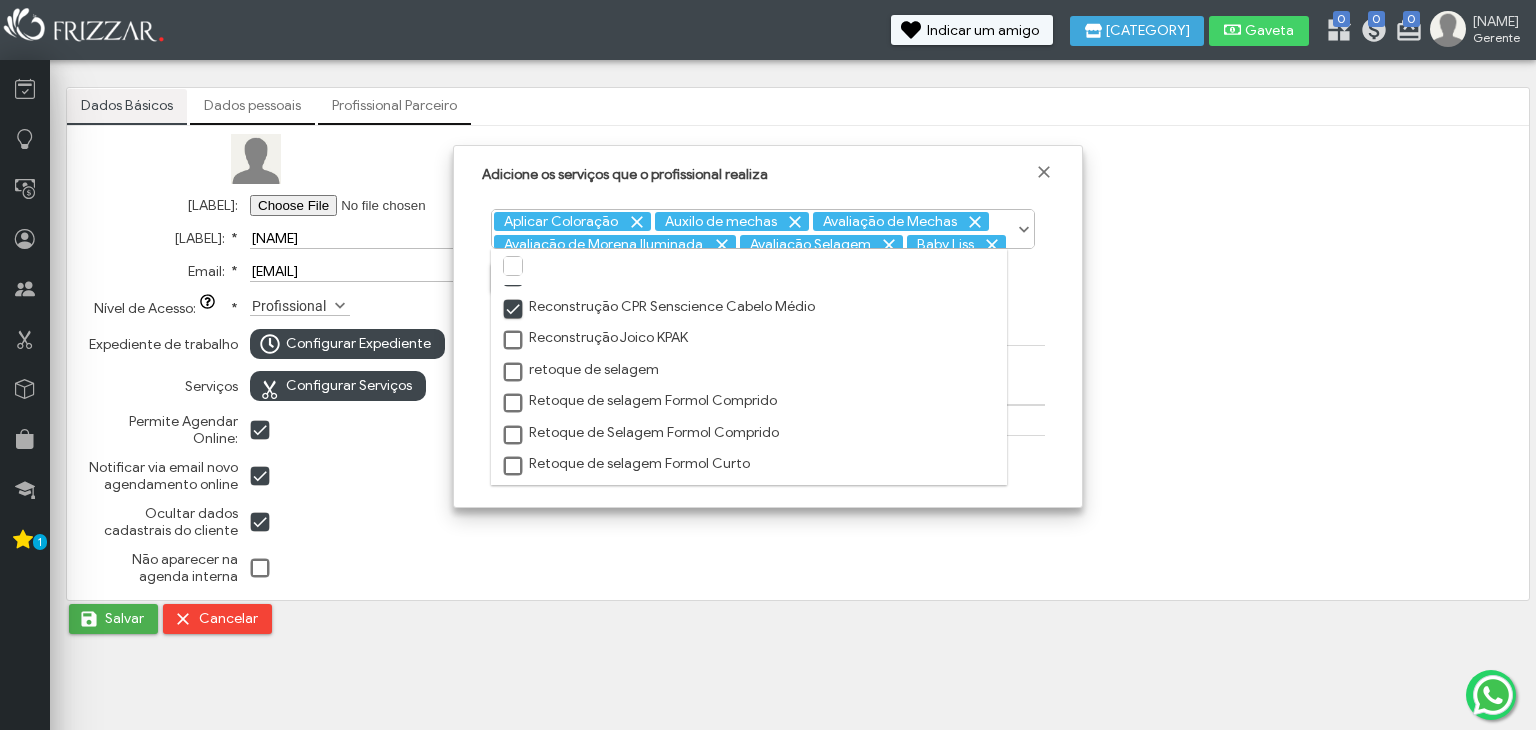 click at bounding box center (514, 341) 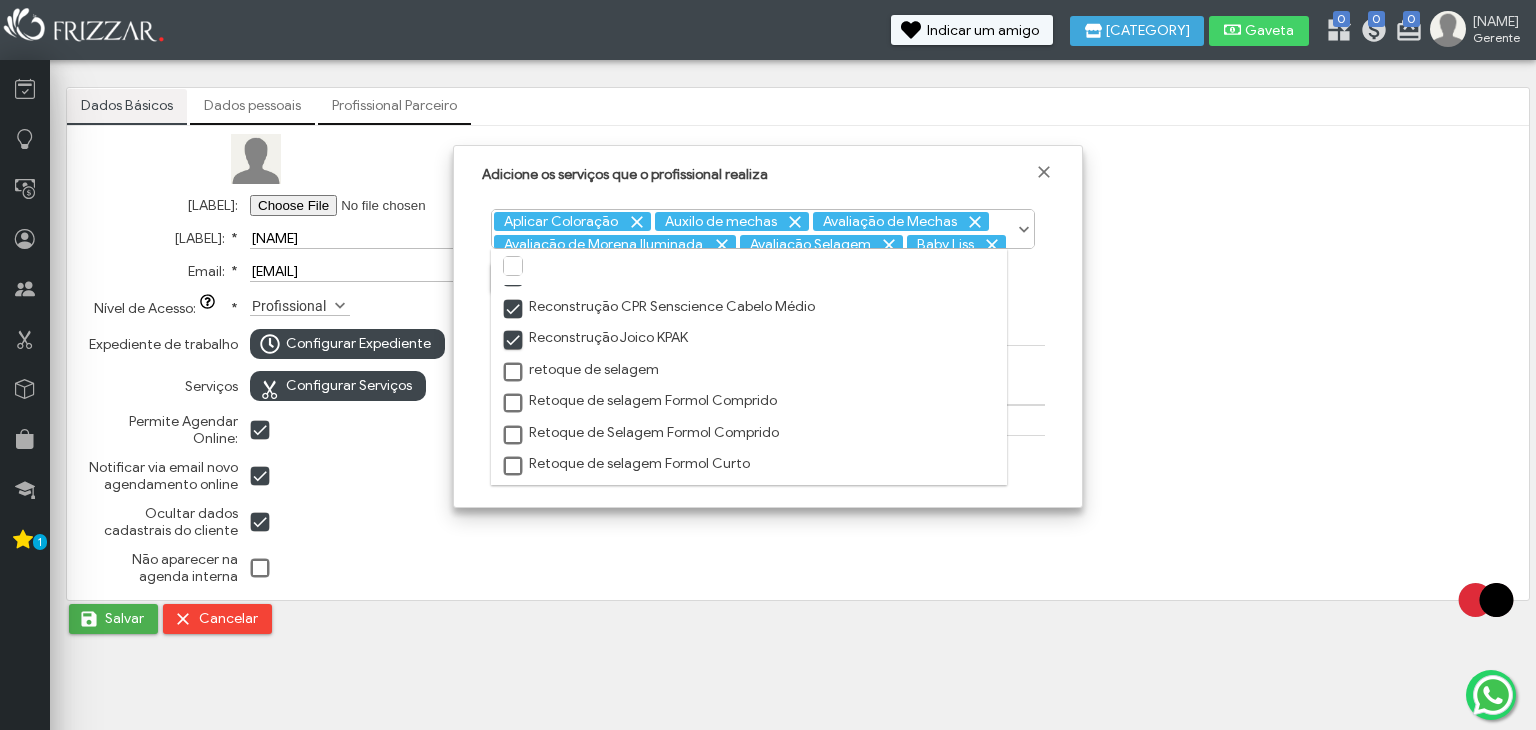 scroll, scrollTop: 9, scrollLeft: 10, axis: both 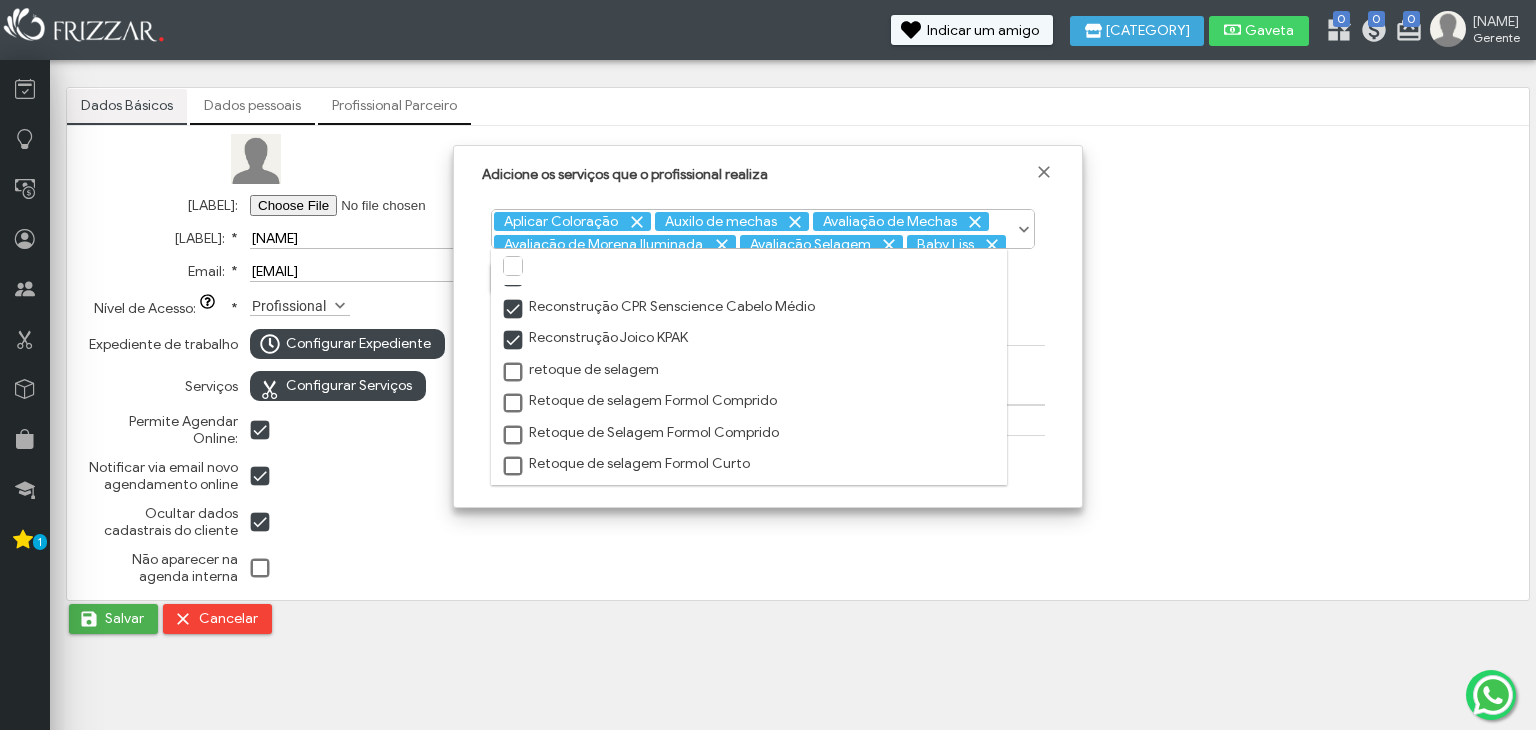 click at bounding box center (514, 373) 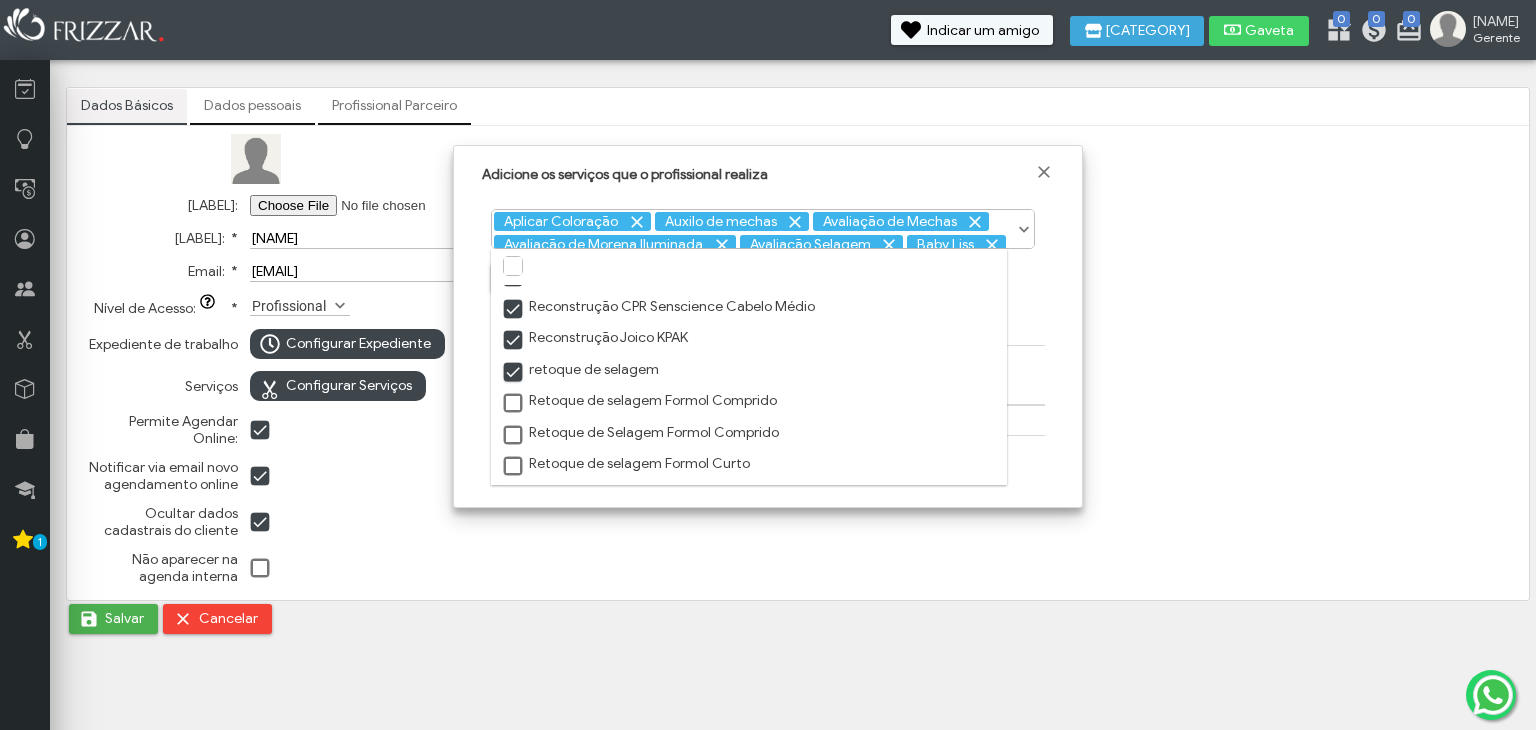 click at bounding box center (514, 404) 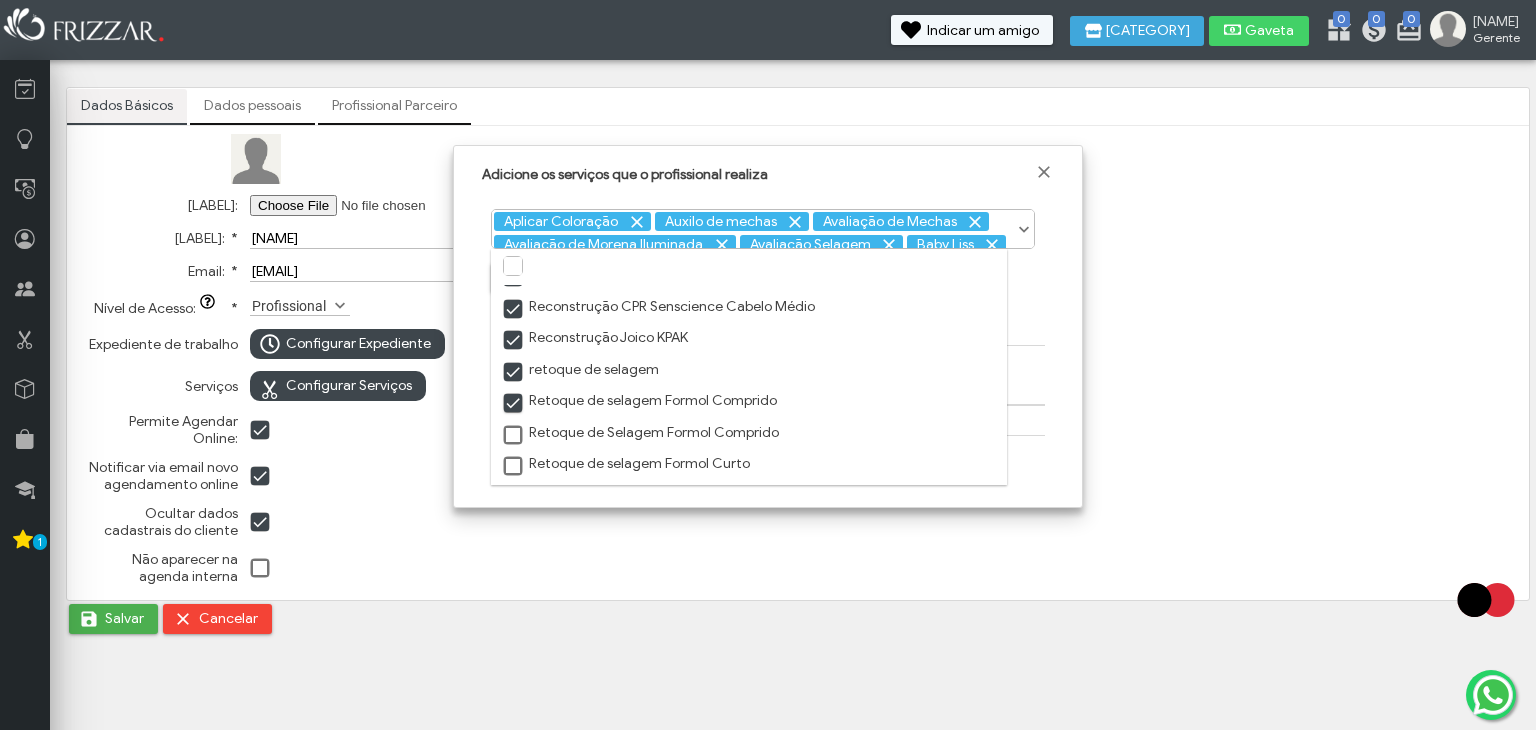 scroll, scrollTop: 9, scrollLeft: 10, axis: both 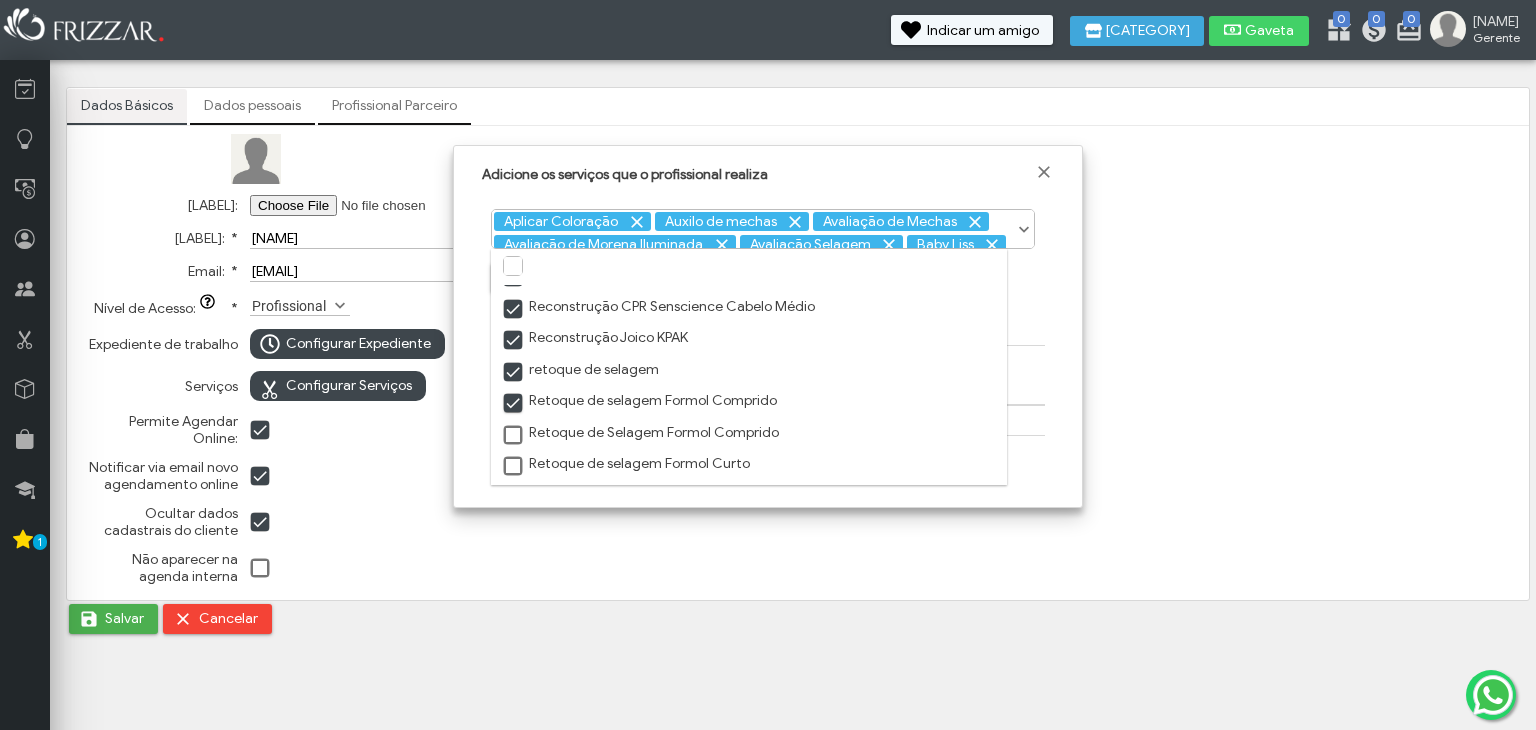 click at bounding box center [514, 436] 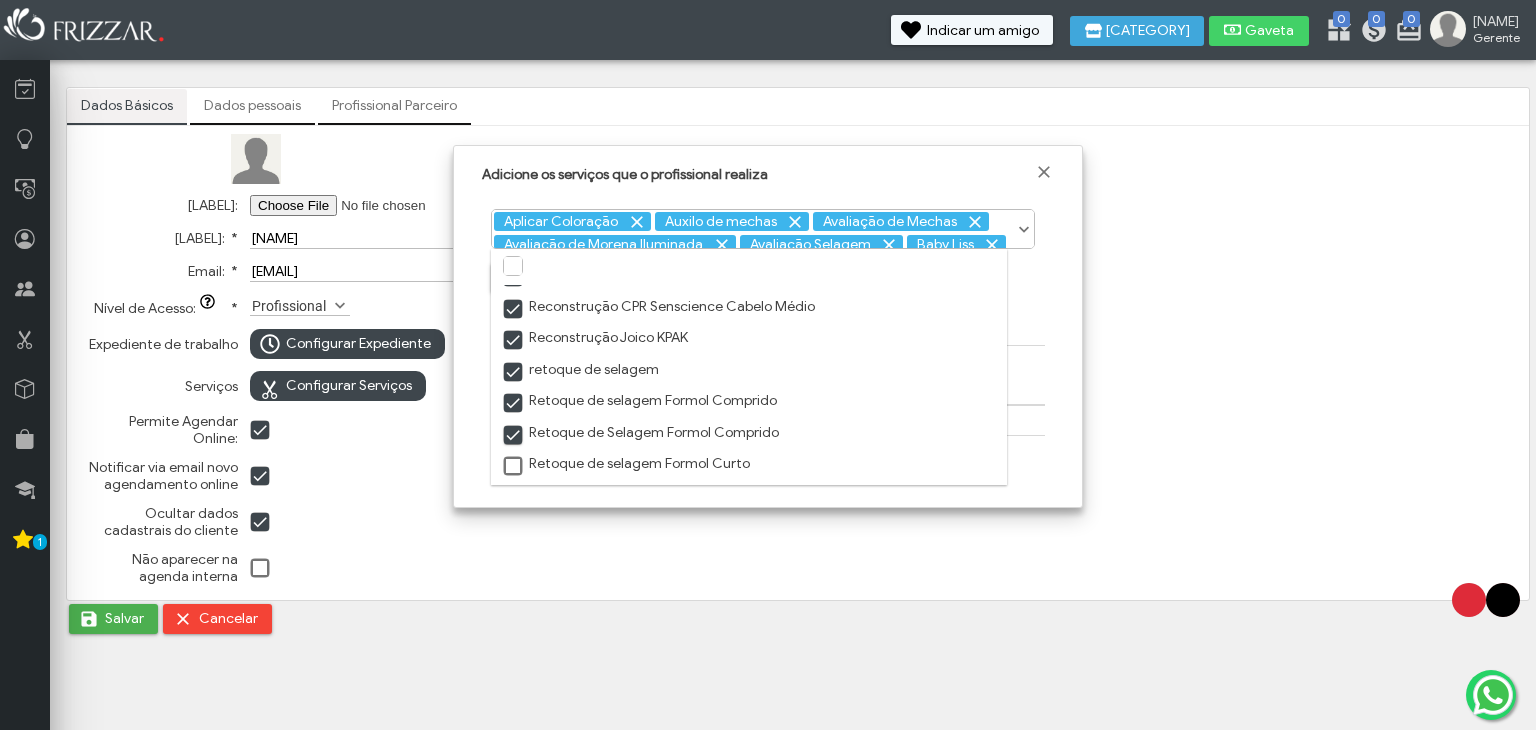 scroll, scrollTop: 9, scrollLeft: 10, axis: both 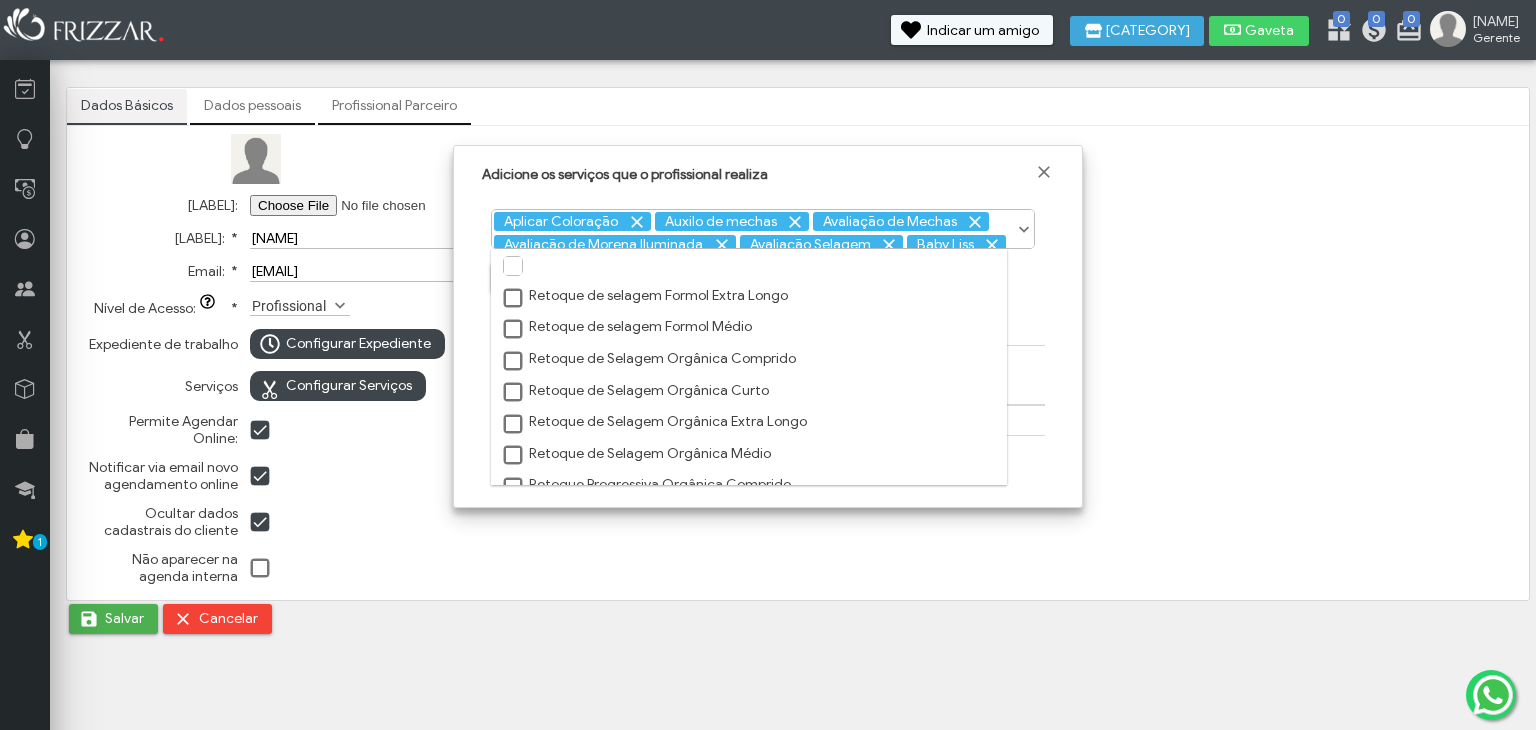 click at bounding box center (514, 267) 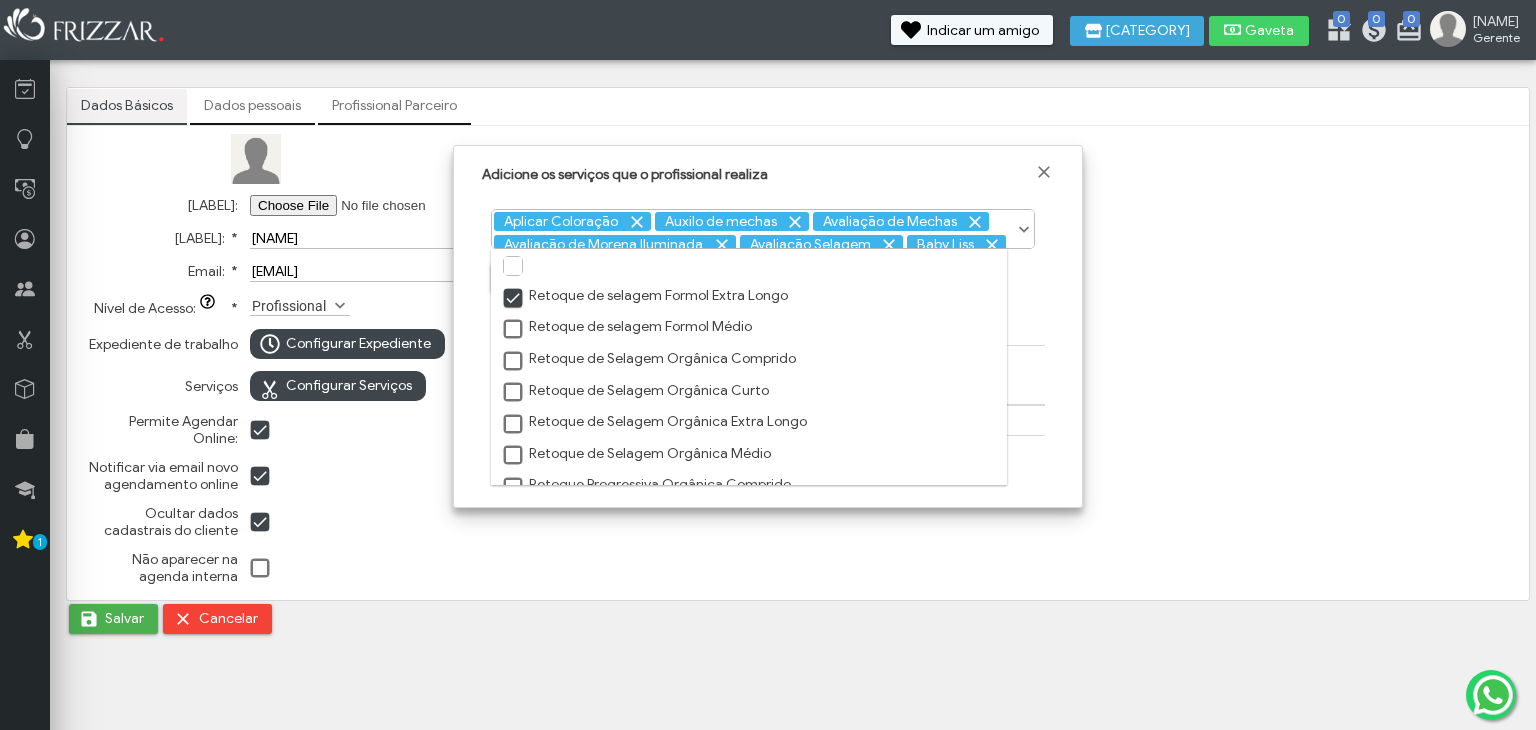 click at bounding box center (514, 330) 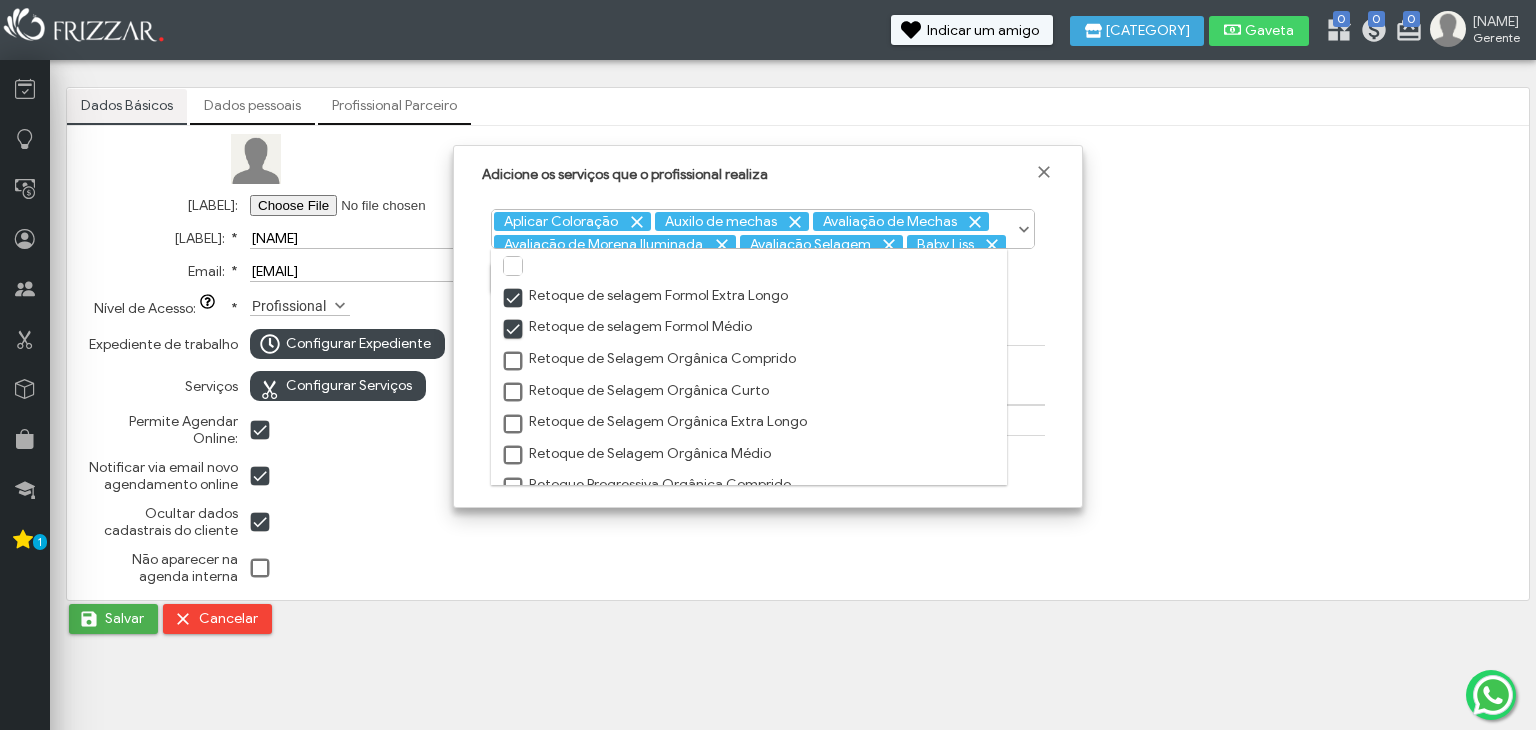 click at bounding box center [514, 362] 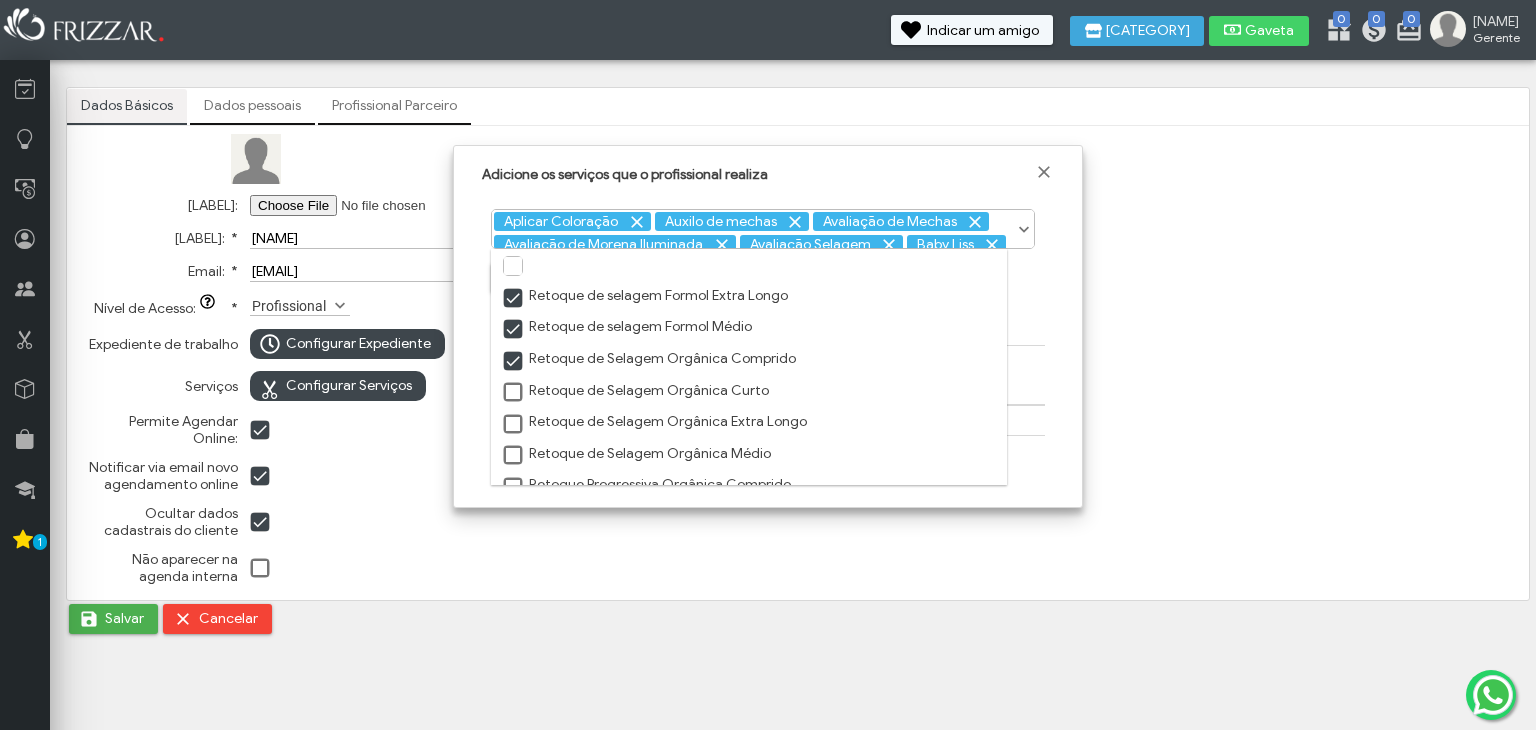 click at bounding box center [514, 393] 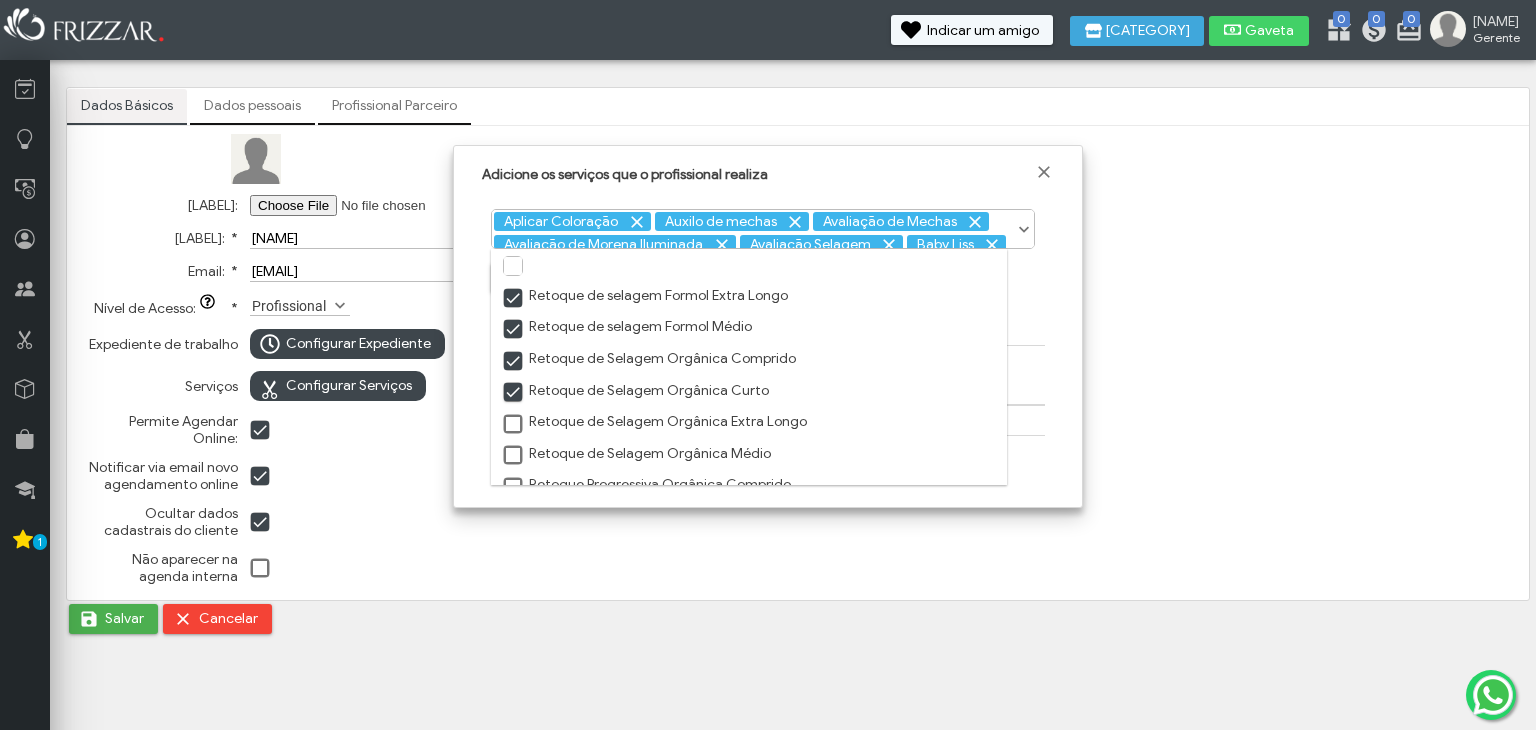 click on "Retoque de Selagem Orgânica Extra Longo" at bounding box center (654, 422) 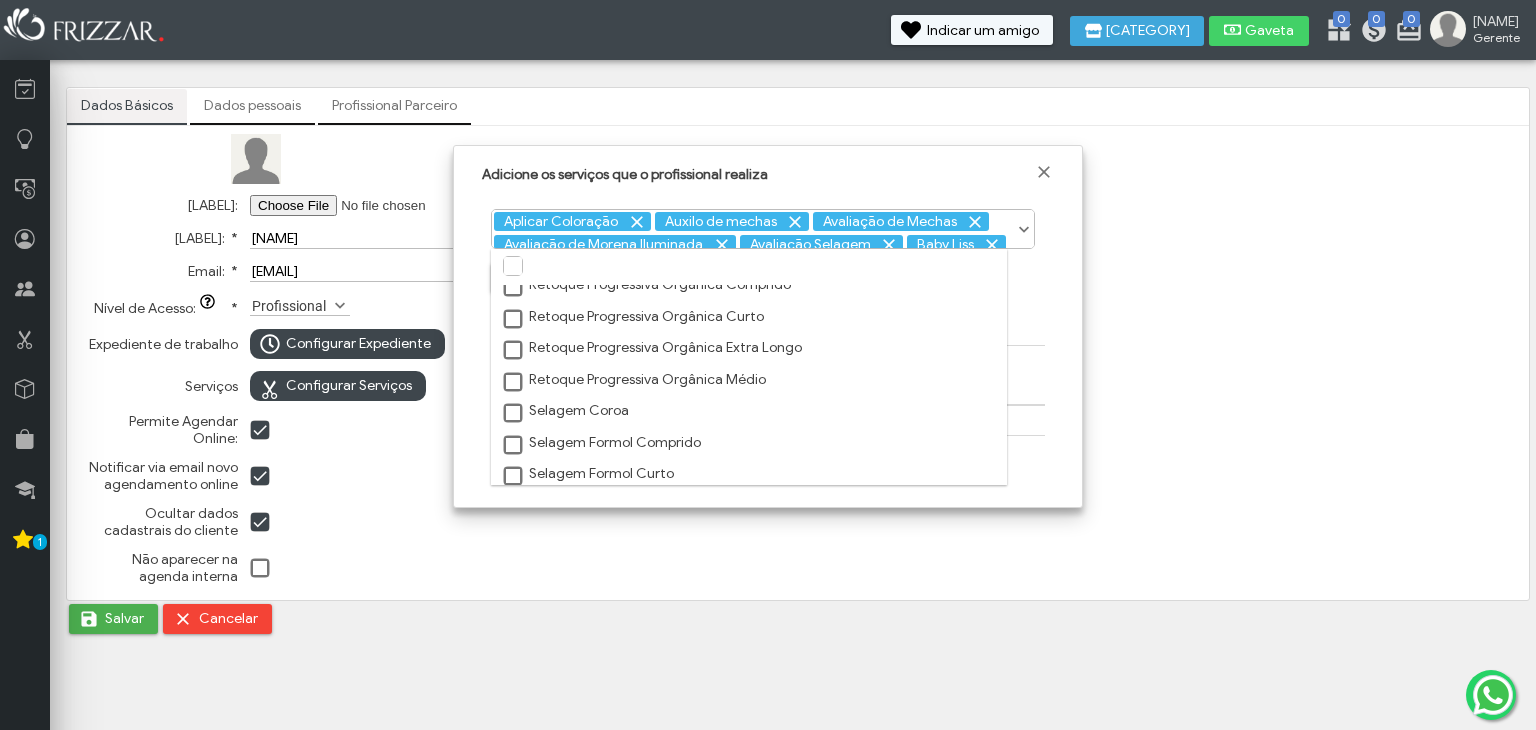 click at bounding box center (514, 256) 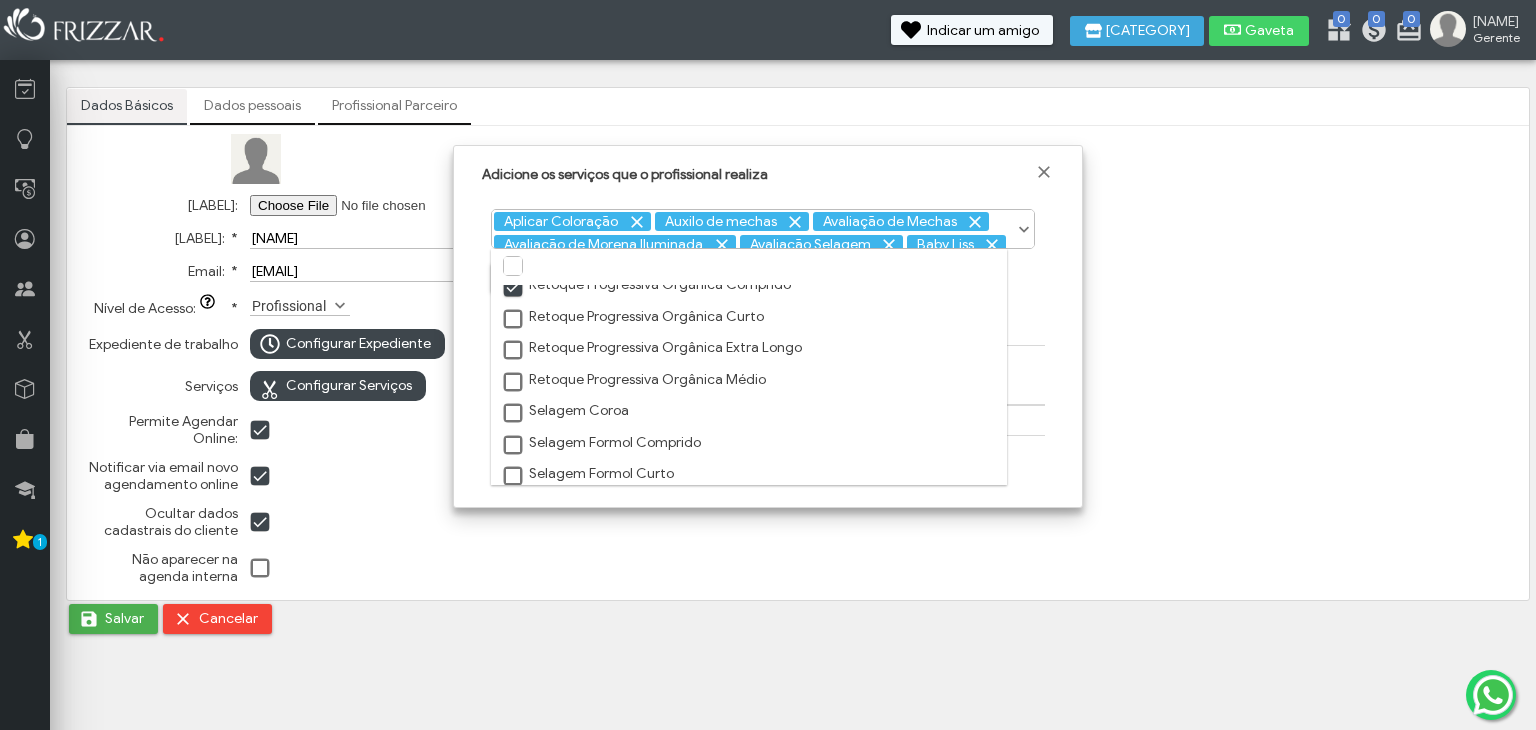 click at bounding box center (514, 320) 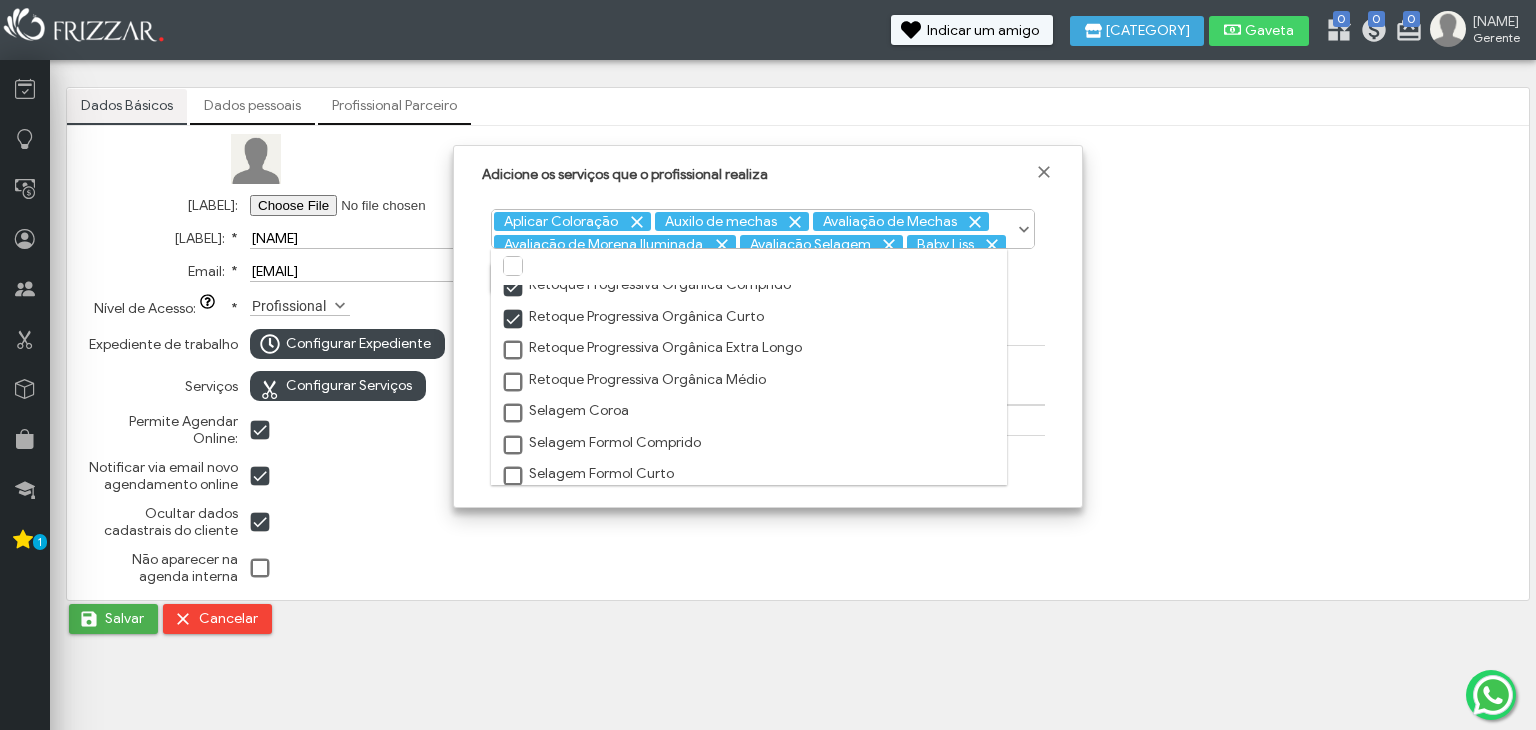 click at bounding box center [514, 351] 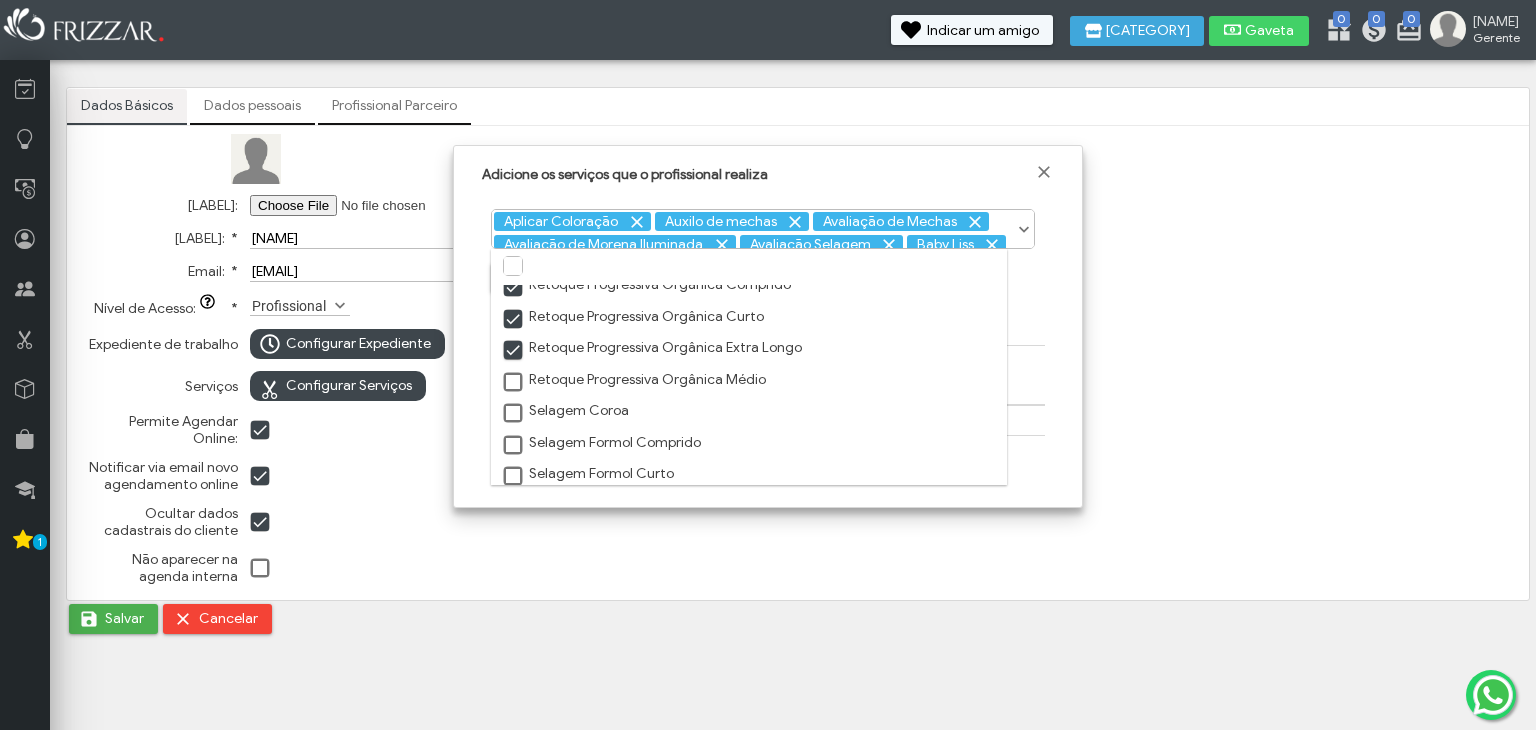 click at bounding box center [514, 383] 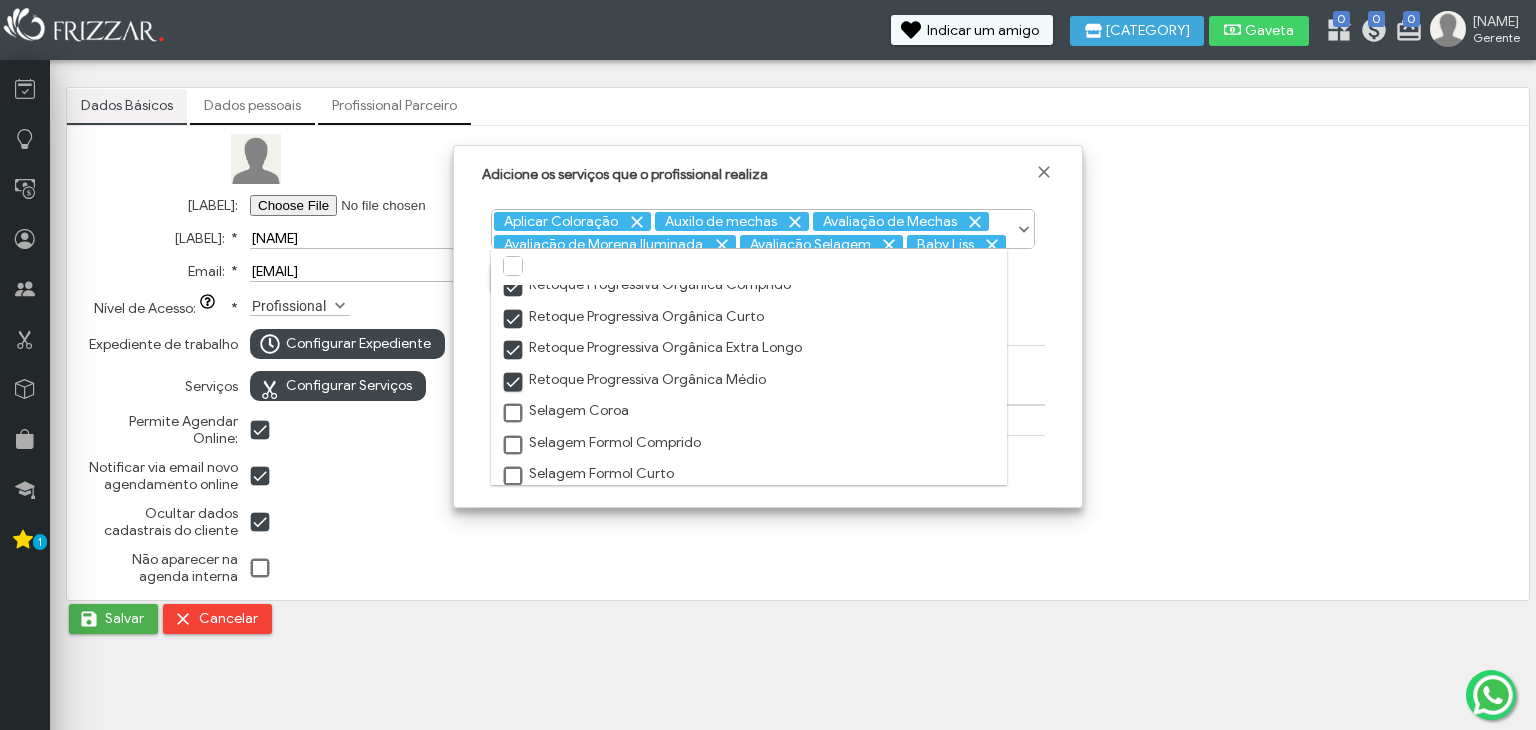 click at bounding box center (514, 414) 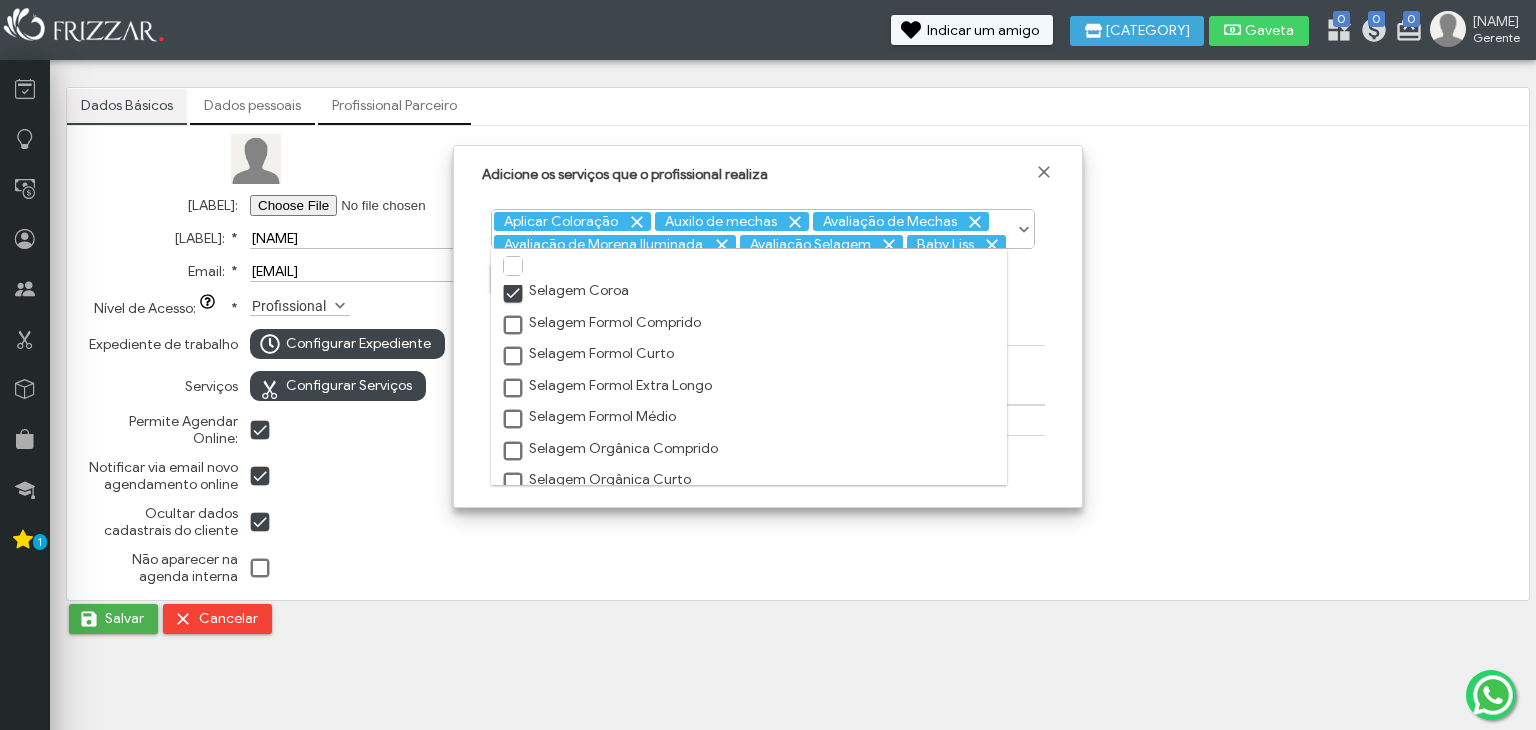 click at bounding box center (514, 326) 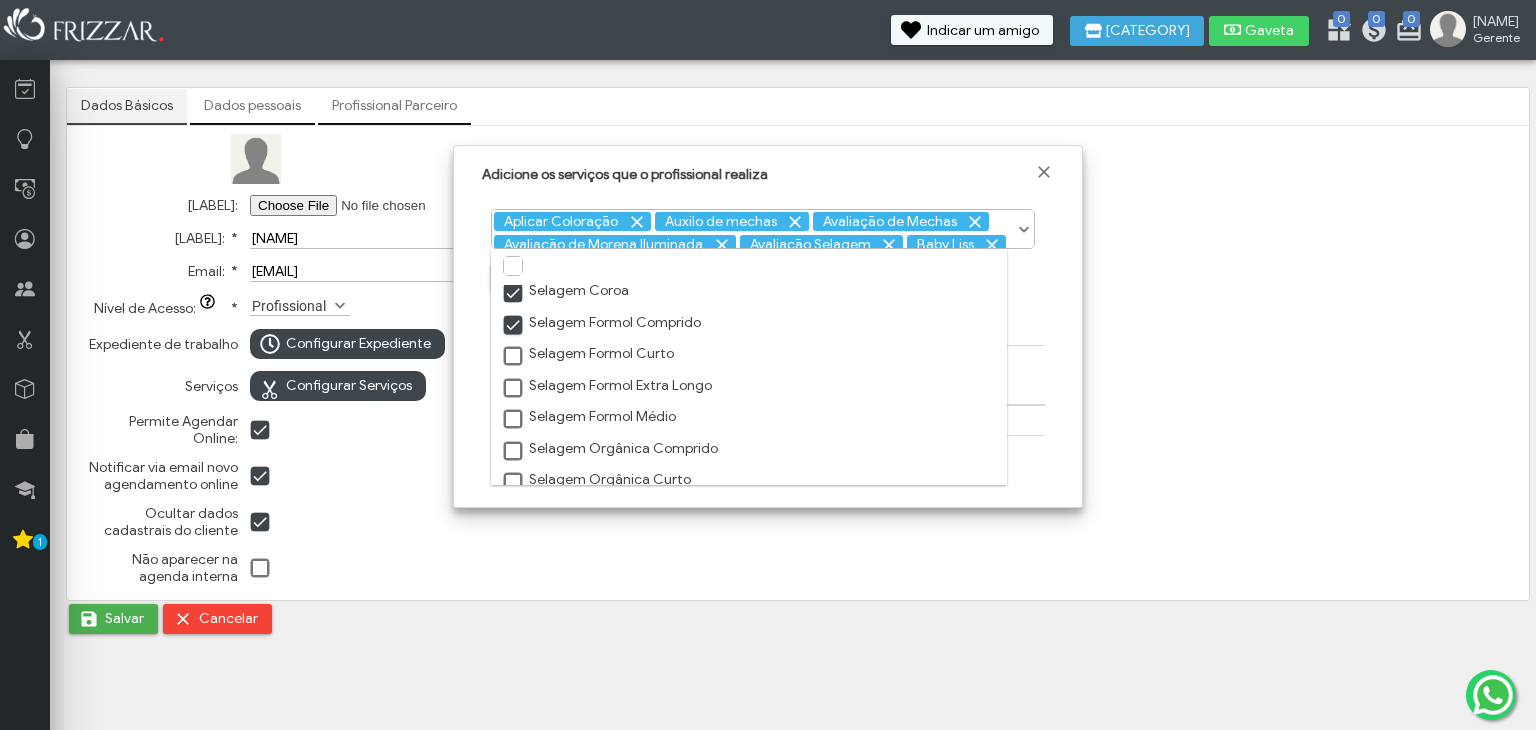 click at bounding box center [514, 357] 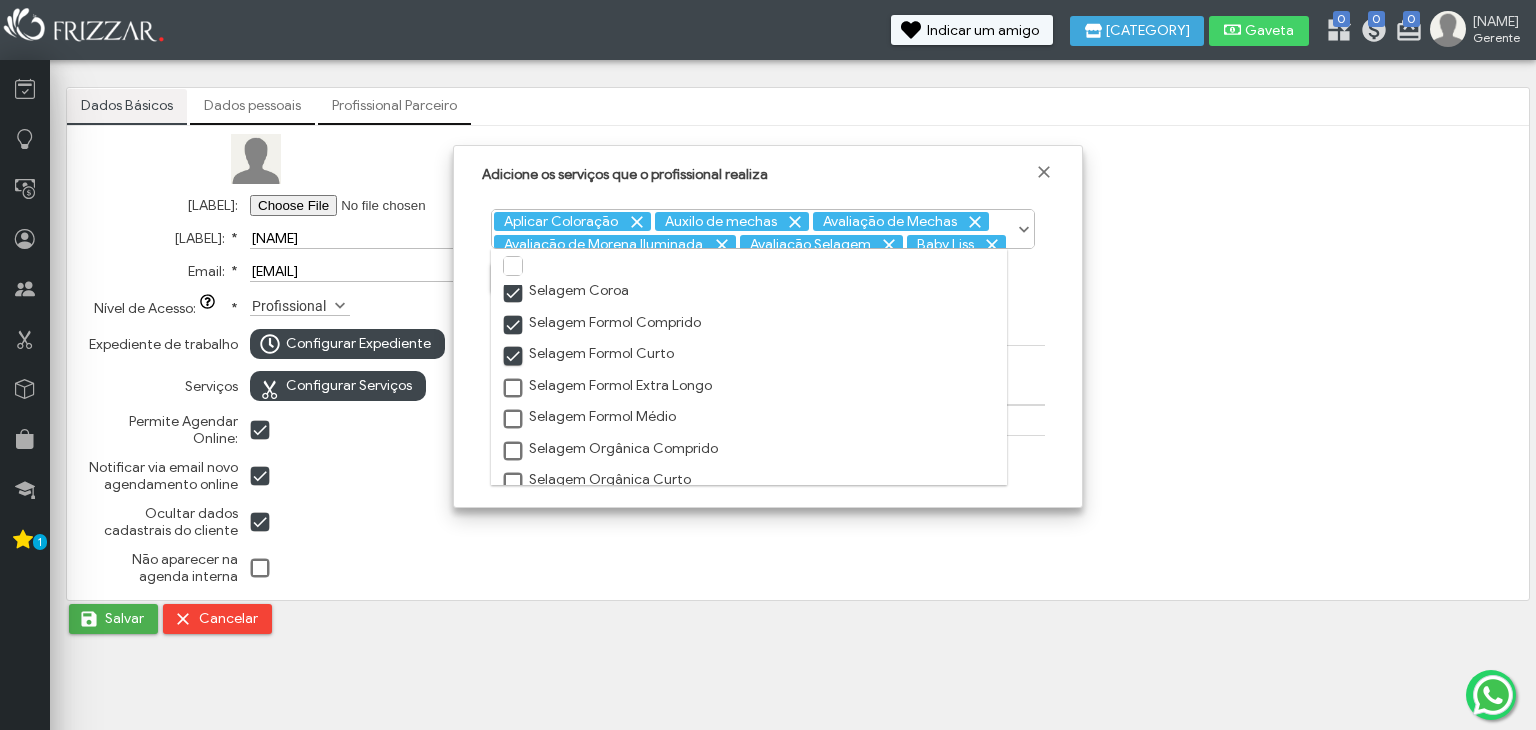 click at bounding box center (514, 389) 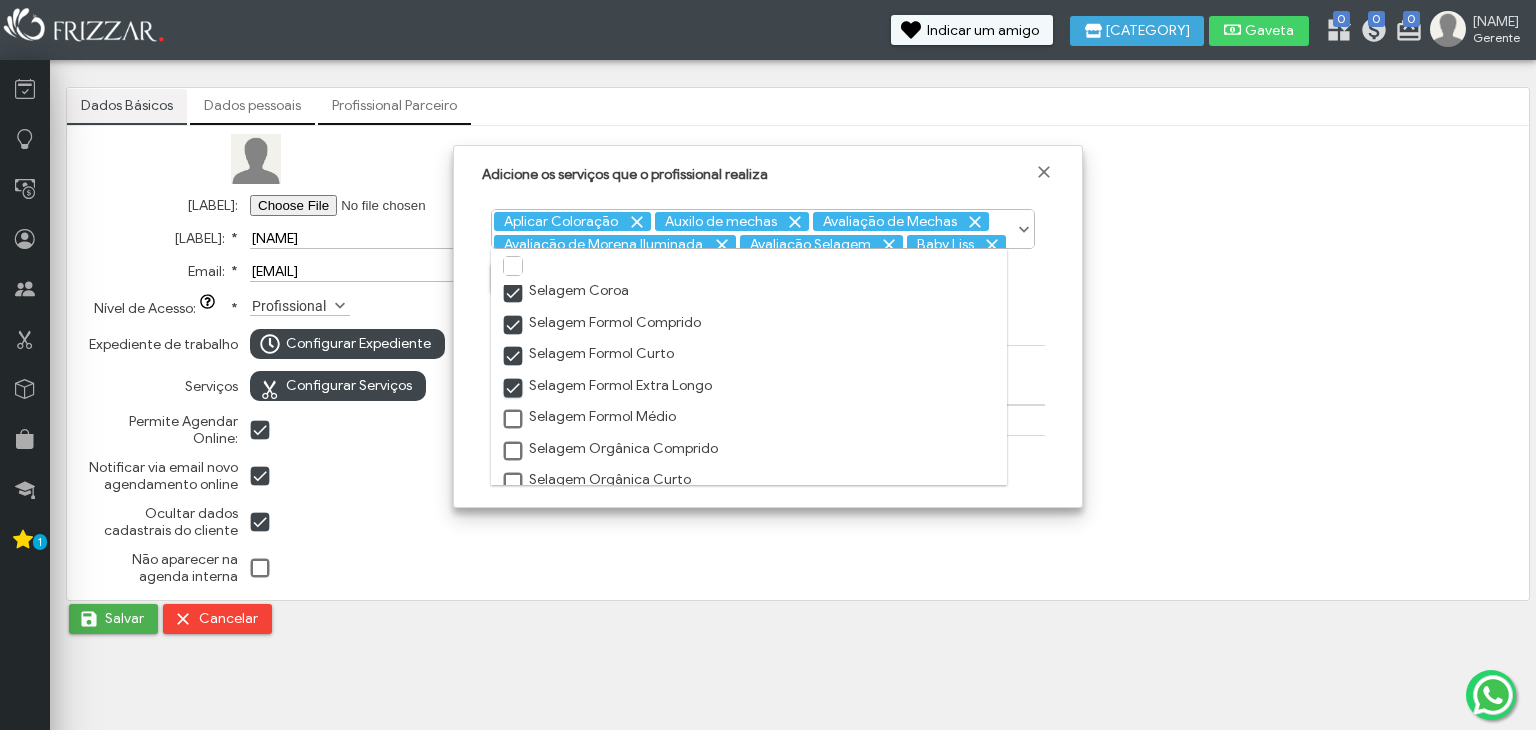 click at bounding box center [514, 420] 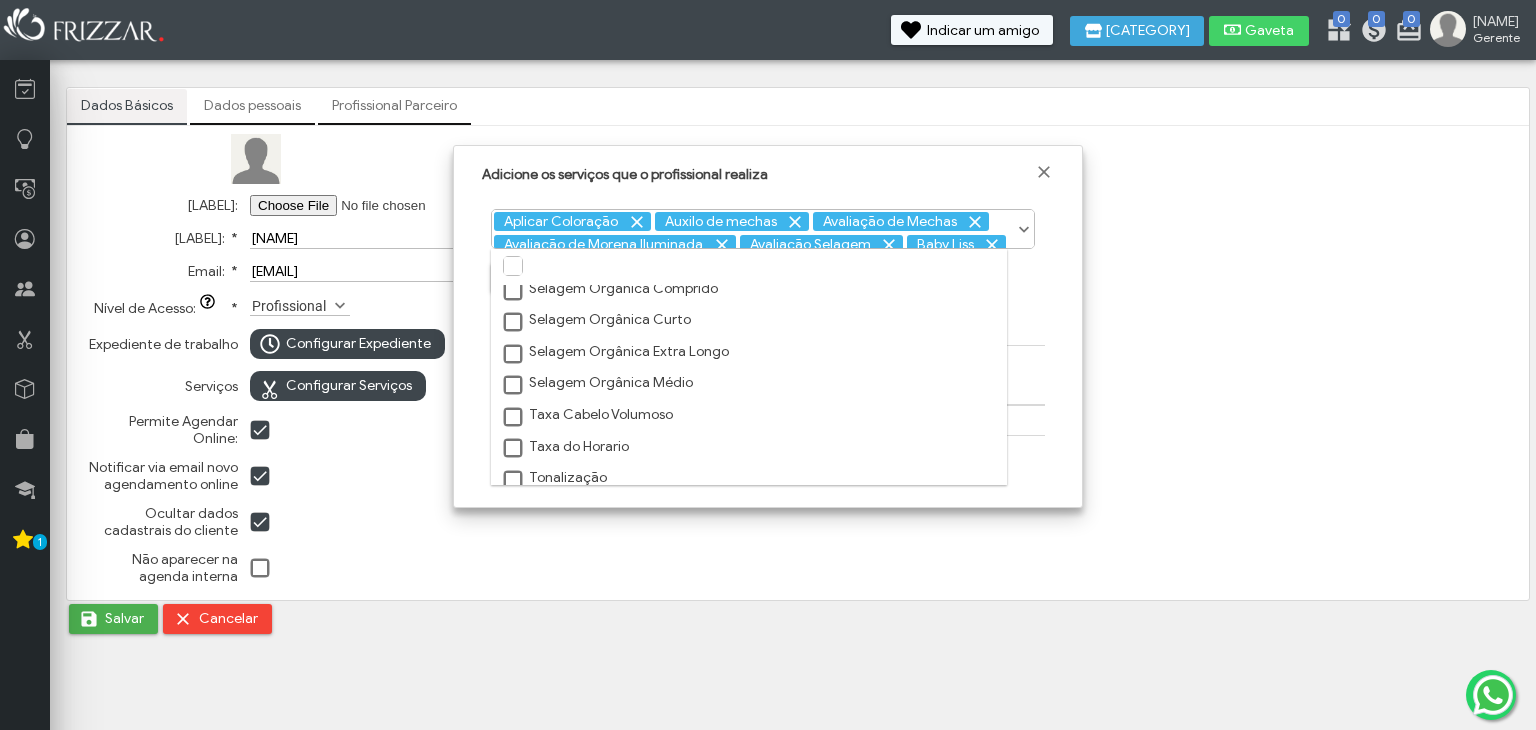 click at bounding box center (514, 292) 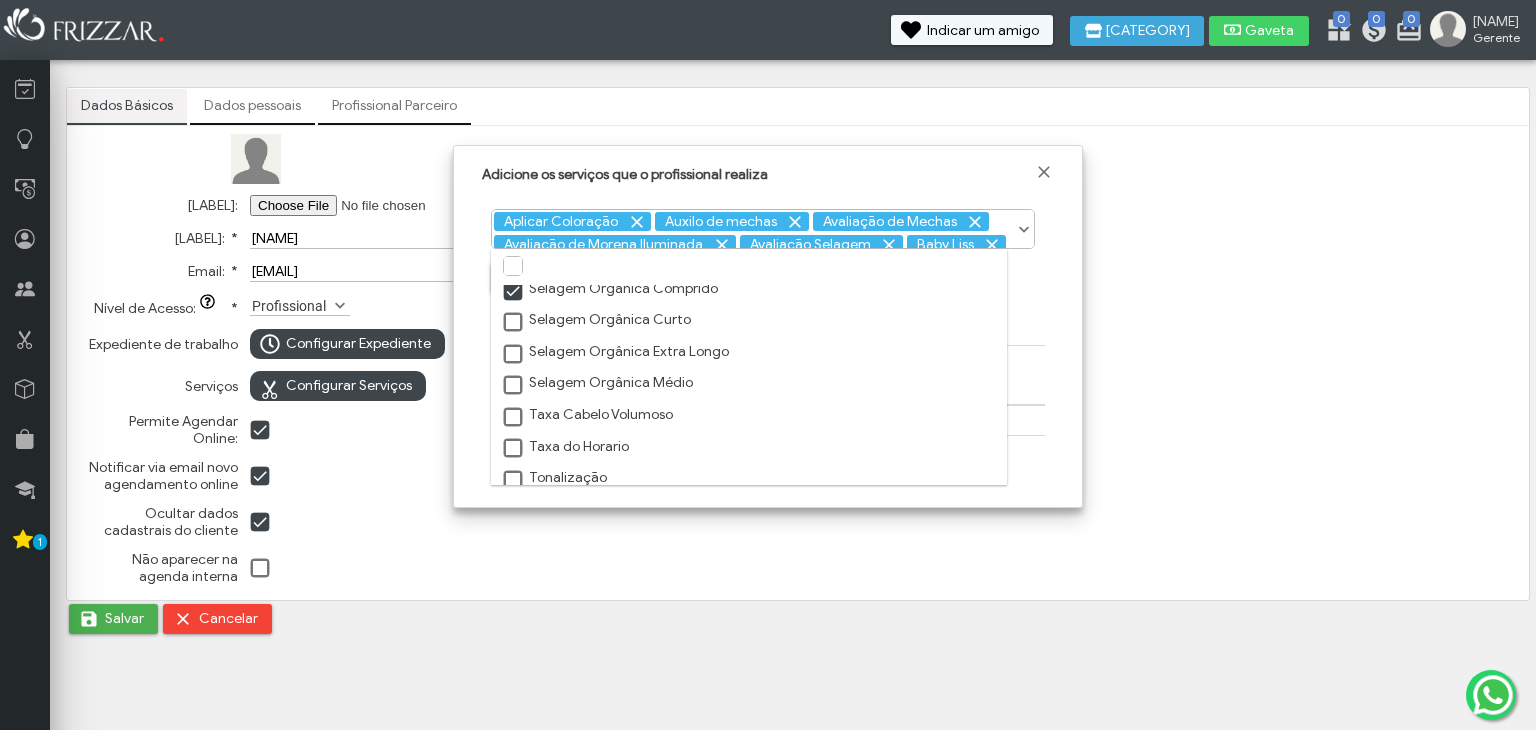 click at bounding box center [514, 323] 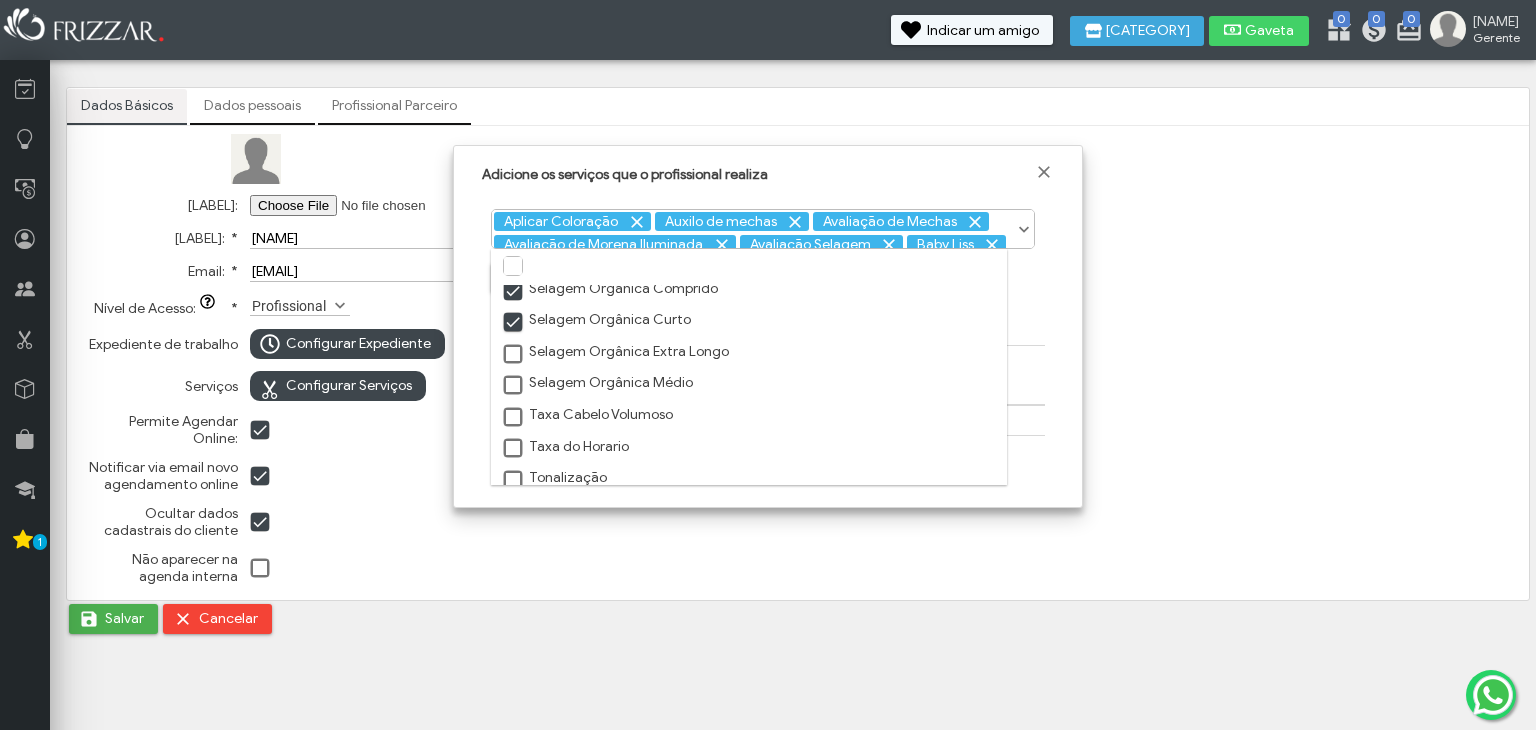 click at bounding box center (514, 355) 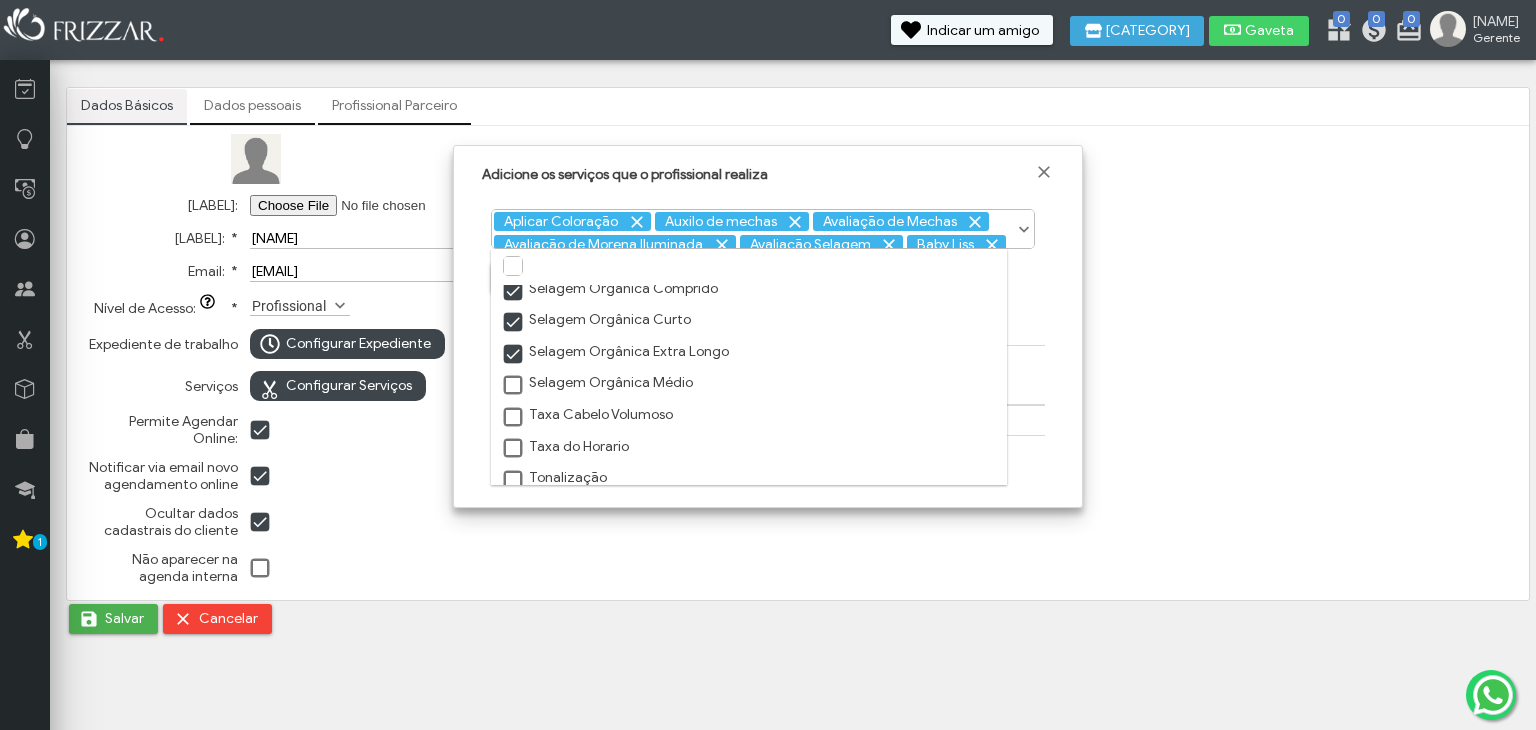 click at bounding box center (514, 386) 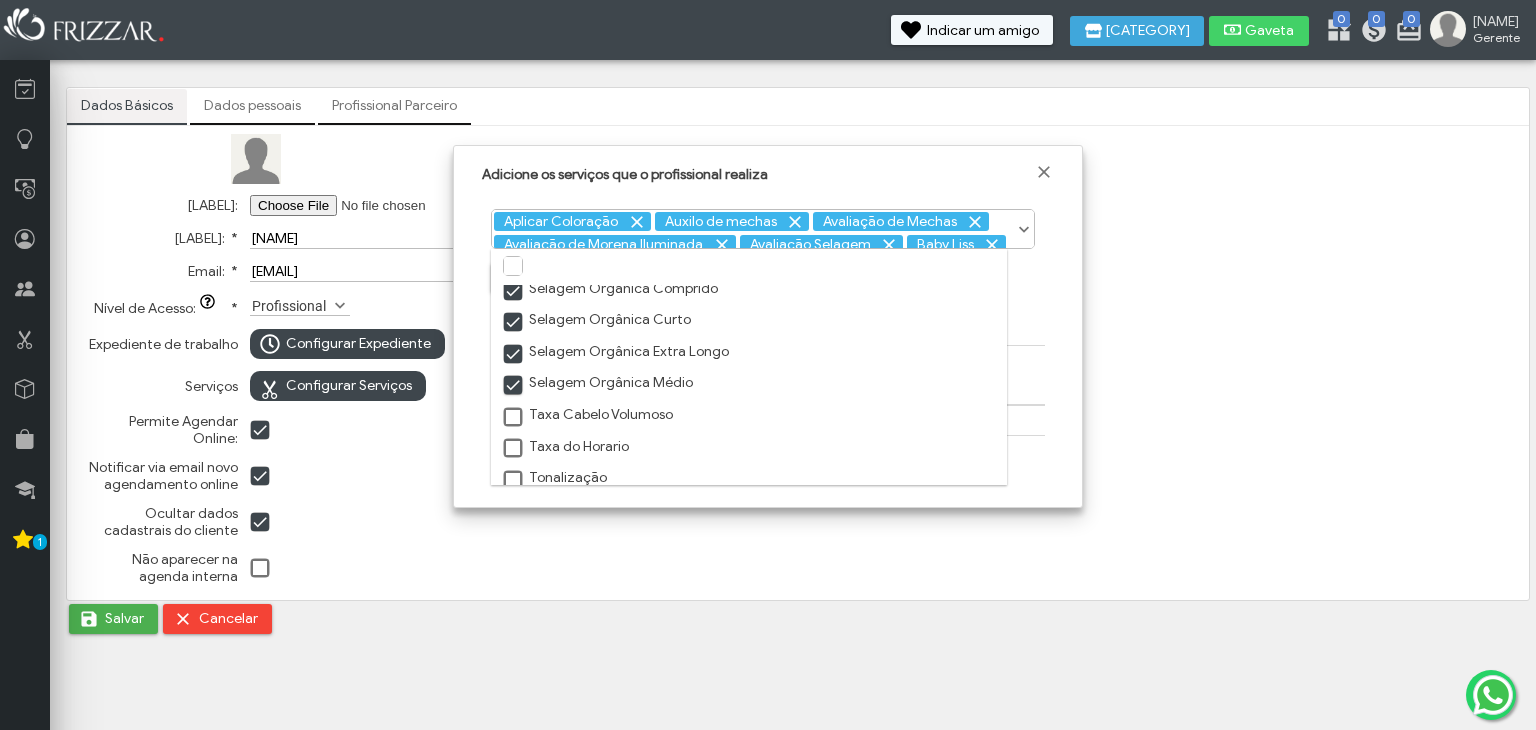 click at bounding box center (514, 418) 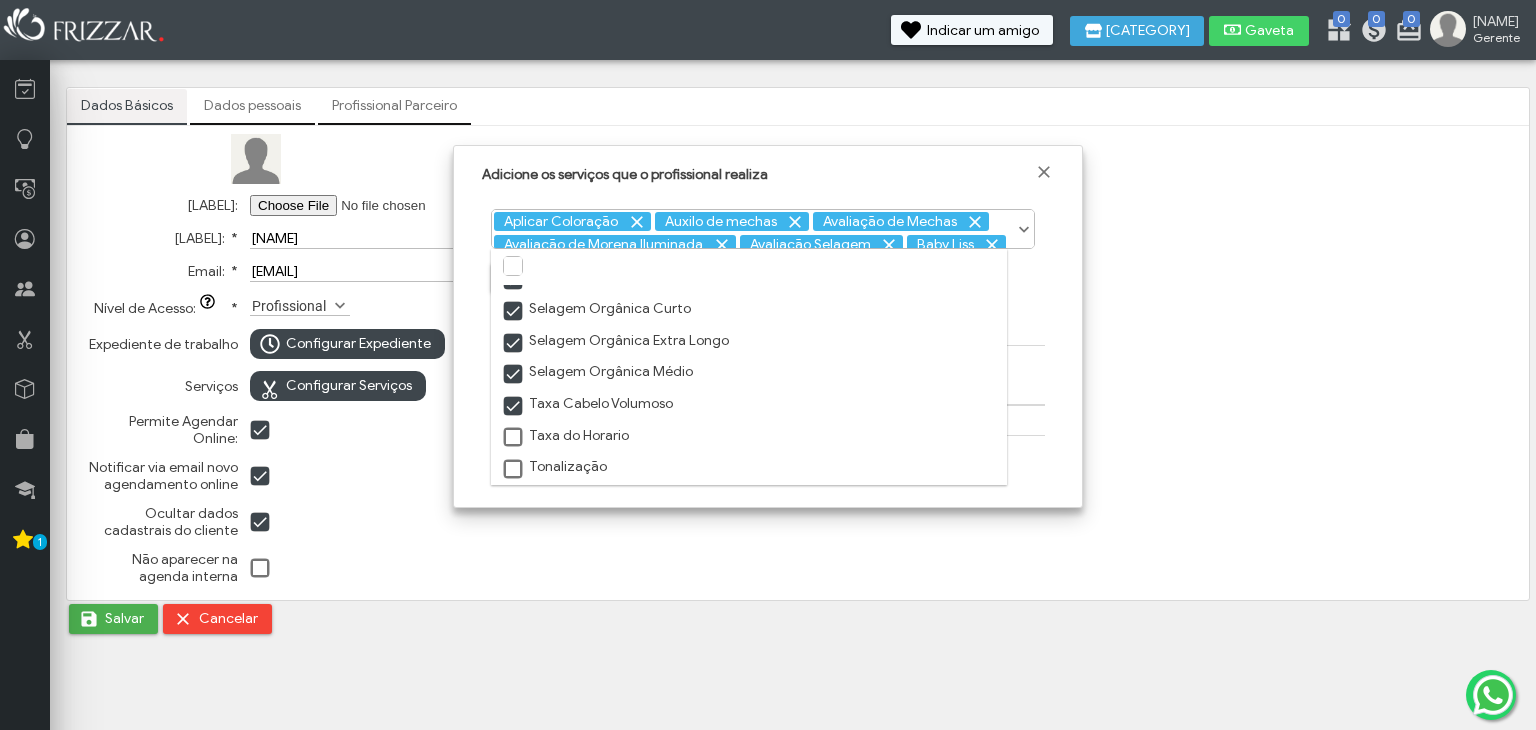 click at bounding box center [514, 438] 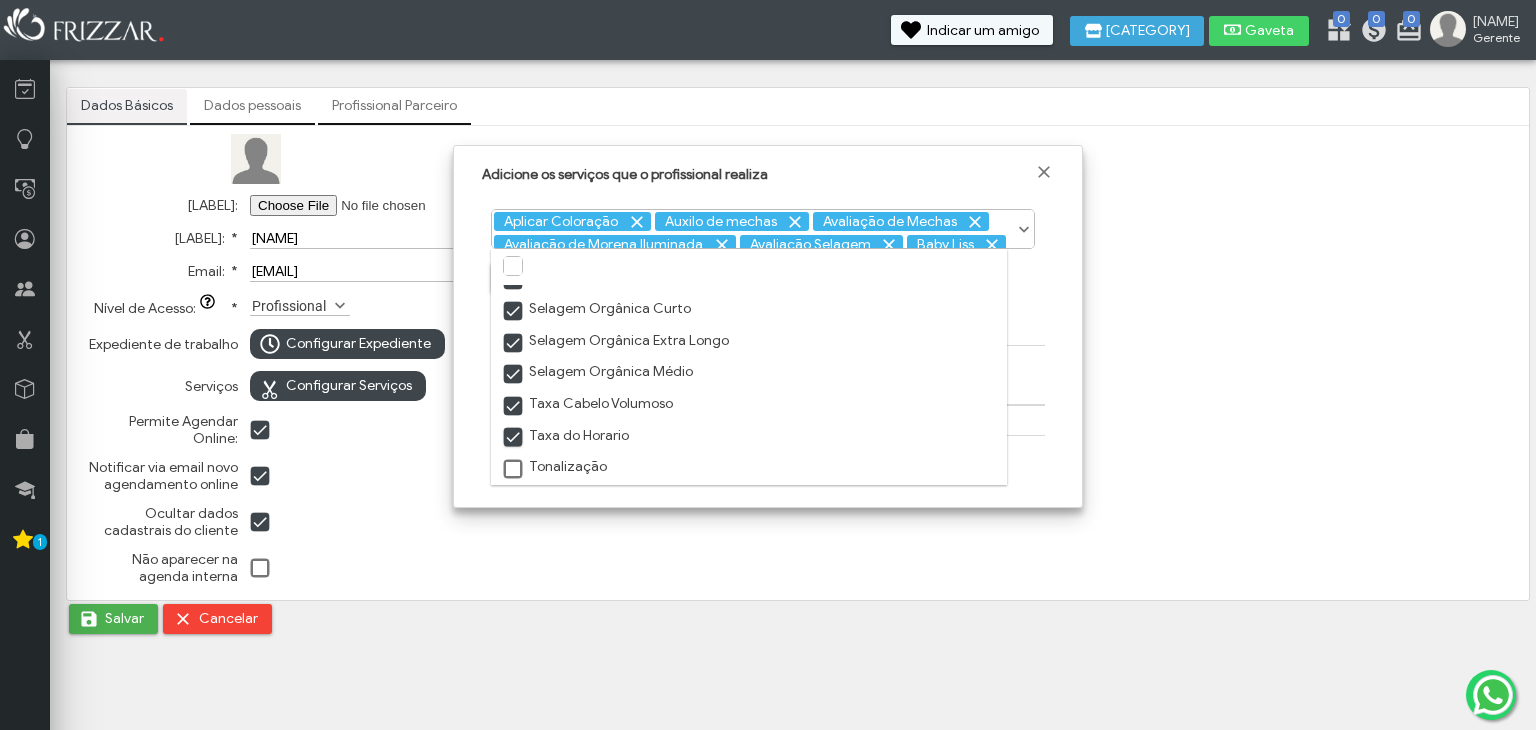click at bounding box center (514, 470) 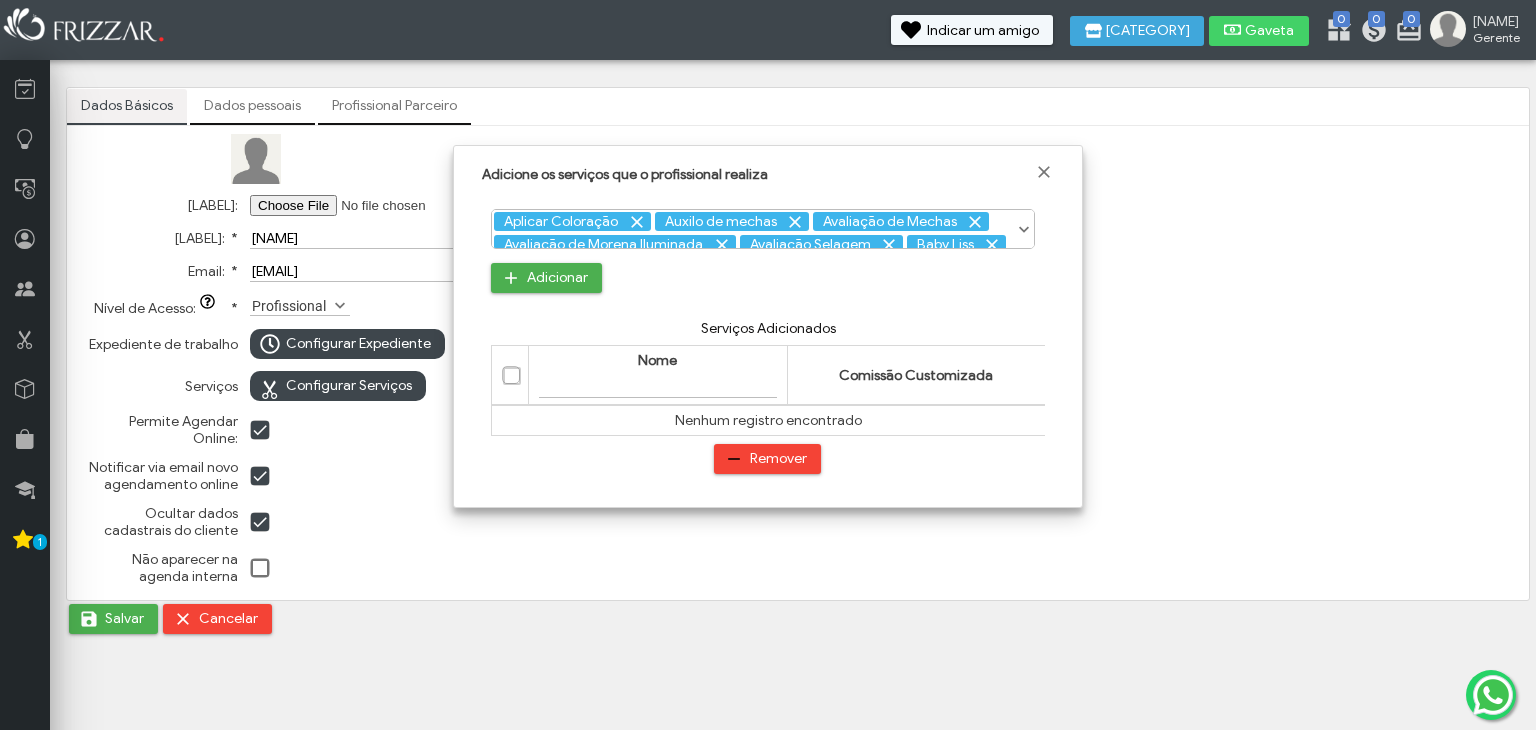 click on "Alongamento de Unha Alta Frequência Aplicar Coloração Auxilo de mechas Avaliação de Mechas Avaliação de Morena Iluminada Avaliação de Reconstrução Capilar Avaliação para Coloração  Avaliação para Cronograma Capilar Avaliação Selagem Baby Liss Brow Lamination CCRP Carvão Ativado  Chapinha  Coloração 1/5 tubos Coloração 2 Tubos  Coloração 3 Tubos Coloração Raiz  Corte Corte + Escova Corte + Secar Corte Bordado Corte de Franja Cristalização Cabelo Comprido Cristalização Cabelo Curto Cristalização Cabelo Extra Longo Cristalização Cabelo Médio Depilação Buço Design de Sobrancelhas com Henna Design de Sobrancelhas simples Detox Capilar  Escova Cabelo Comprido Escova Cabelo Curto  Escova Cabelo Extra Longo Escova Cabelo Médio Esmaltação Simples Gloss Express Raiz Hidratação + Escova  Hidratação Joico Moisture  Hidratação Loreal Lavagem de Cabelo  Manutenção do Alongamento de unha Mão (manicure) Maquiagem Matização (matizador para cabelo loiro) Mechas Cabelo Curto" at bounding box center [768, 251] 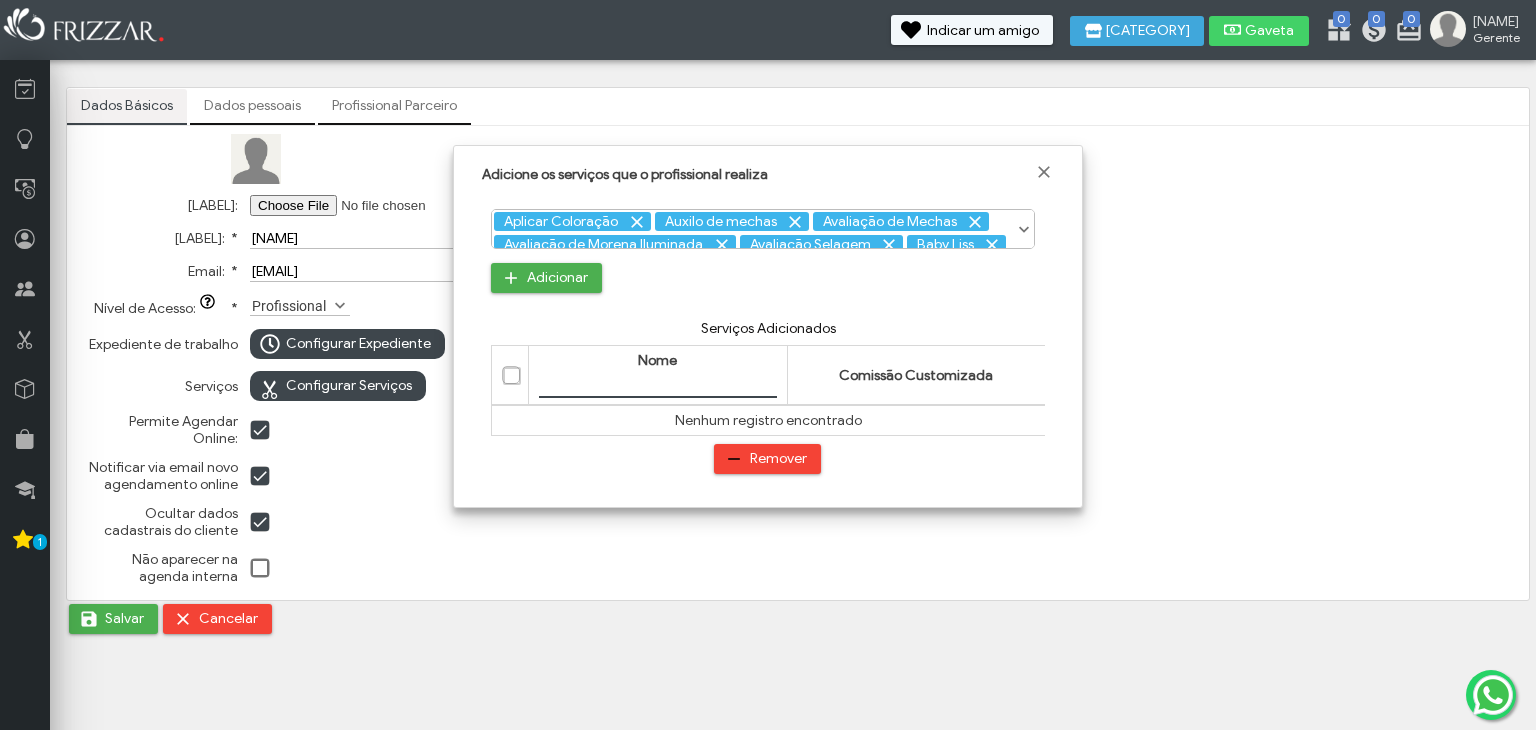click on "Filtrar por Nome" at bounding box center [657, 387] 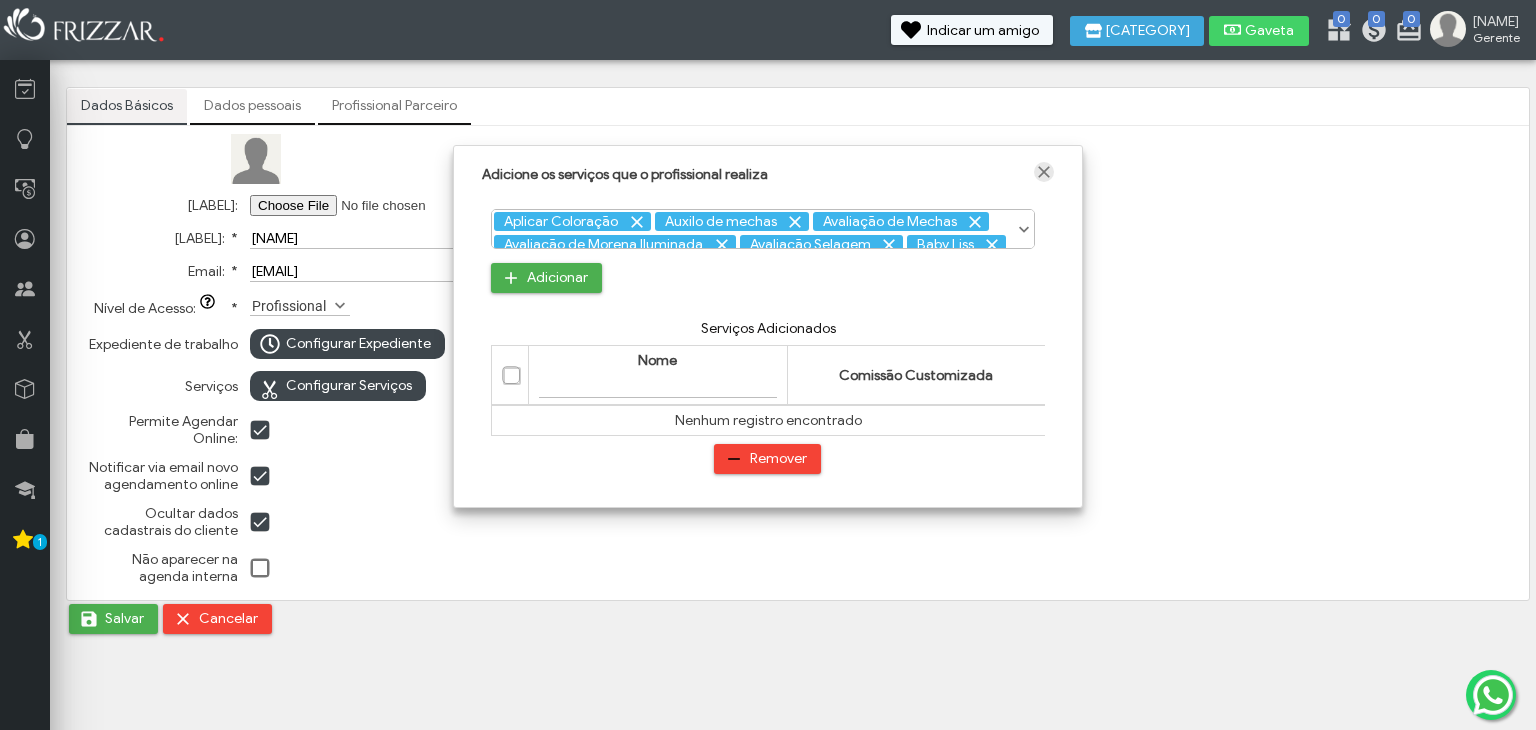 click at bounding box center [1044, 172] 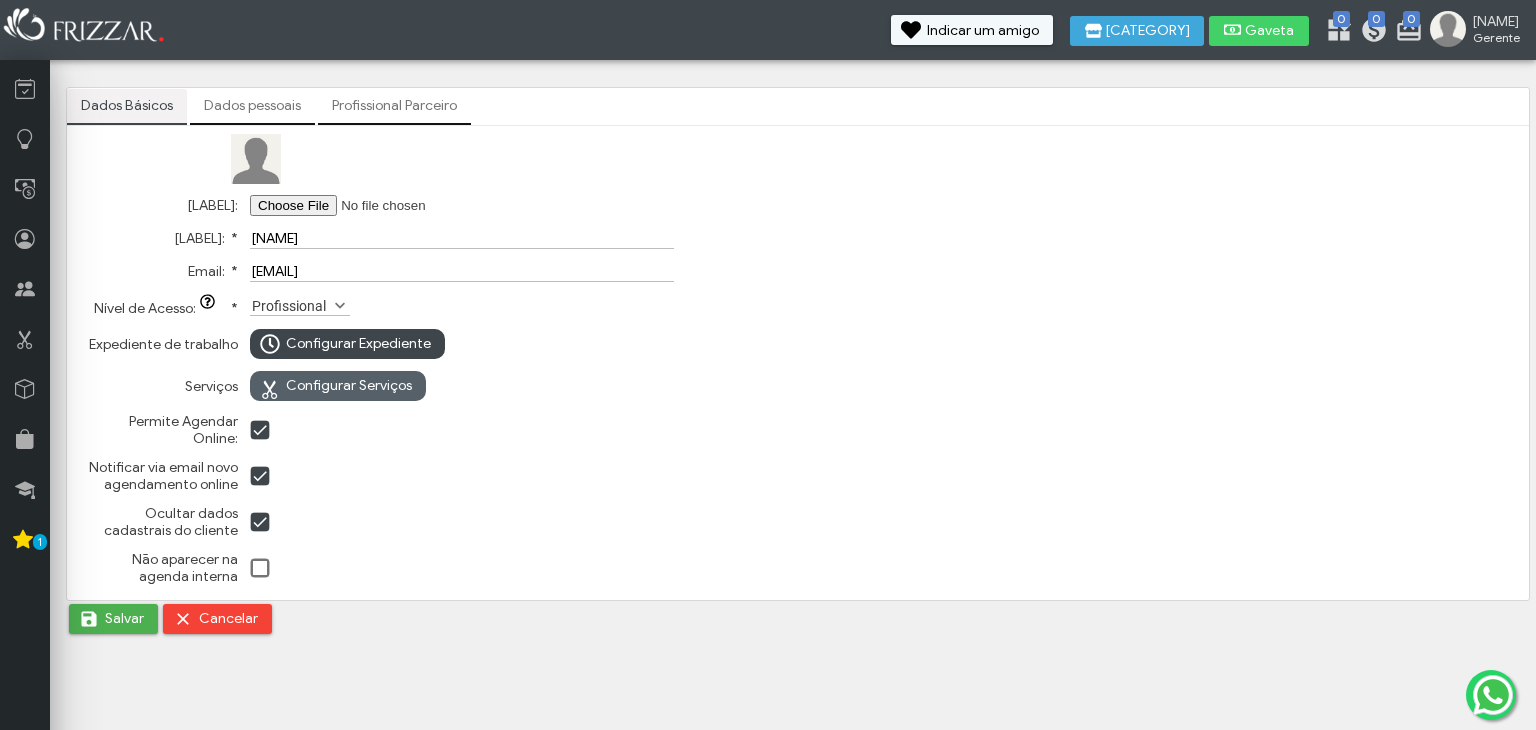 click on "Configurar Serviços" at bounding box center [349, 386] 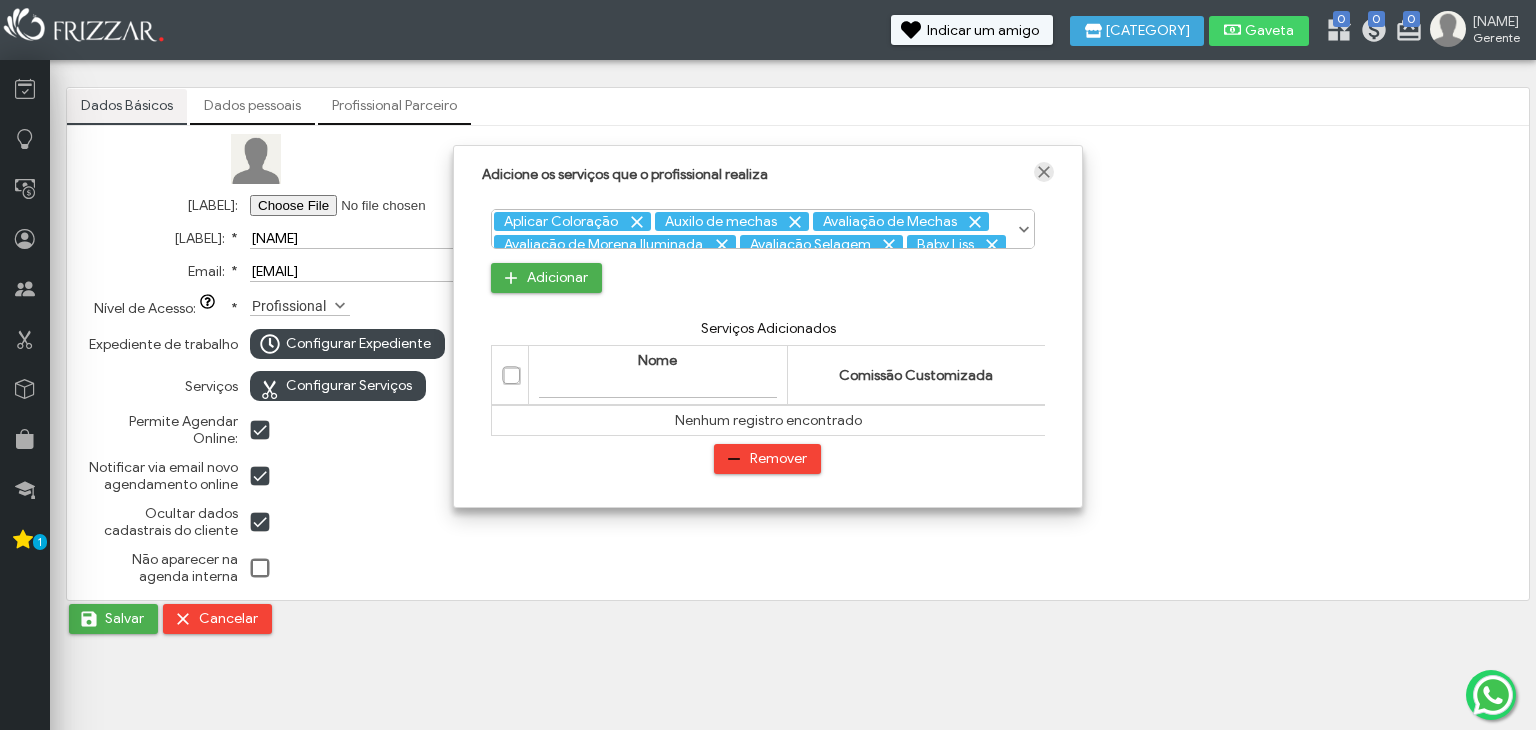click at bounding box center (1044, 172) 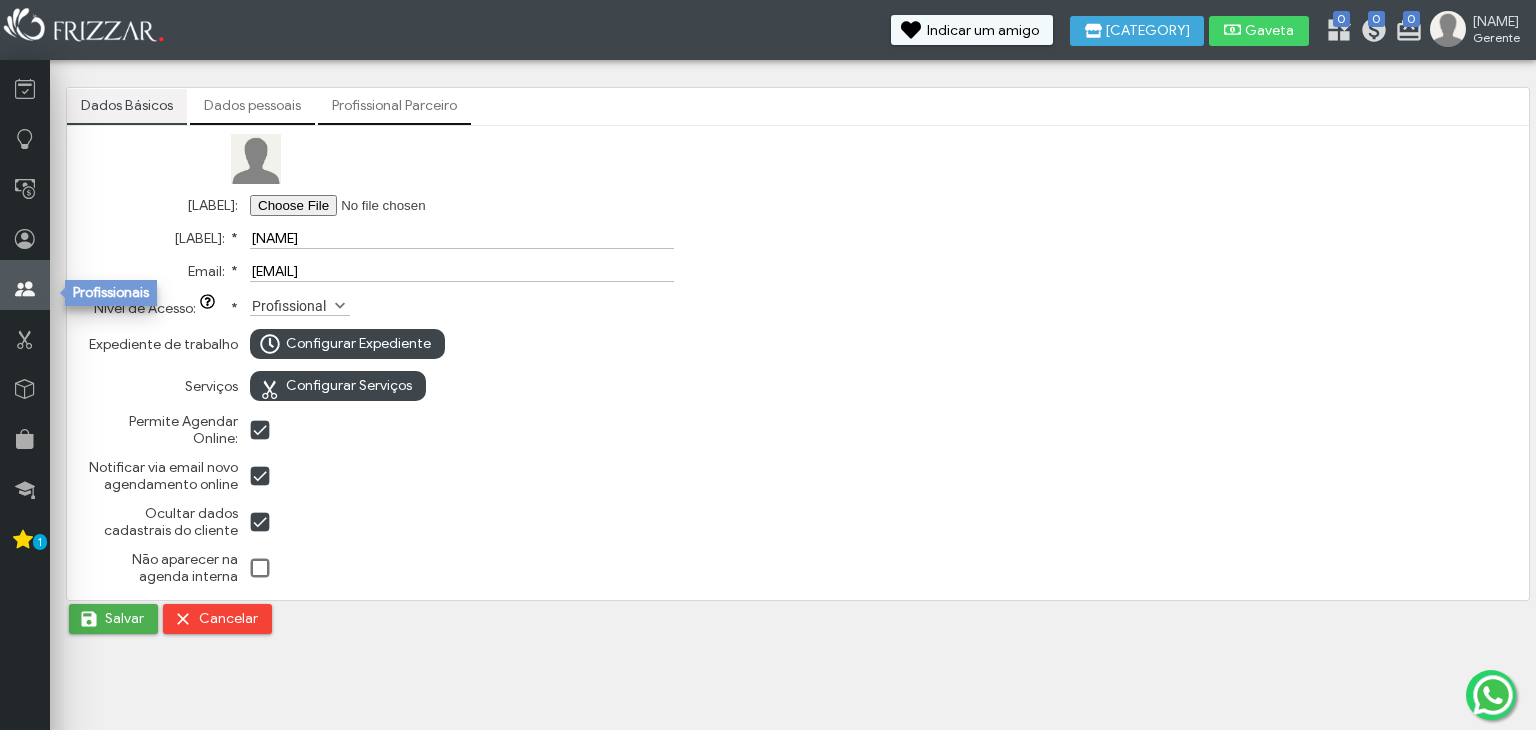 click at bounding box center [25, 285] 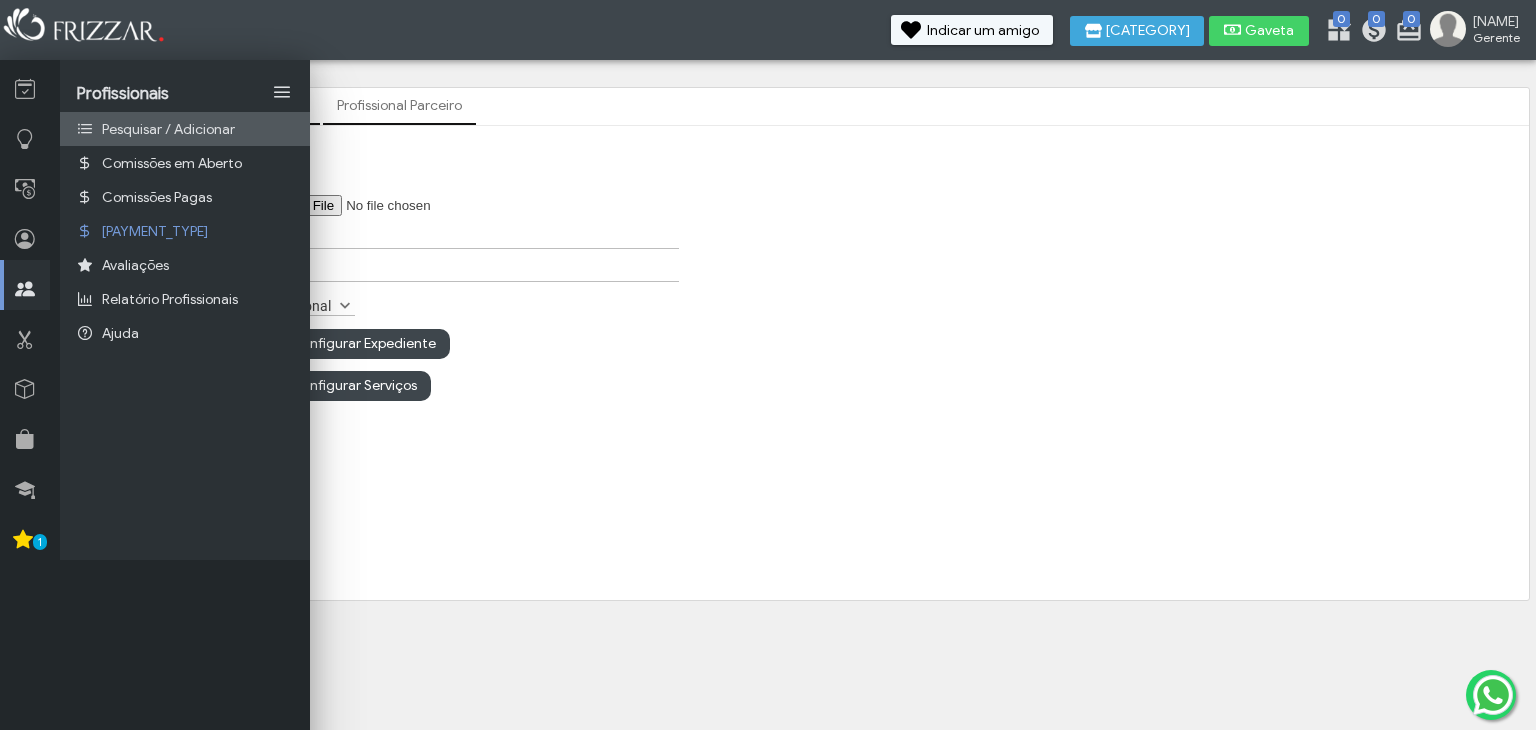 click on "Pesquisar / Adicionar" at bounding box center (168, 129) 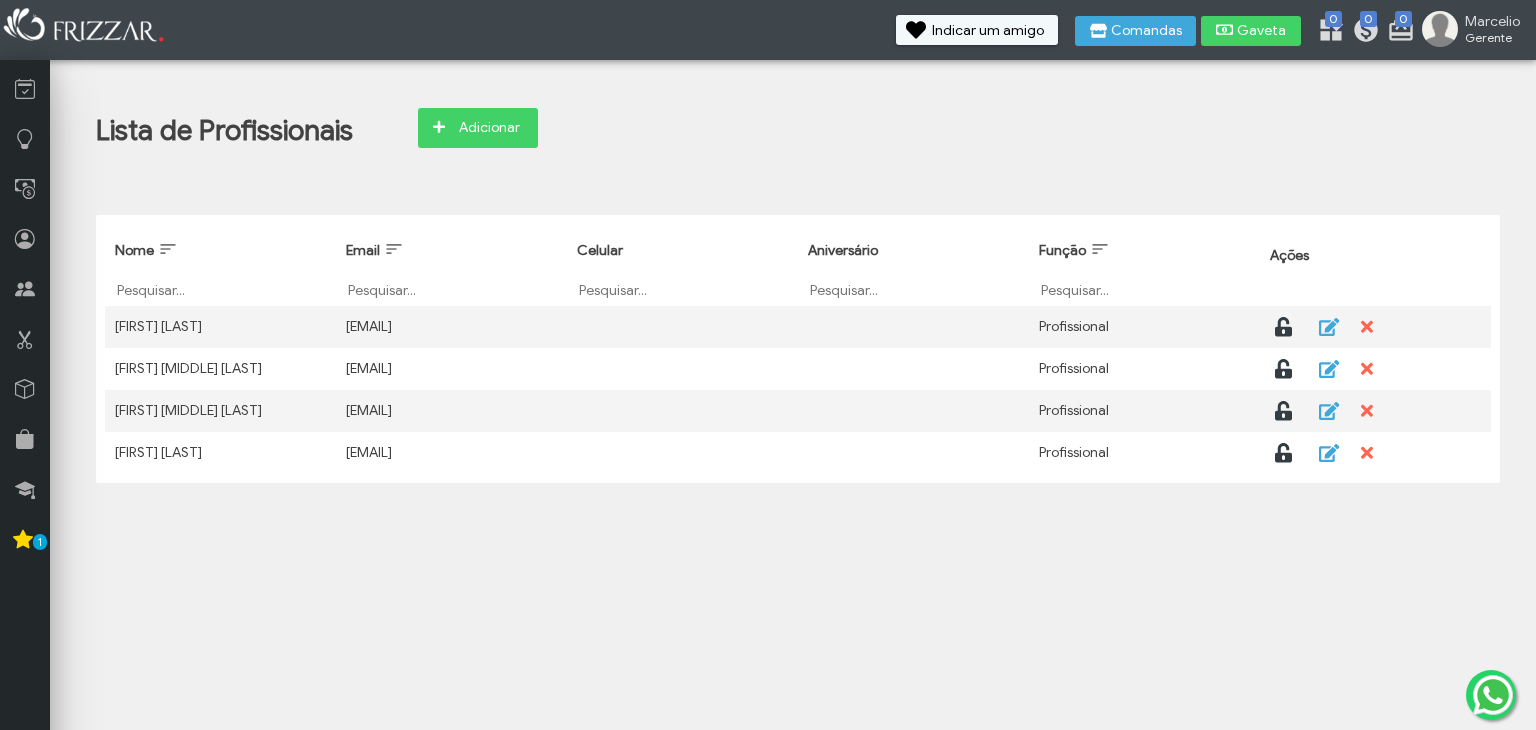 scroll, scrollTop: 0, scrollLeft: 0, axis: both 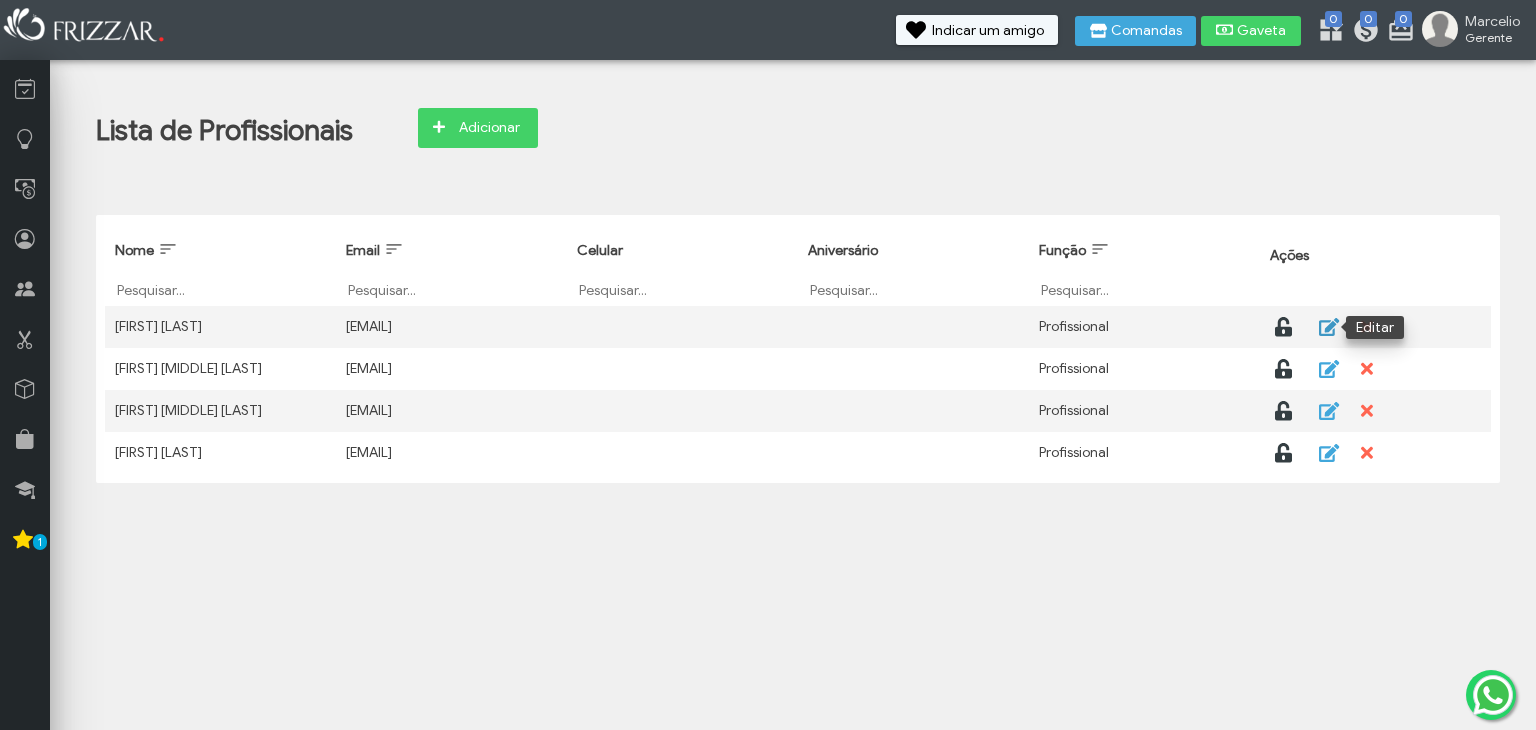 click 